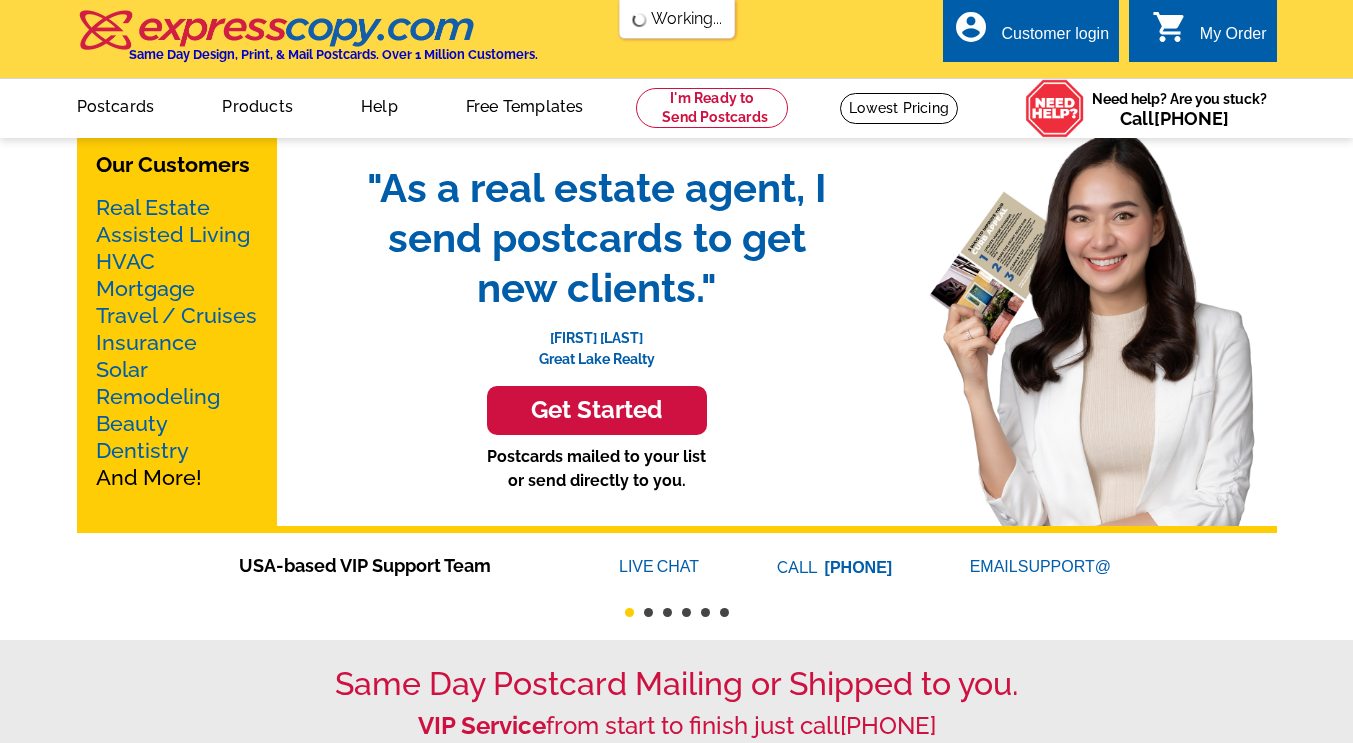 scroll, scrollTop: 0, scrollLeft: 0, axis: both 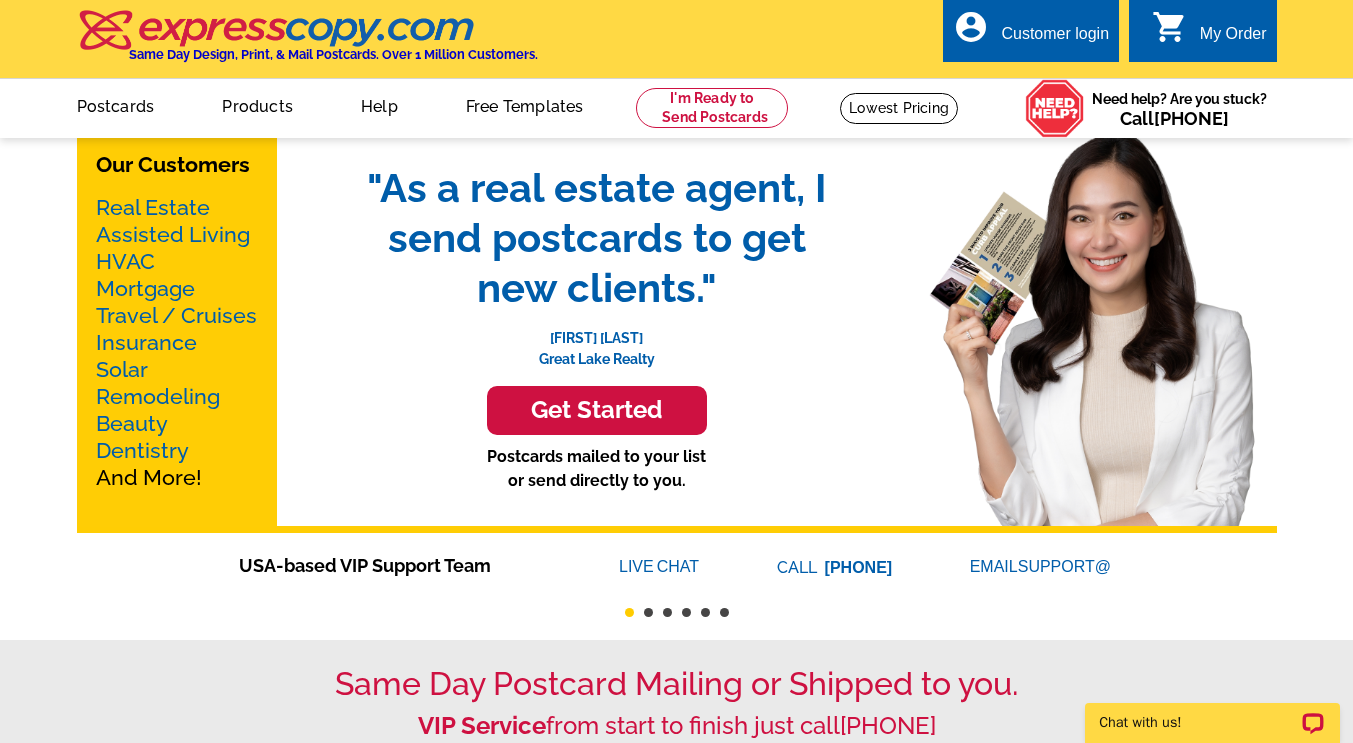 click on "Real Estate" at bounding box center [153, 207] 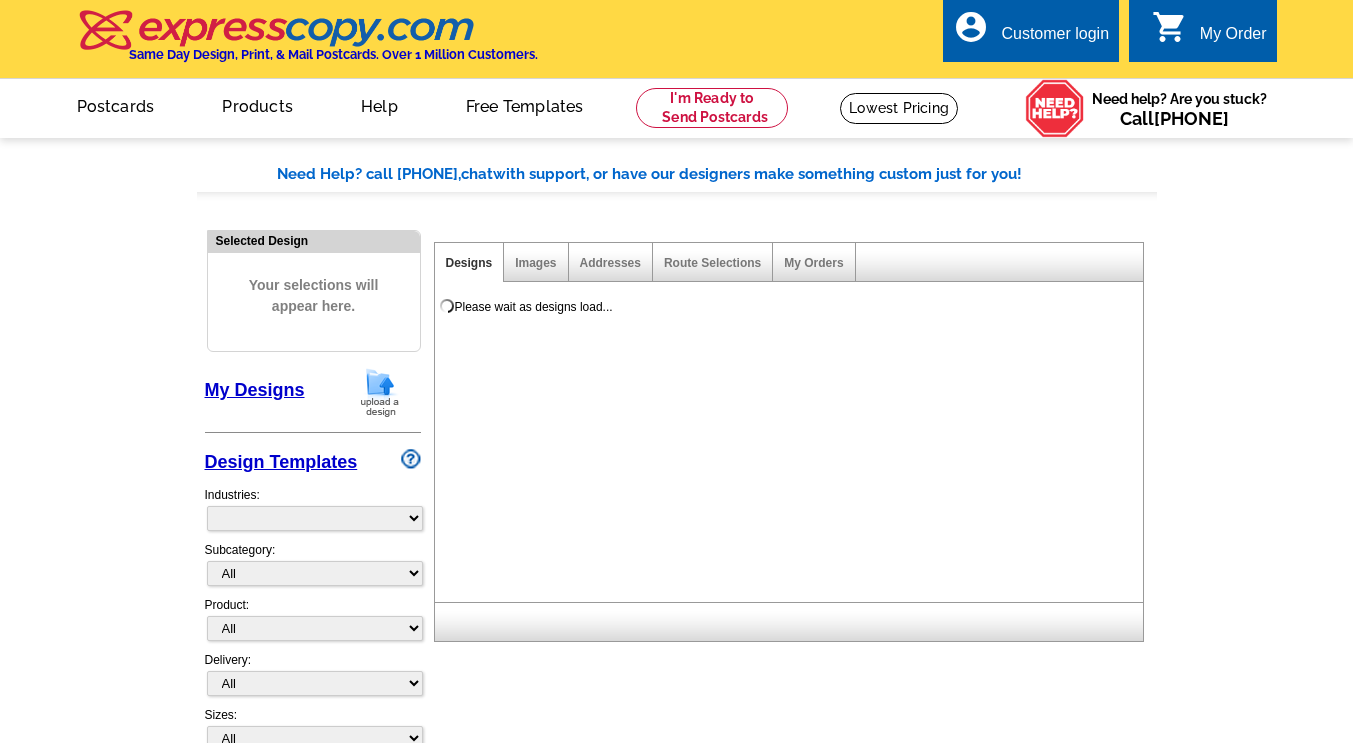 scroll, scrollTop: 0, scrollLeft: 0, axis: both 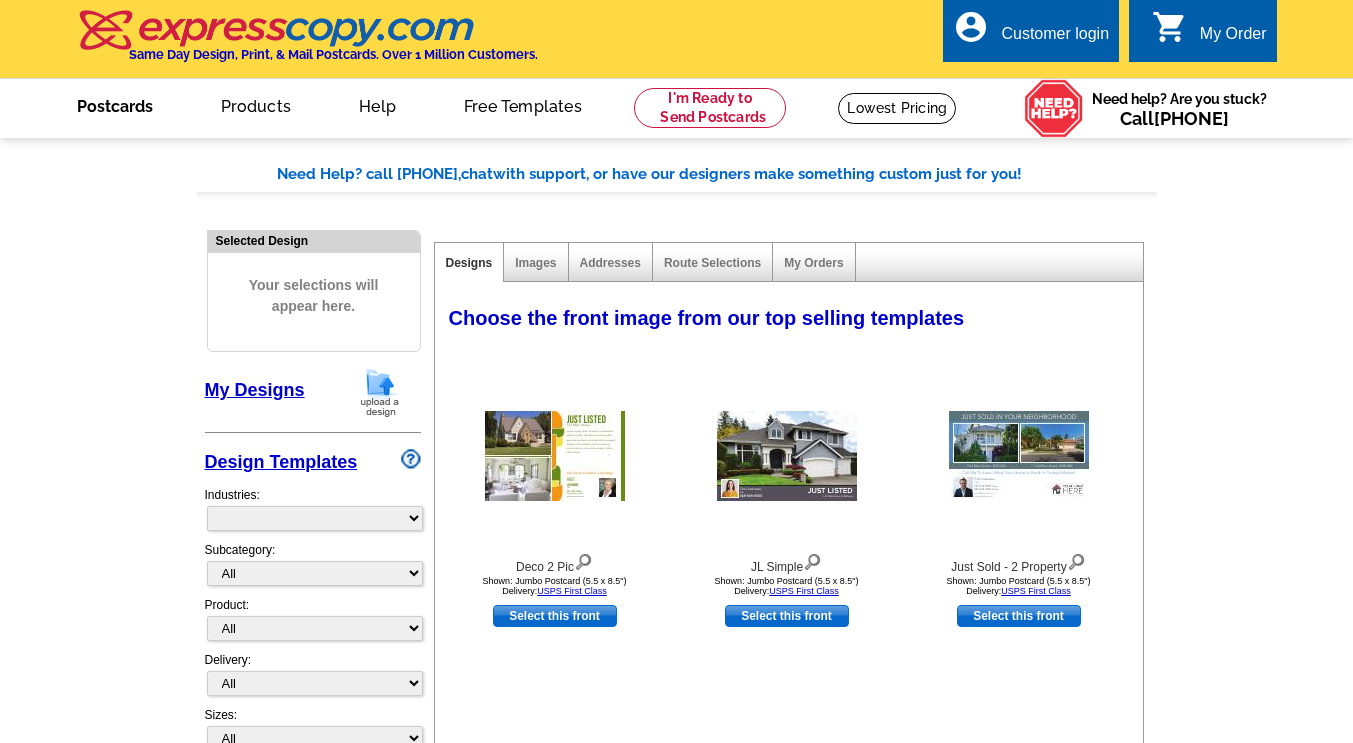 select on "785" 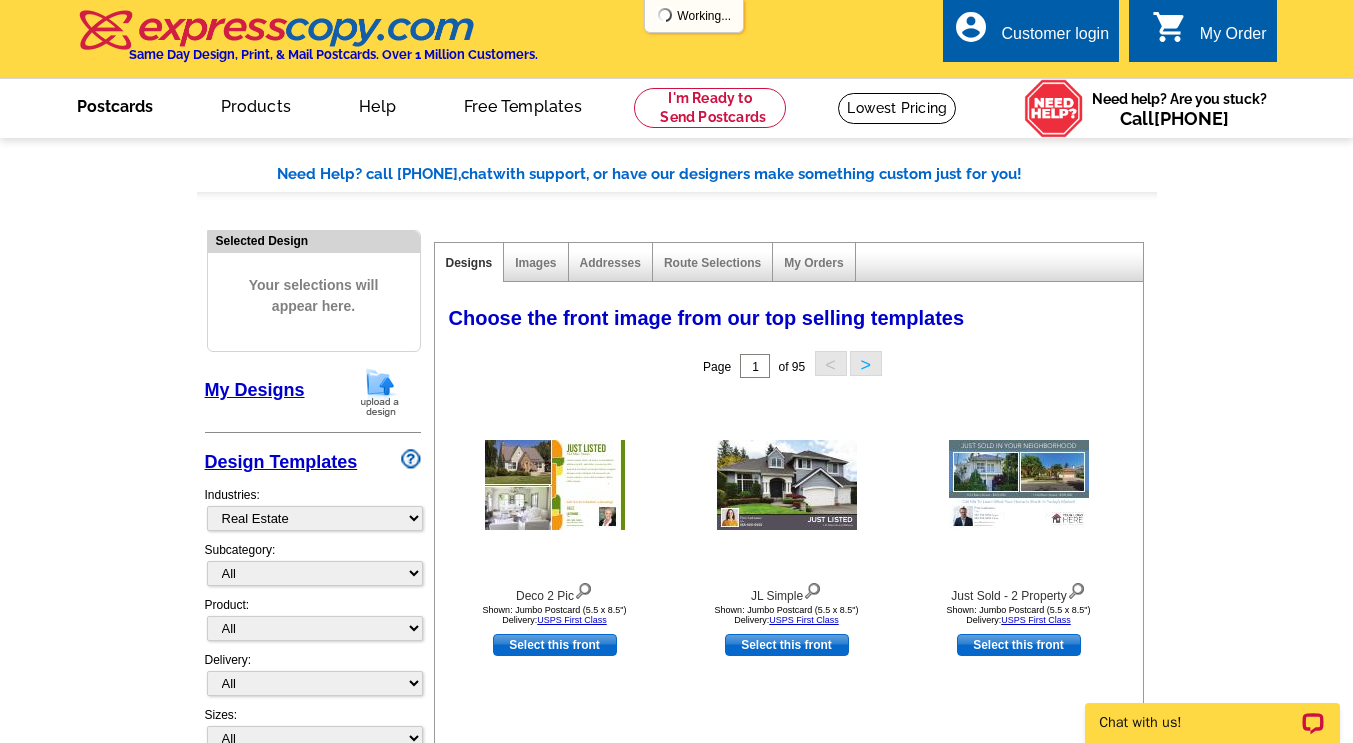 click on "Postcards" at bounding box center (115, 104) 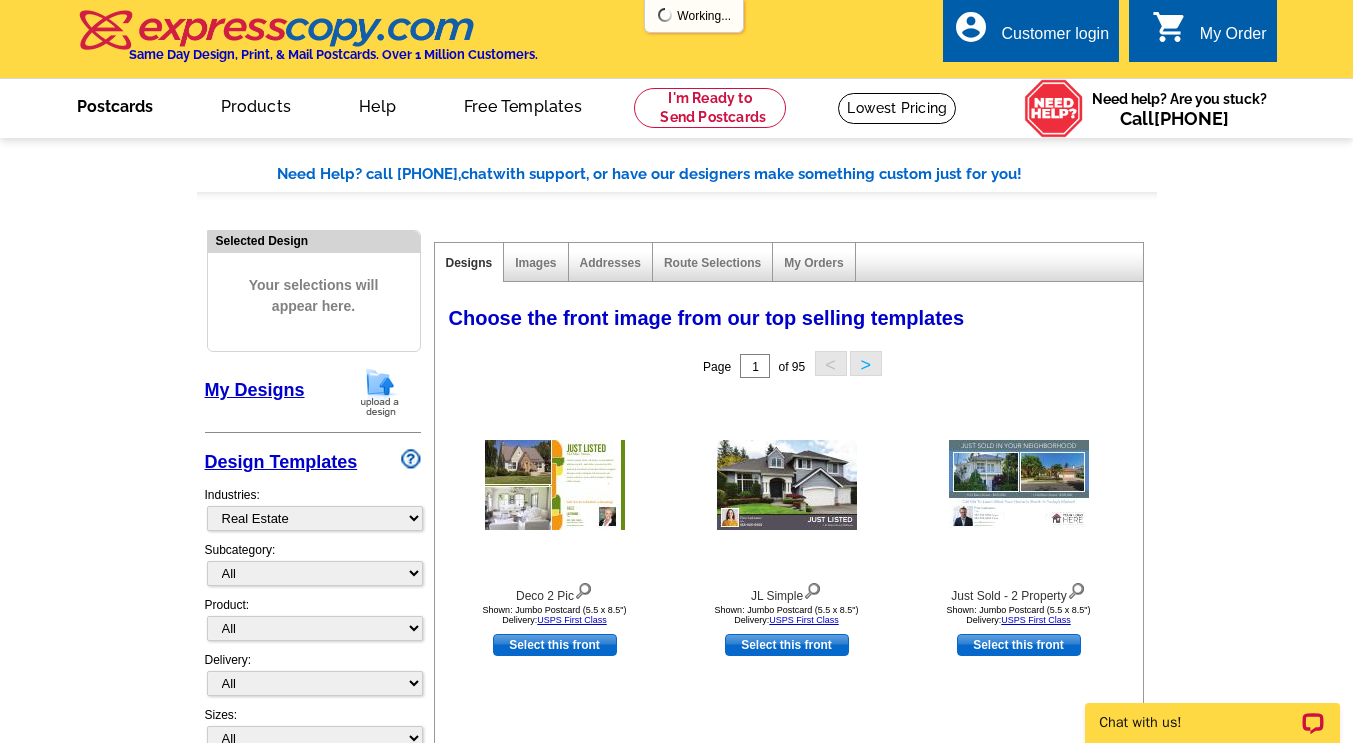 scroll, scrollTop: 0, scrollLeft: 0, axis: both 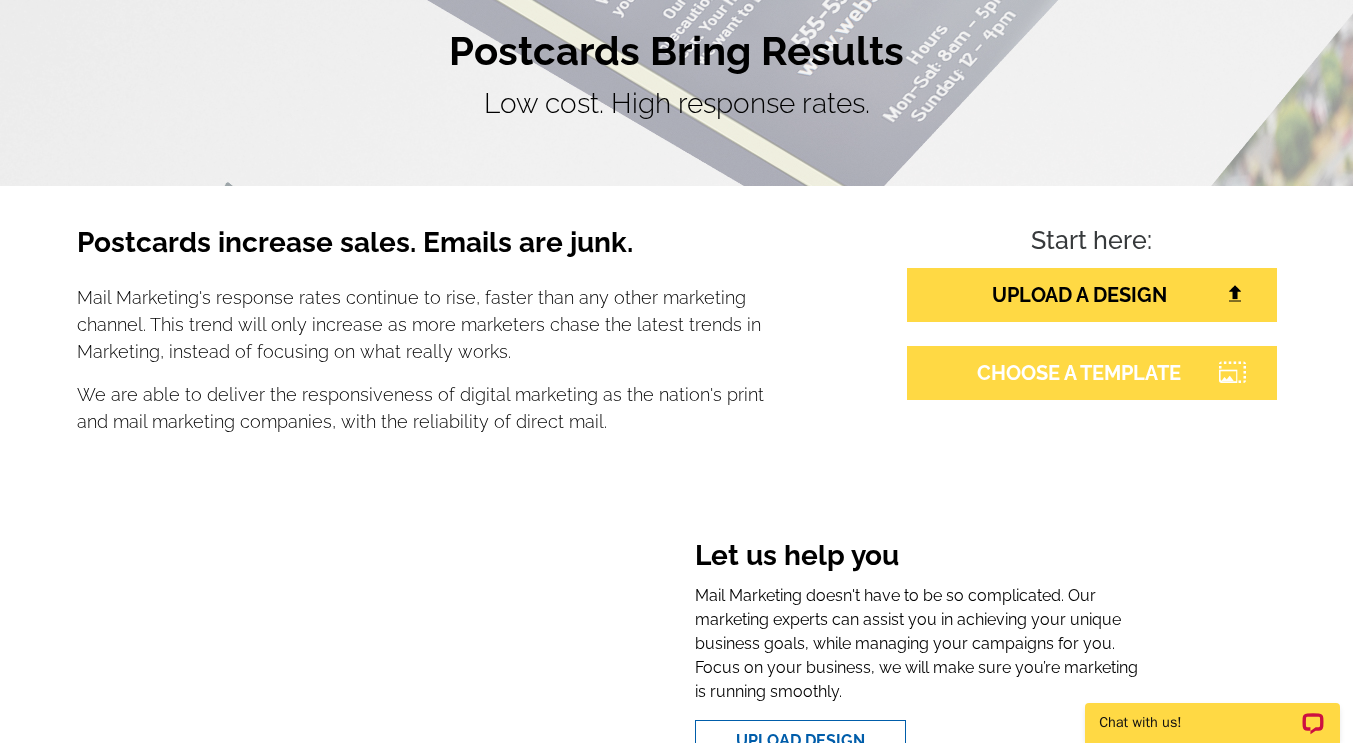 click on "CHOOSE
A TEMPLATE" at bounding box center (1092, 373) 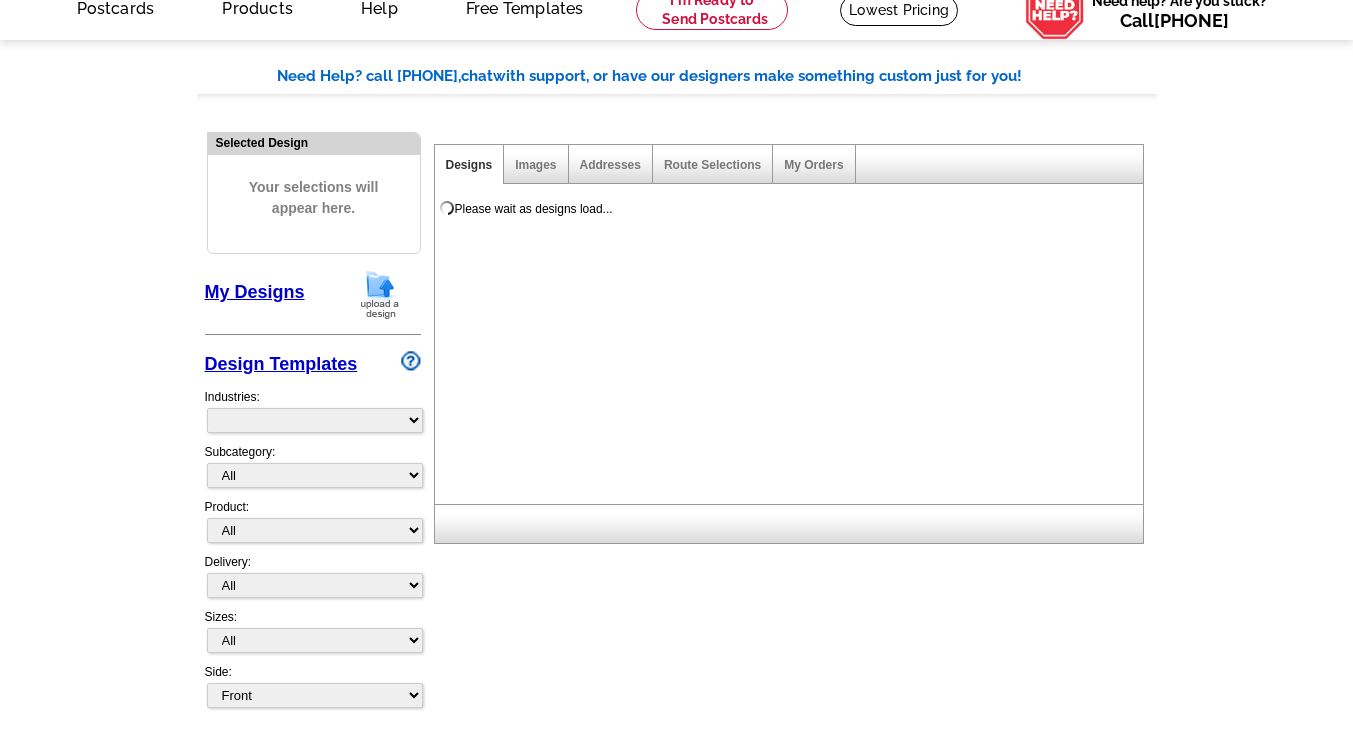 scroll, scrollTop: 99, scrollLeft: 0, axis: vertical 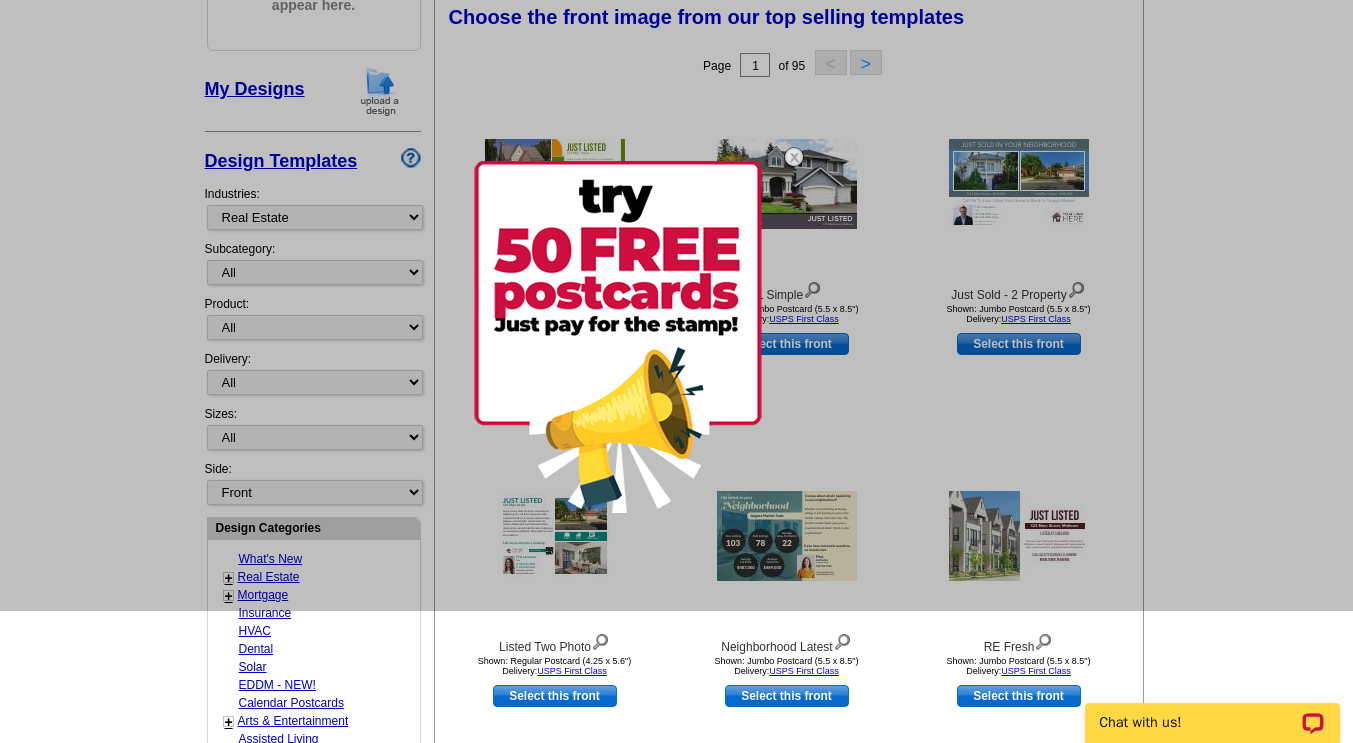 click at bounding box center (676, 239) 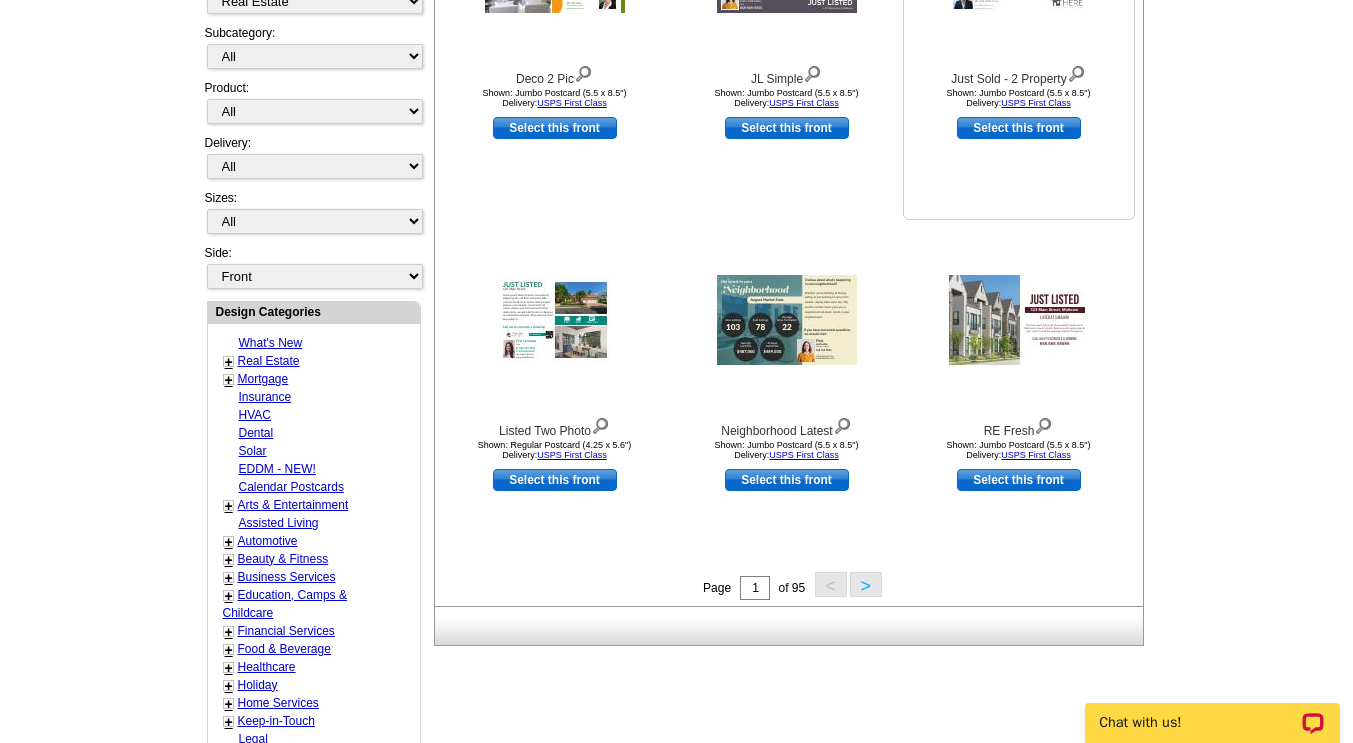 scroll, scrollTop: 522, scrollLeft: 0, axis: vertical 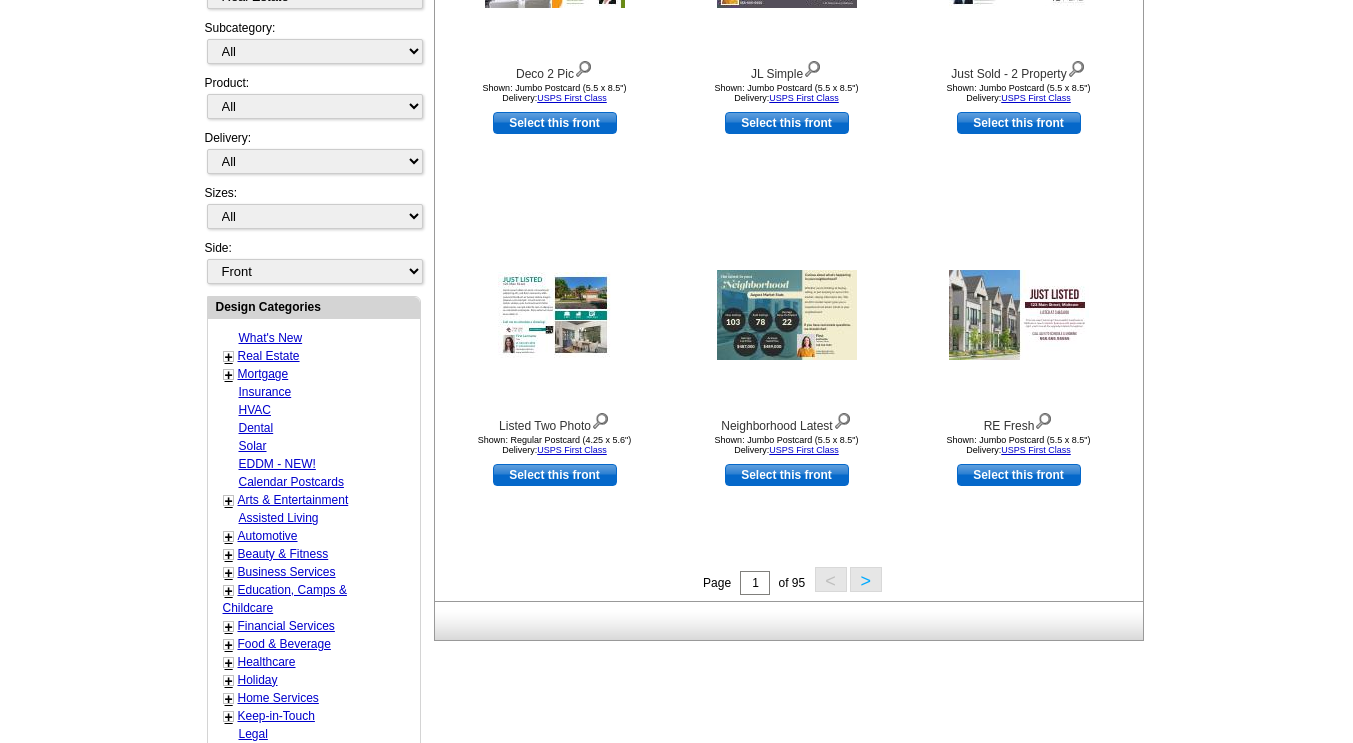 click on "Need Help? call 800-260-5887,  chat  with support, or have our designers make something custom just for you!
Got it, no need for the selection guide next time.
Show Results
Selected Design
Your selections will appear here.
My Designs
Design Templates
Industries:
What's New Real Estate Mortgage Insurance HVAC Dental Solar EDDM - NEW! Calendar Postcards Arts & Entertainment Assisted Living Automotive All" at bounding box center (676, 354) 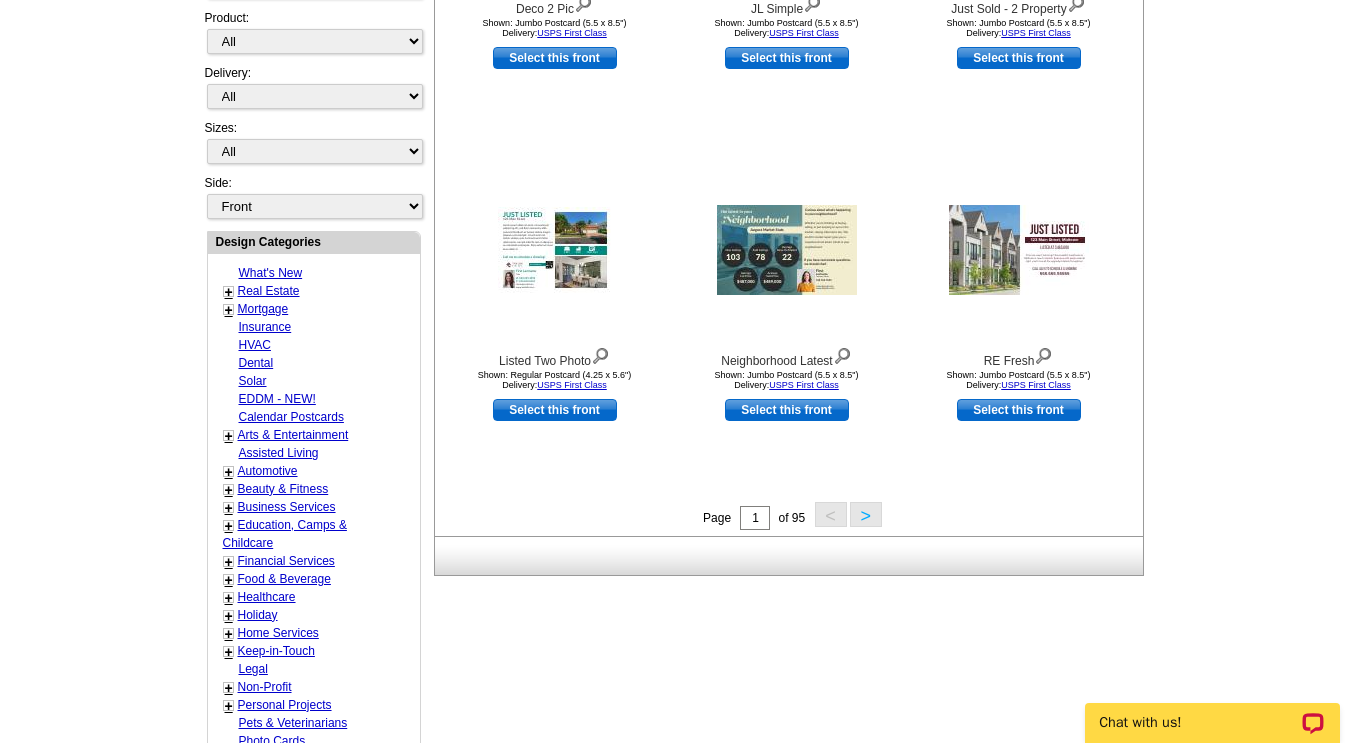 scroll, scrollTop: 593, scrollLeft: 0, axis: vertical 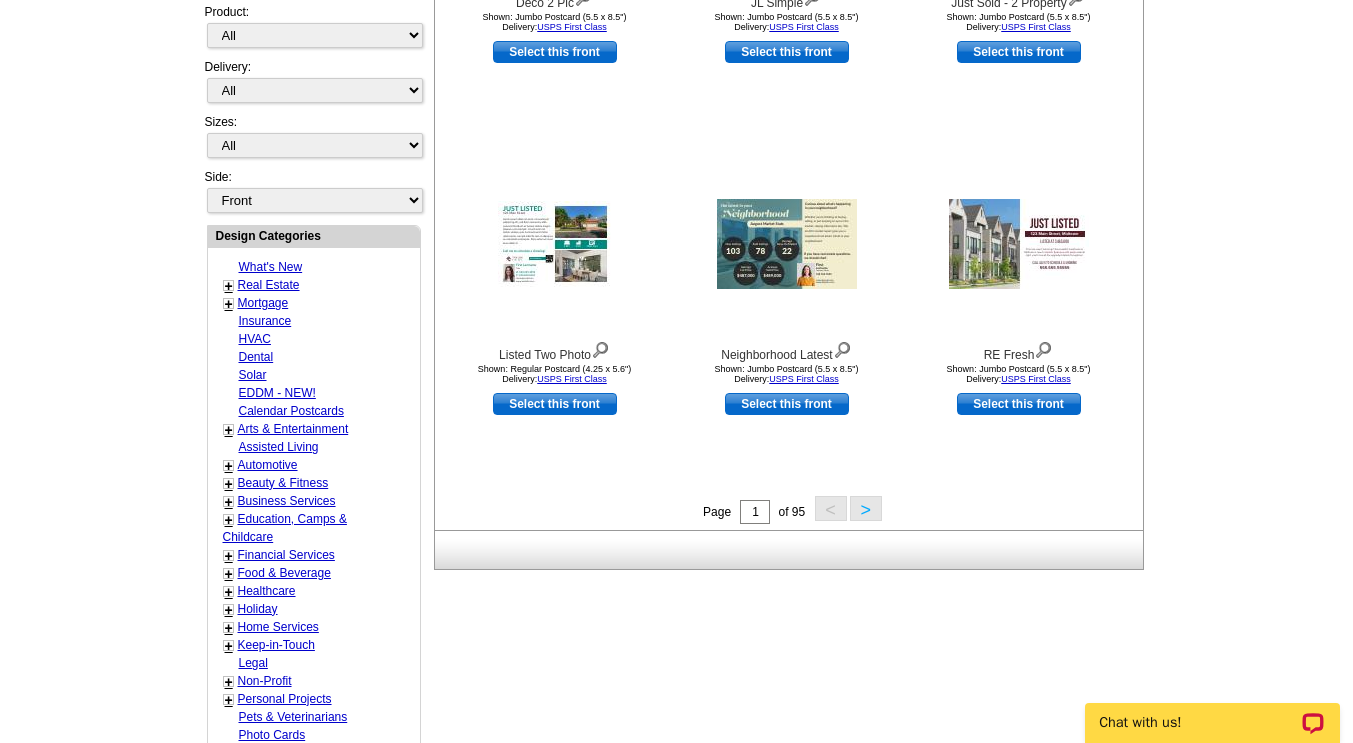 click on "Real Estate" at bounding box center (269, 285) 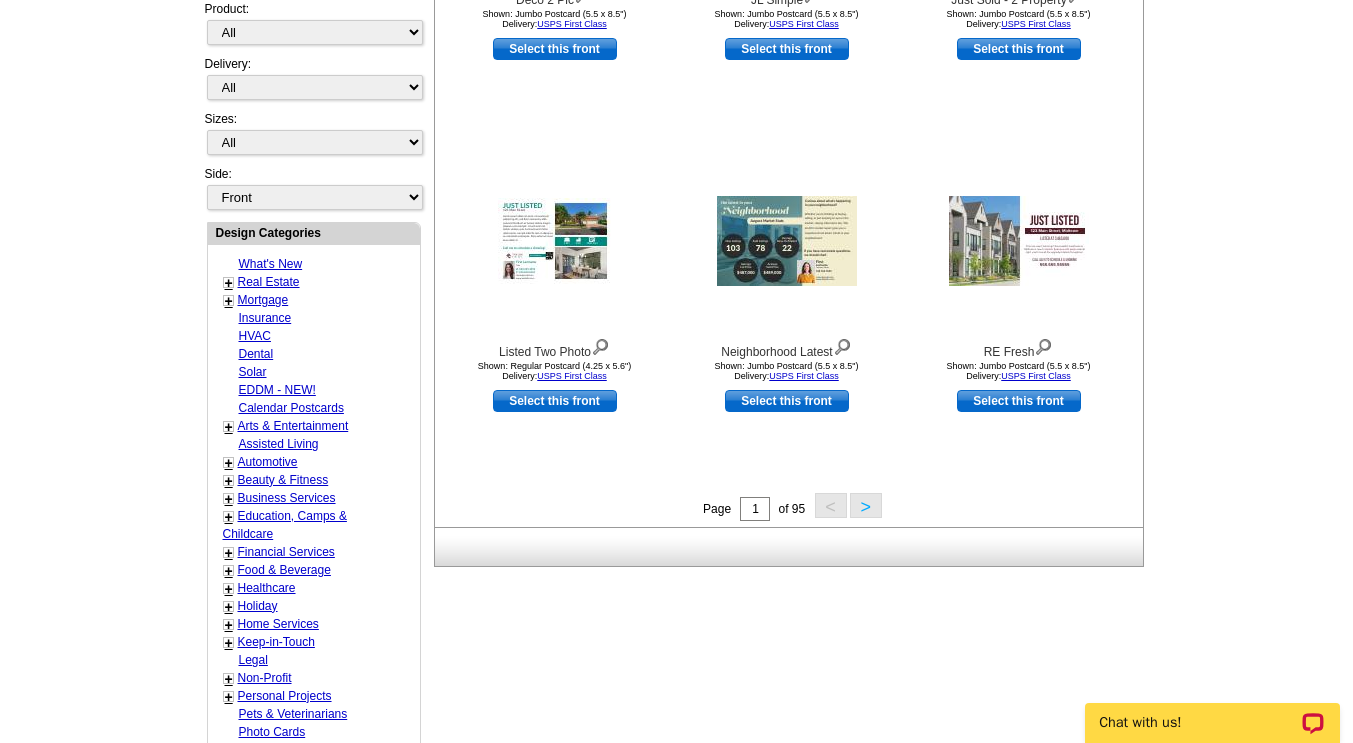 scroll, scrollTop: 597, scrollLeft: 0, axis: vertical 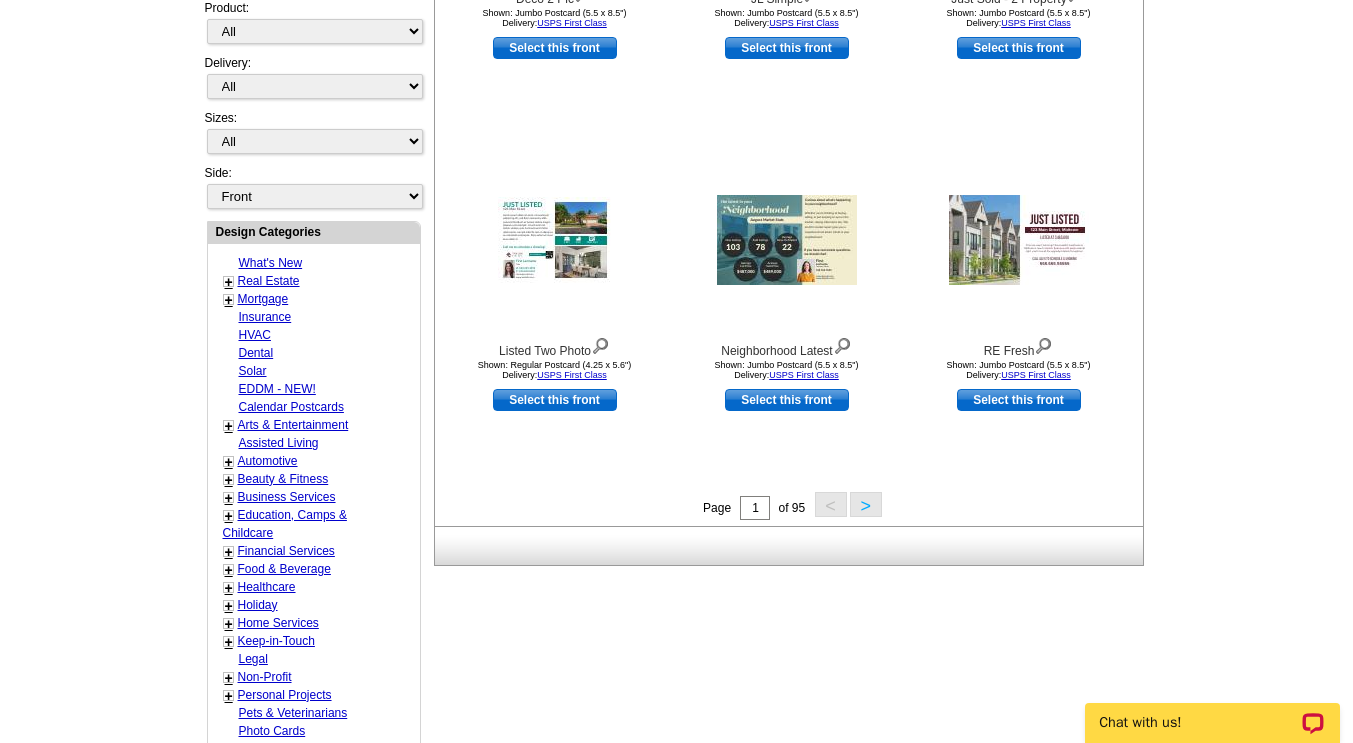 click on ">" at bounding box center (866, 504) 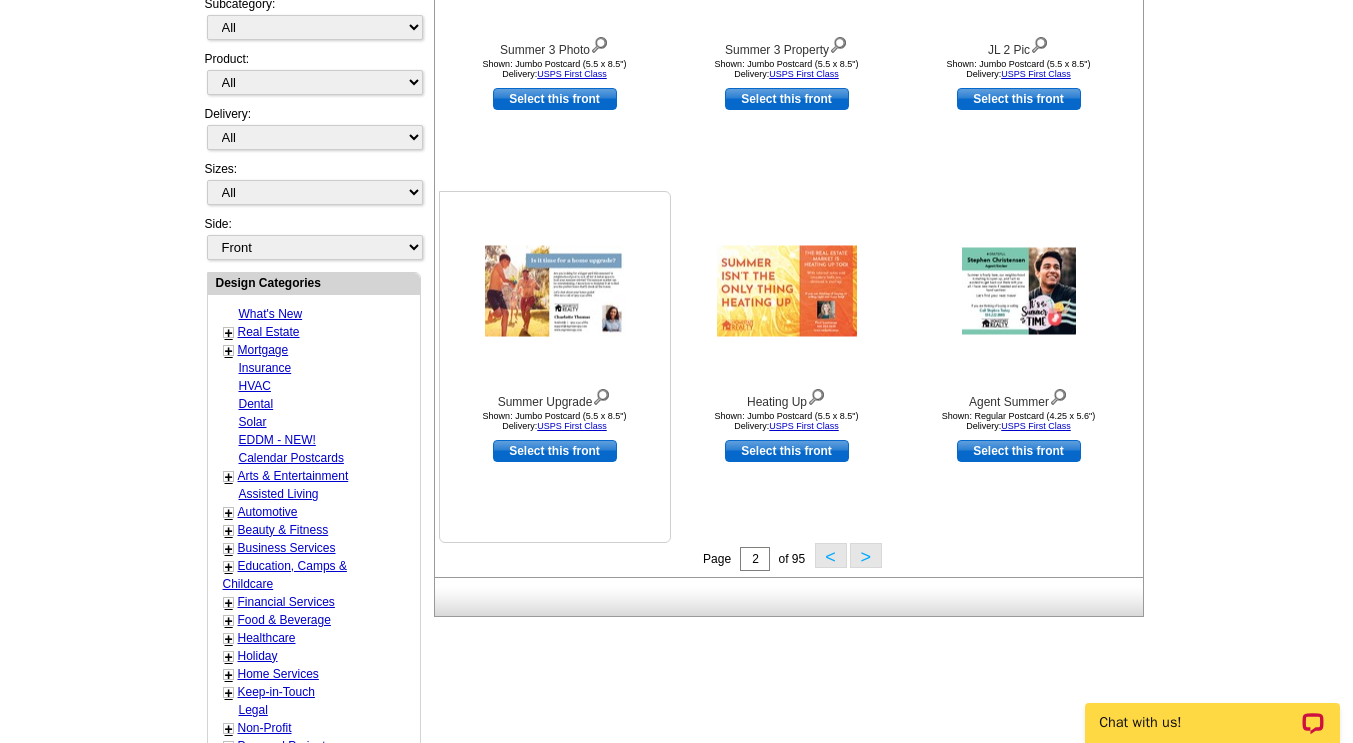 scroll, scrollTop: 564, scrollLeft: 0, axis: vertical 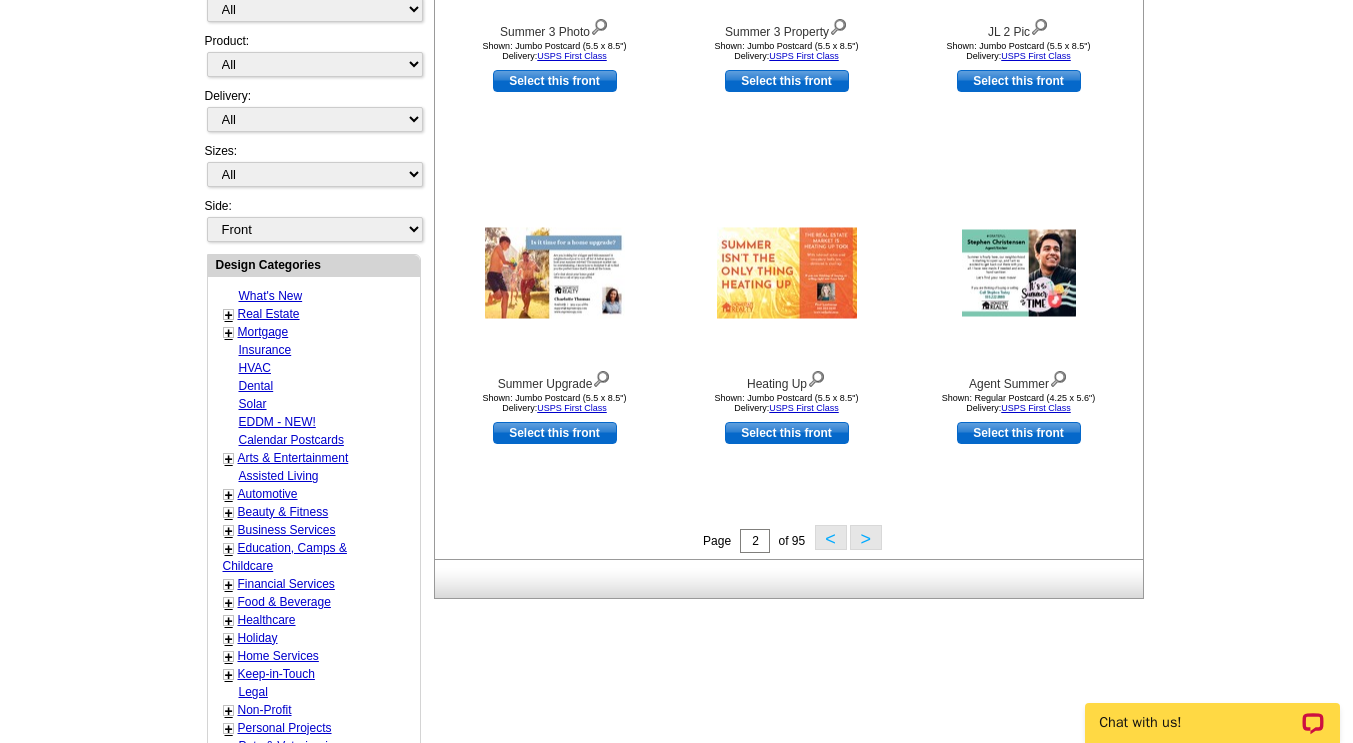 click on ">" at bounding box center [866, 537] 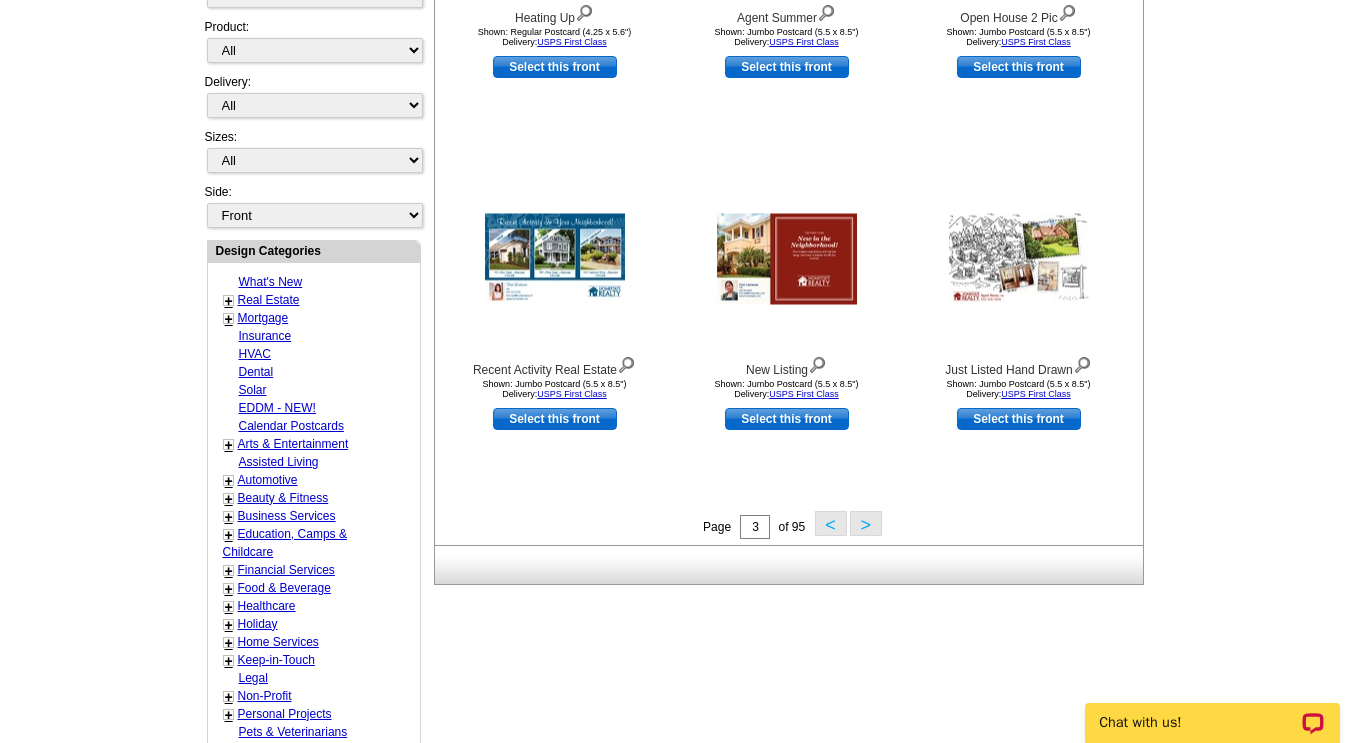 scroll, scrollTop: 580, scrollLeft: 0, axis: vertical 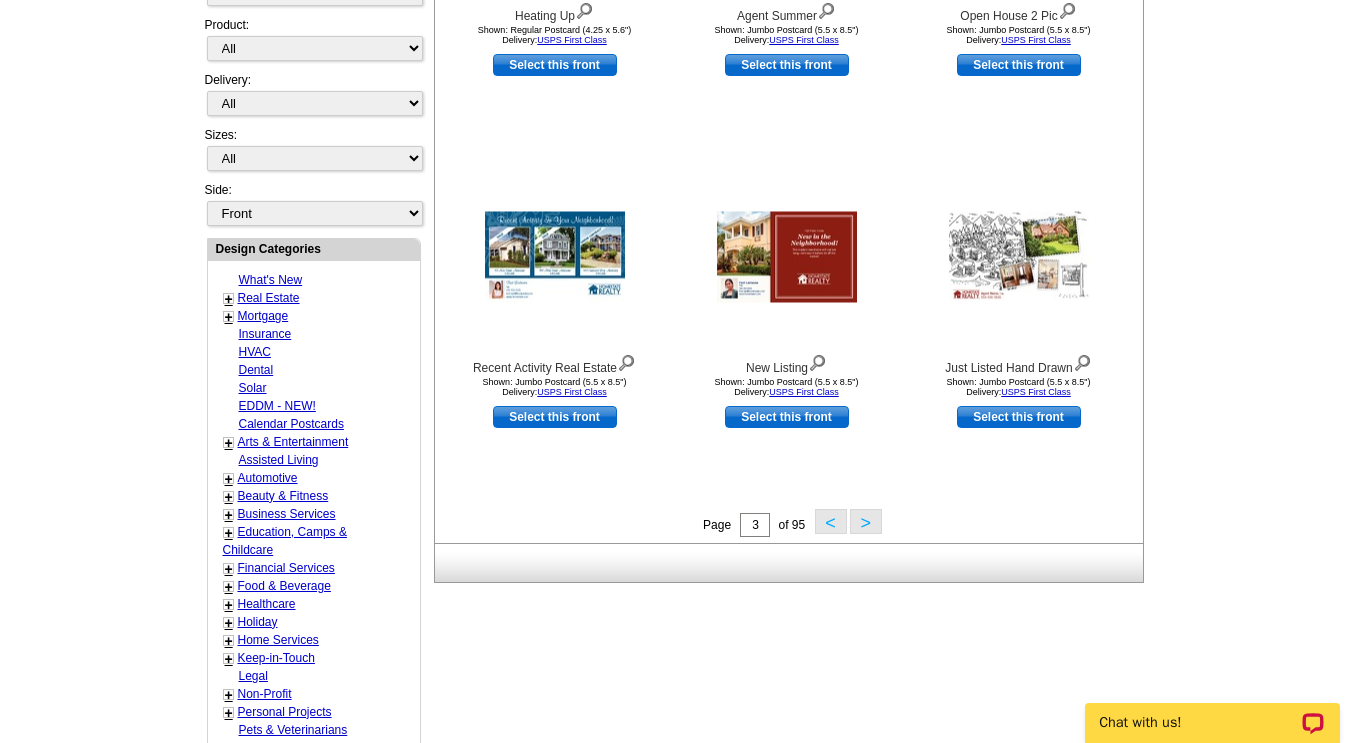 click on ">" at bounding box center (866, 521) 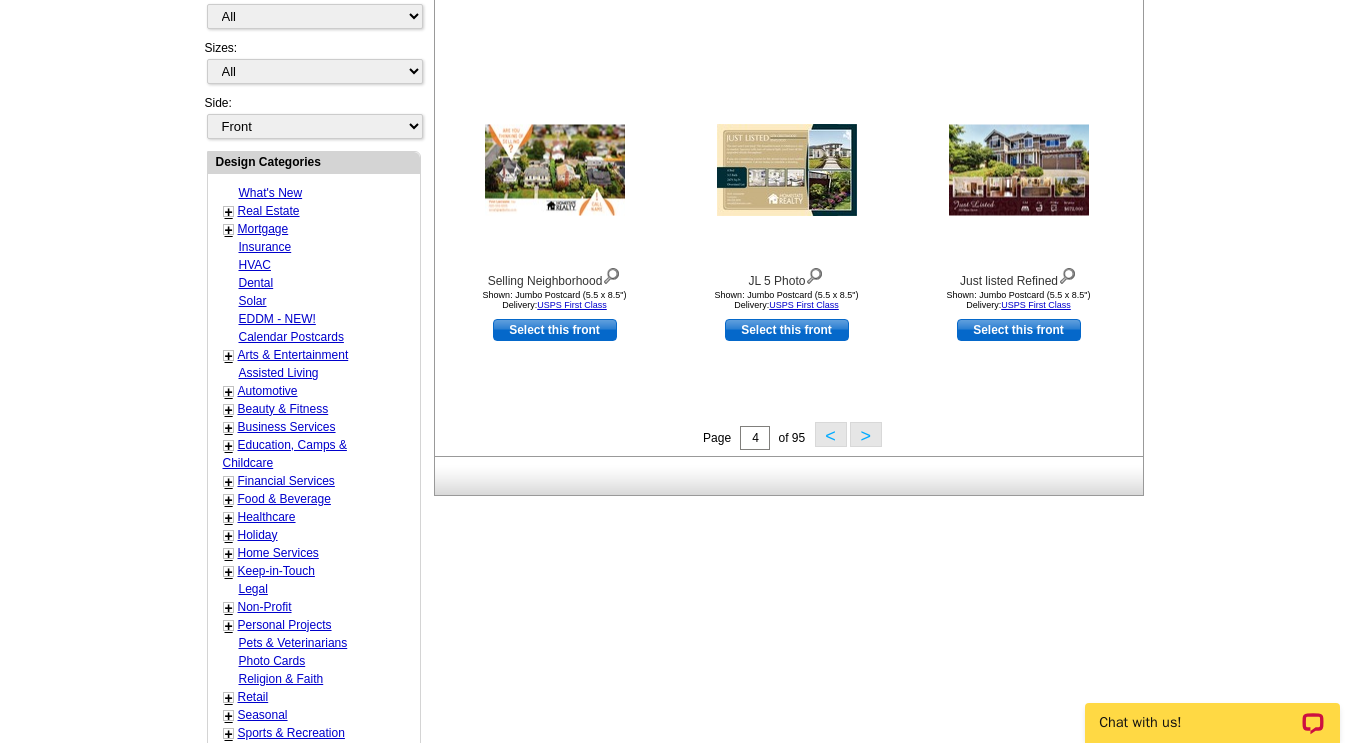 scroll, scrollTop: 672, scrollLeft: 0, axis: vertical 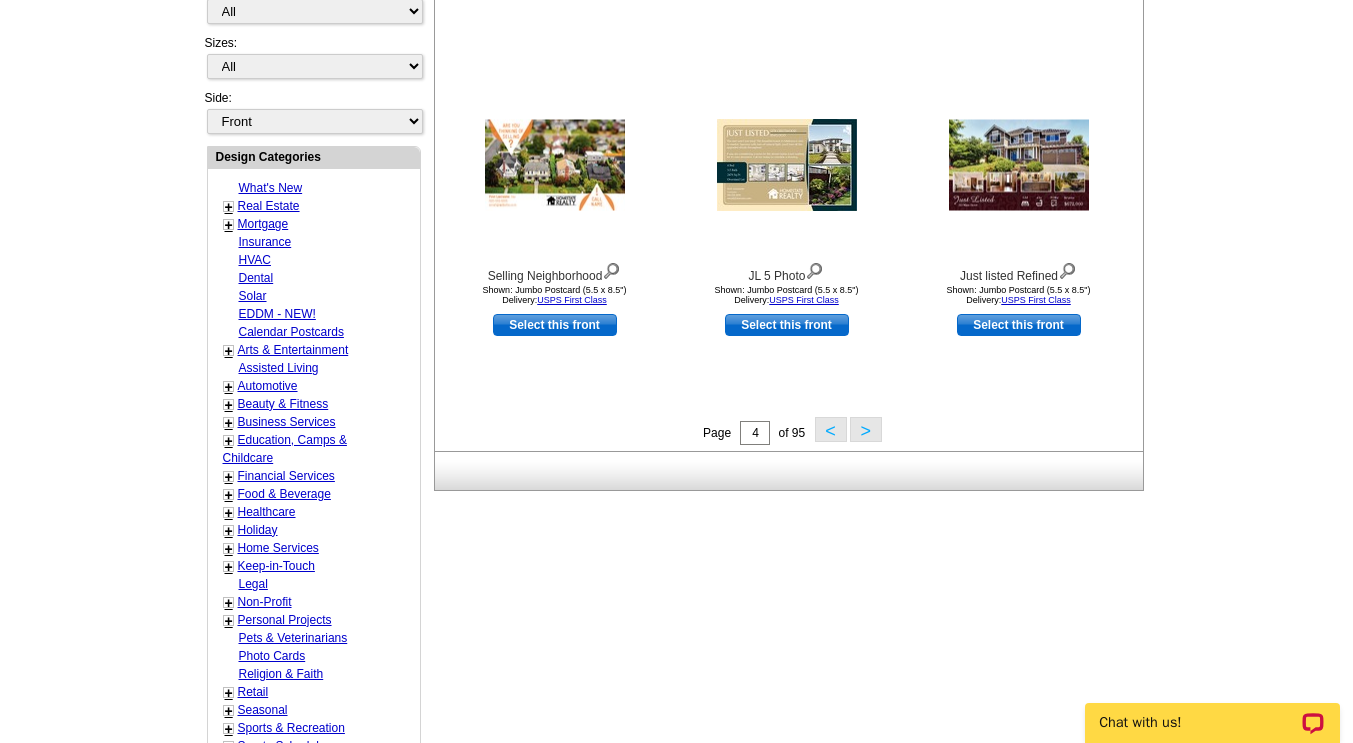 click on ">" at bounding box center (866, 429) 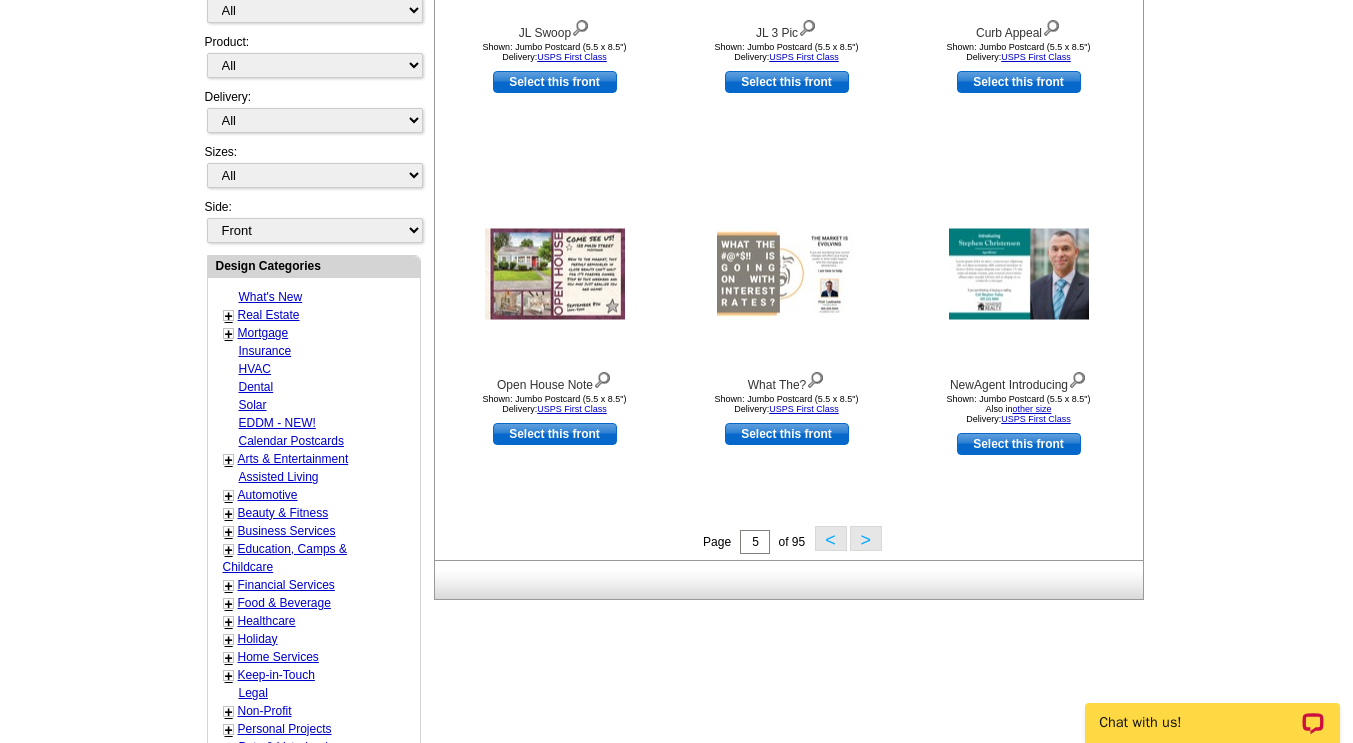 scroll, scrollTop: 561, scrollLeft: 0, axis: vertical 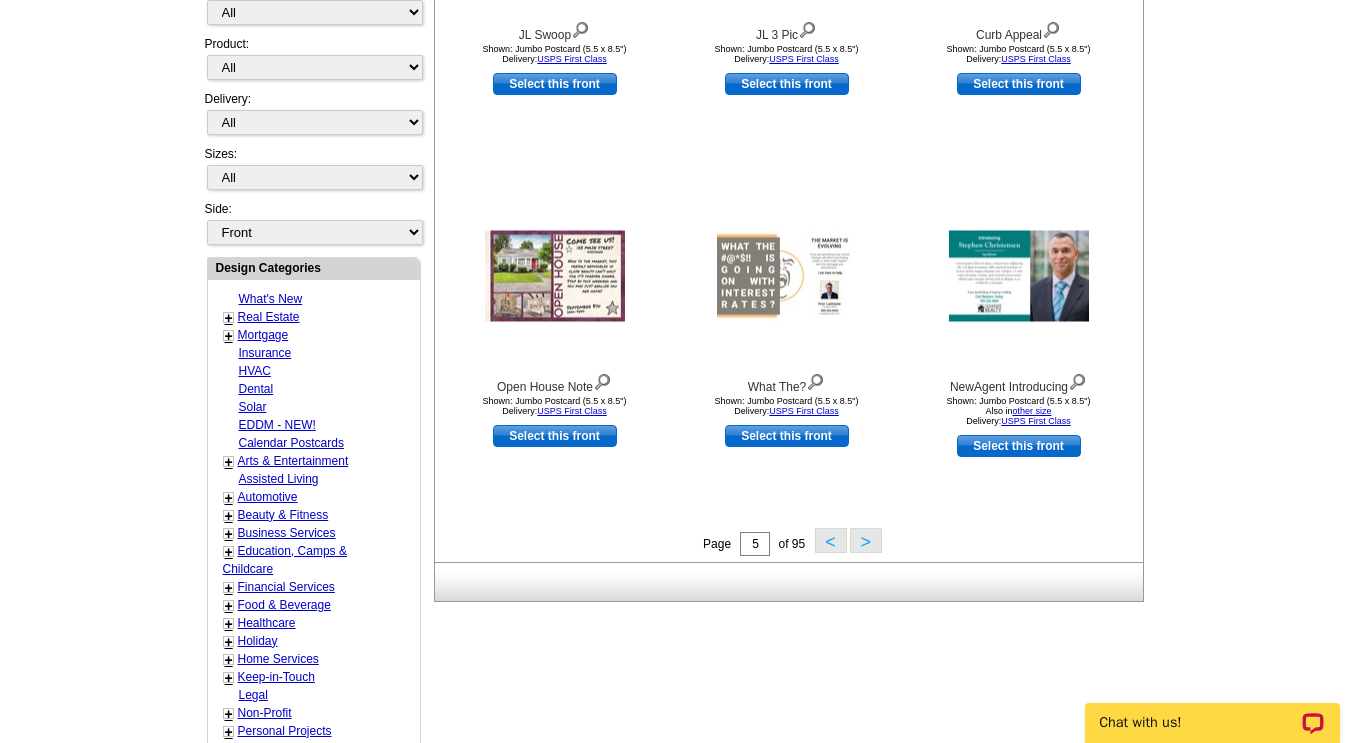 click on ">" at bounding box center [866, 540] 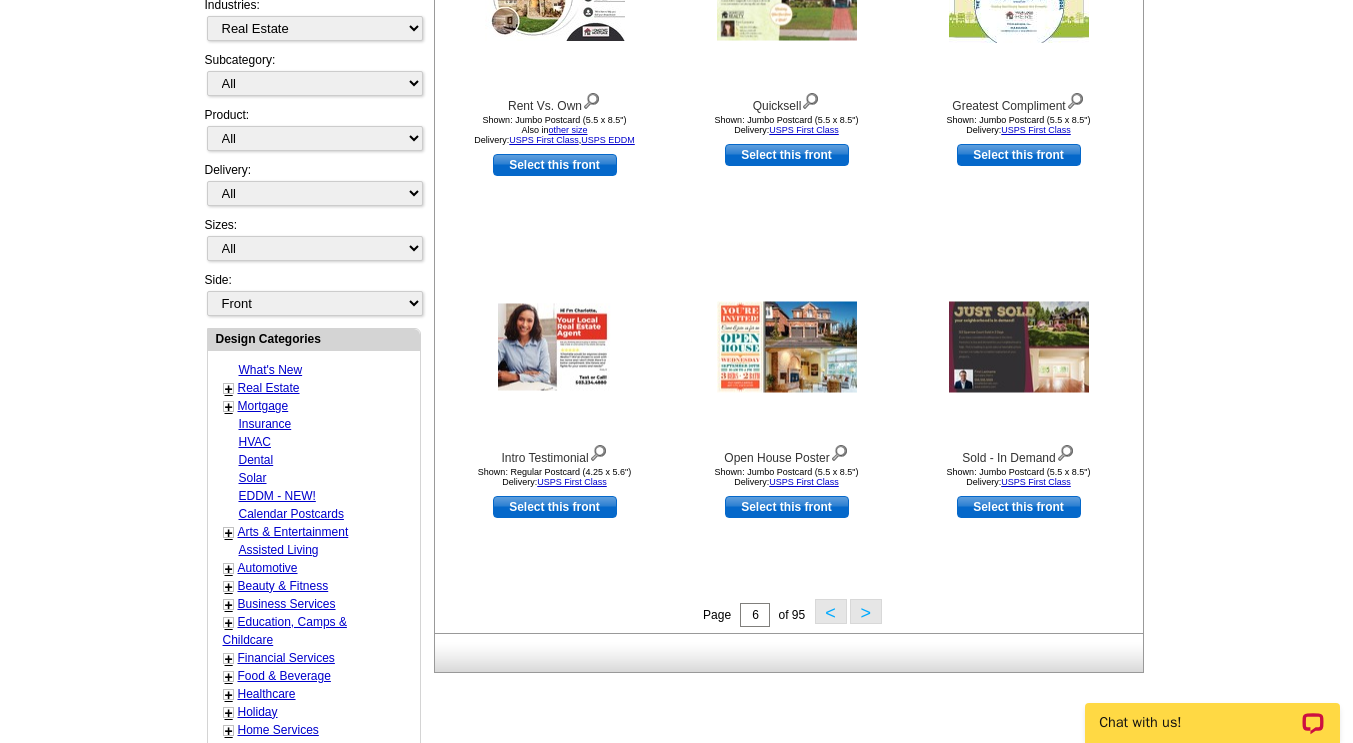 scroll, scrollTop: 491, scrollLeft: 0, axis: vertical 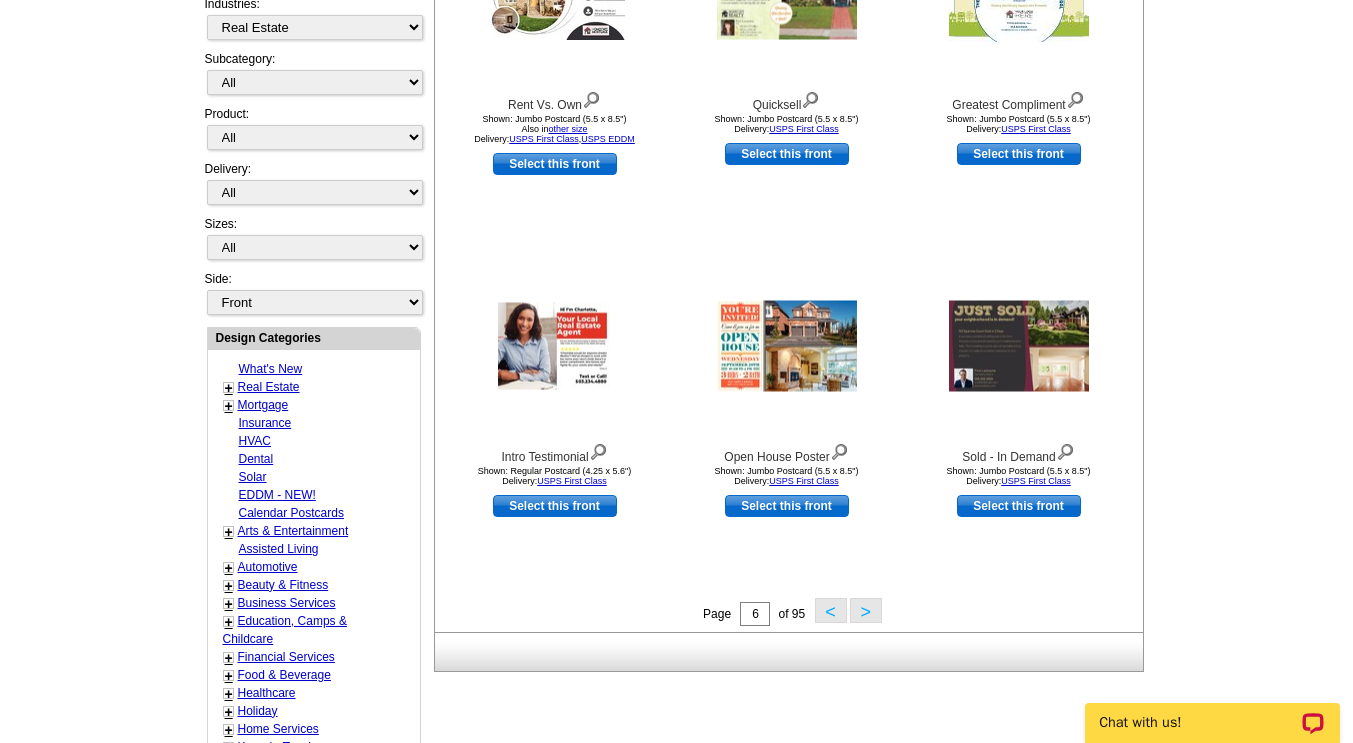 click on ">" at bounding box center (866, 610) 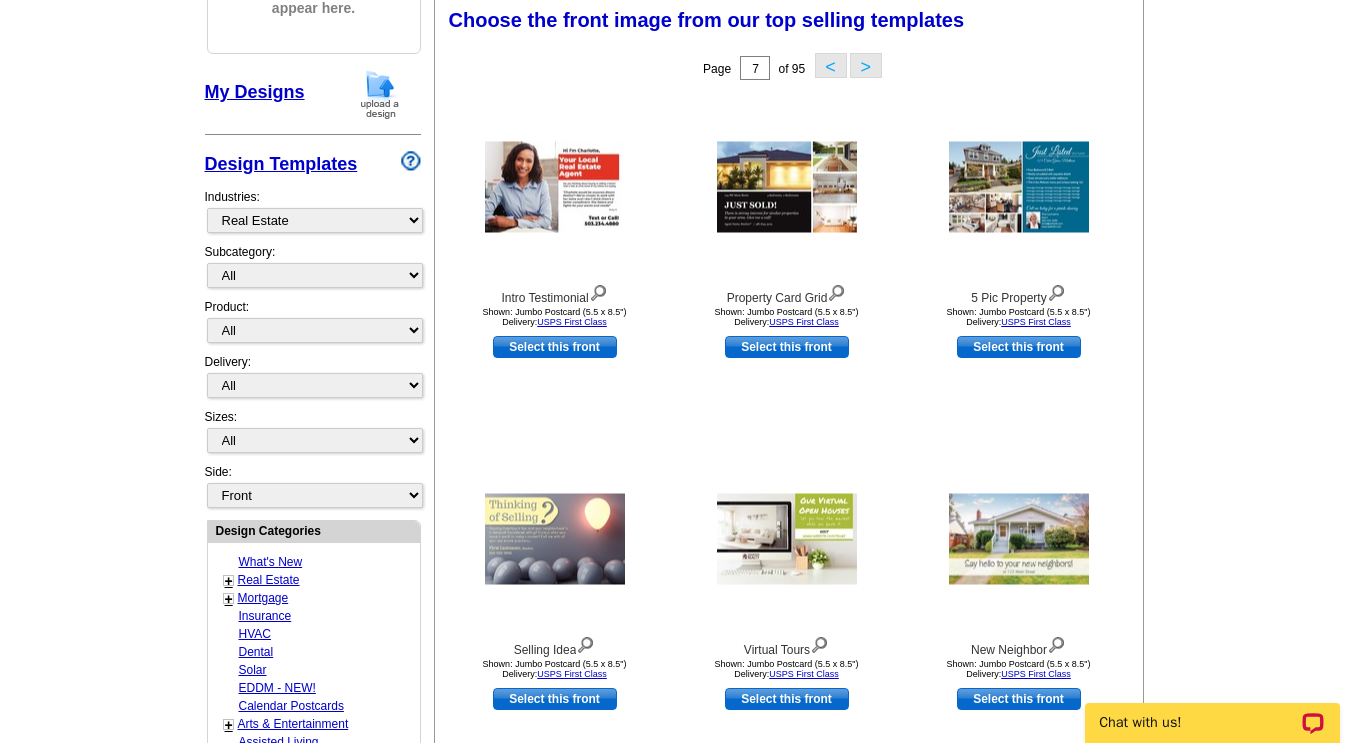 scroll, scrollTop: 296, scrollLeft: 0, axis: vertical 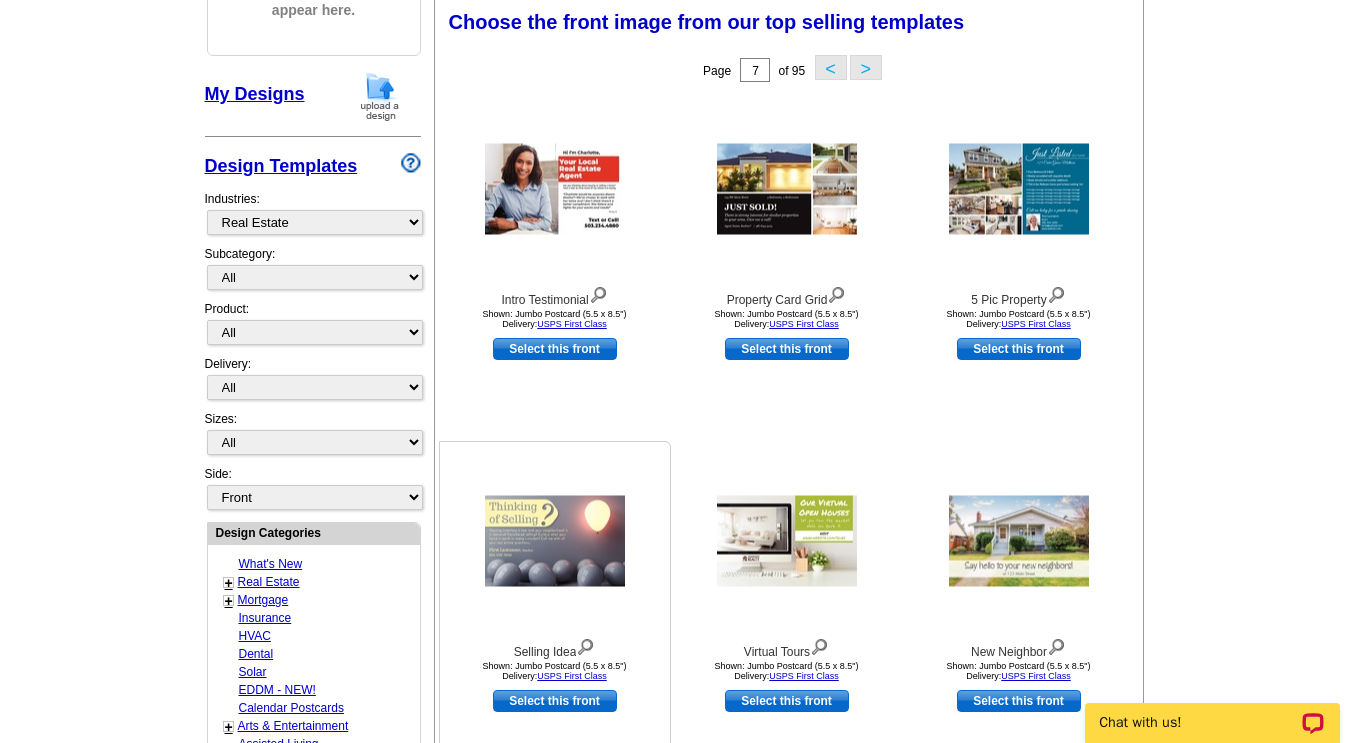 click at bounding box center [555, 541] 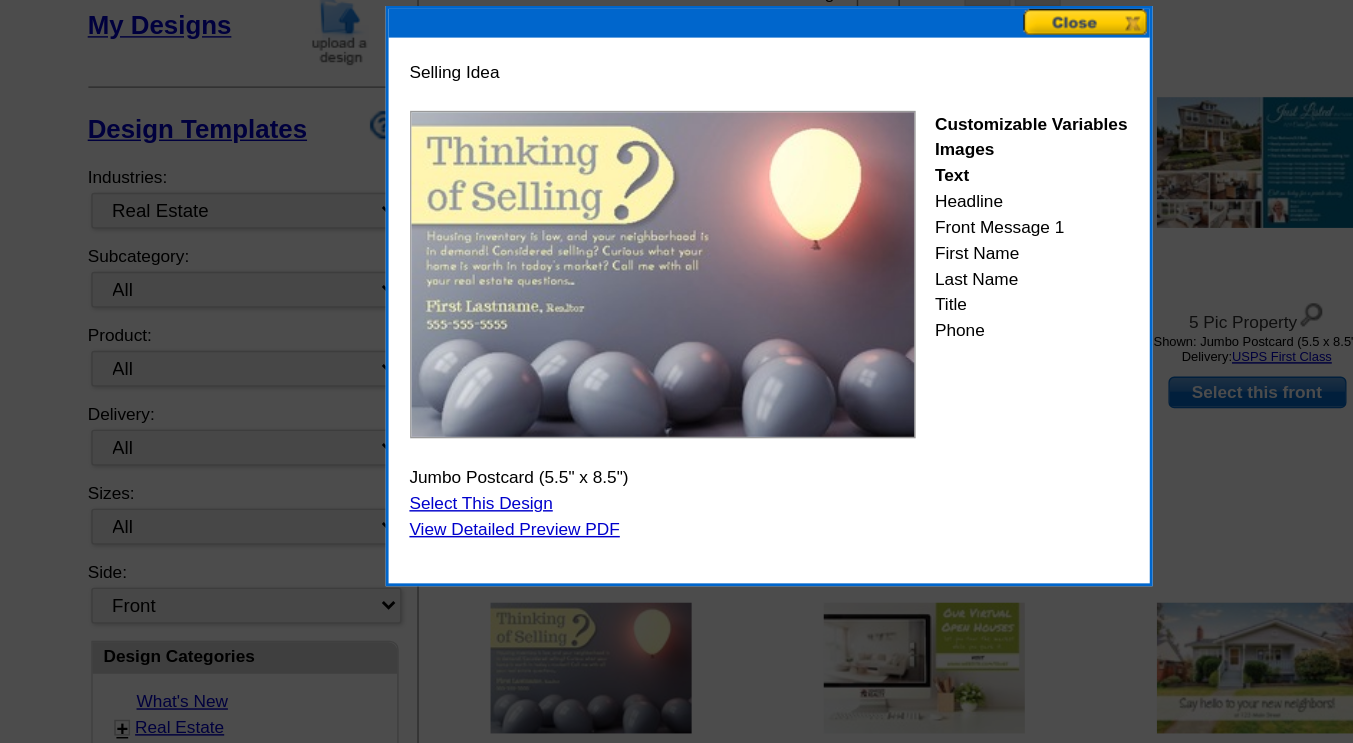 click at bounding box center [900, 91] 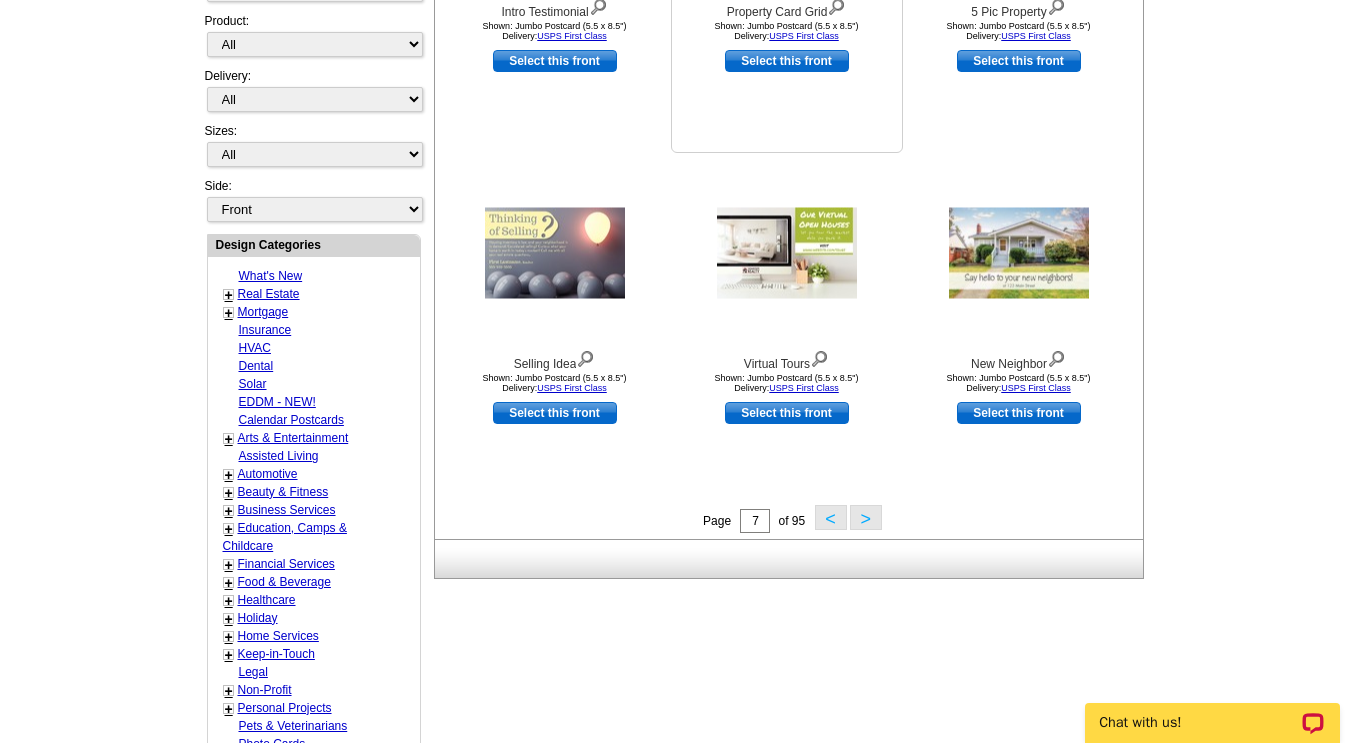 scroll, scrollTop: 584, scrollLeft: 0, axis: vertical 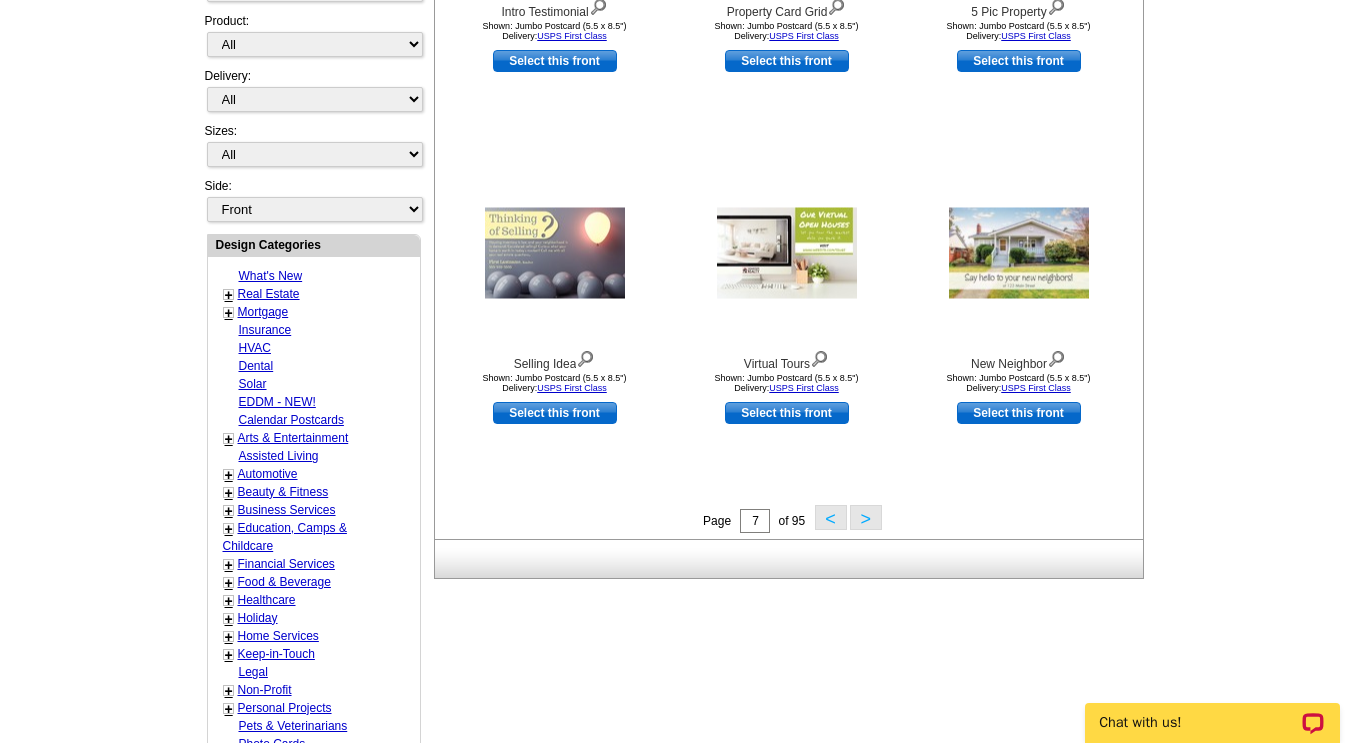 click on "Holiday" at bounding box center [258, 618] 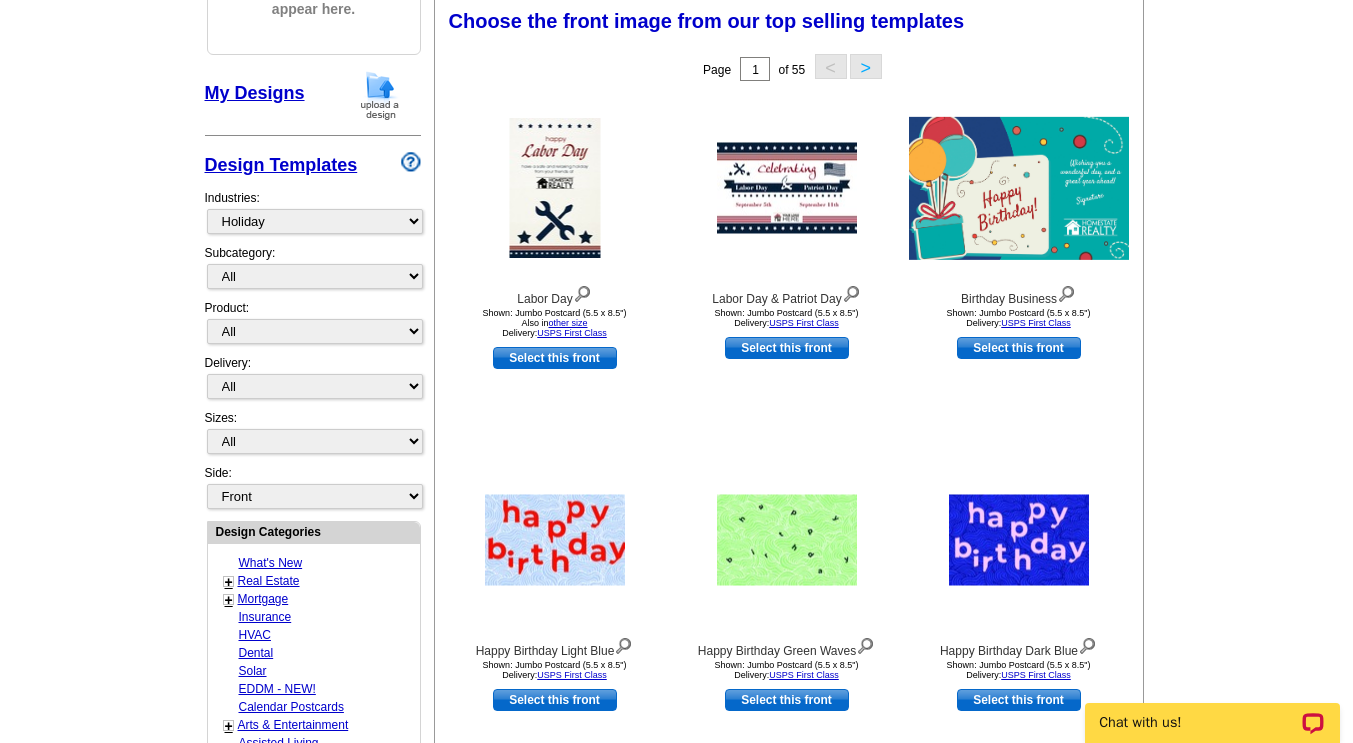 scroll, scrollTop: 296, scrollLeft: 0, axis: vertical 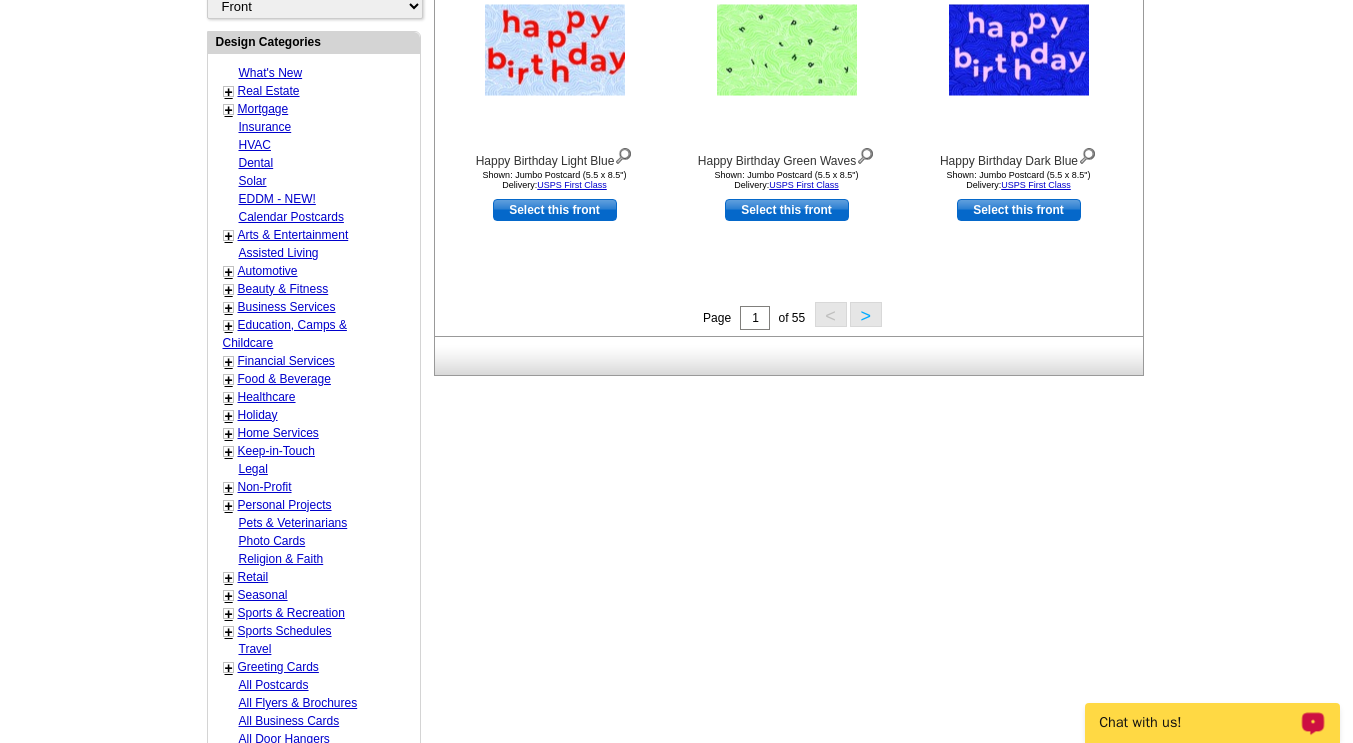 click on "+" at bounding box center (229, 92) 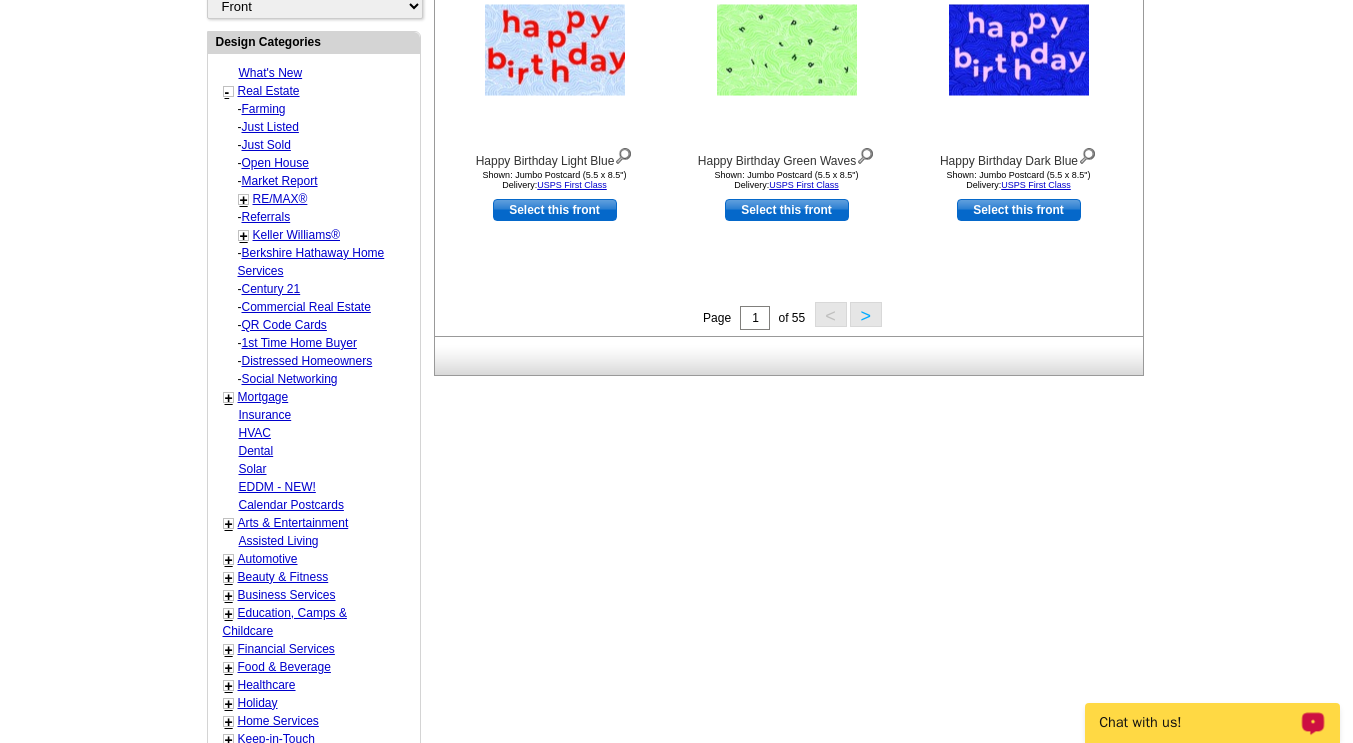 click on "Keller Williams®" at bounding box center [264, 109] 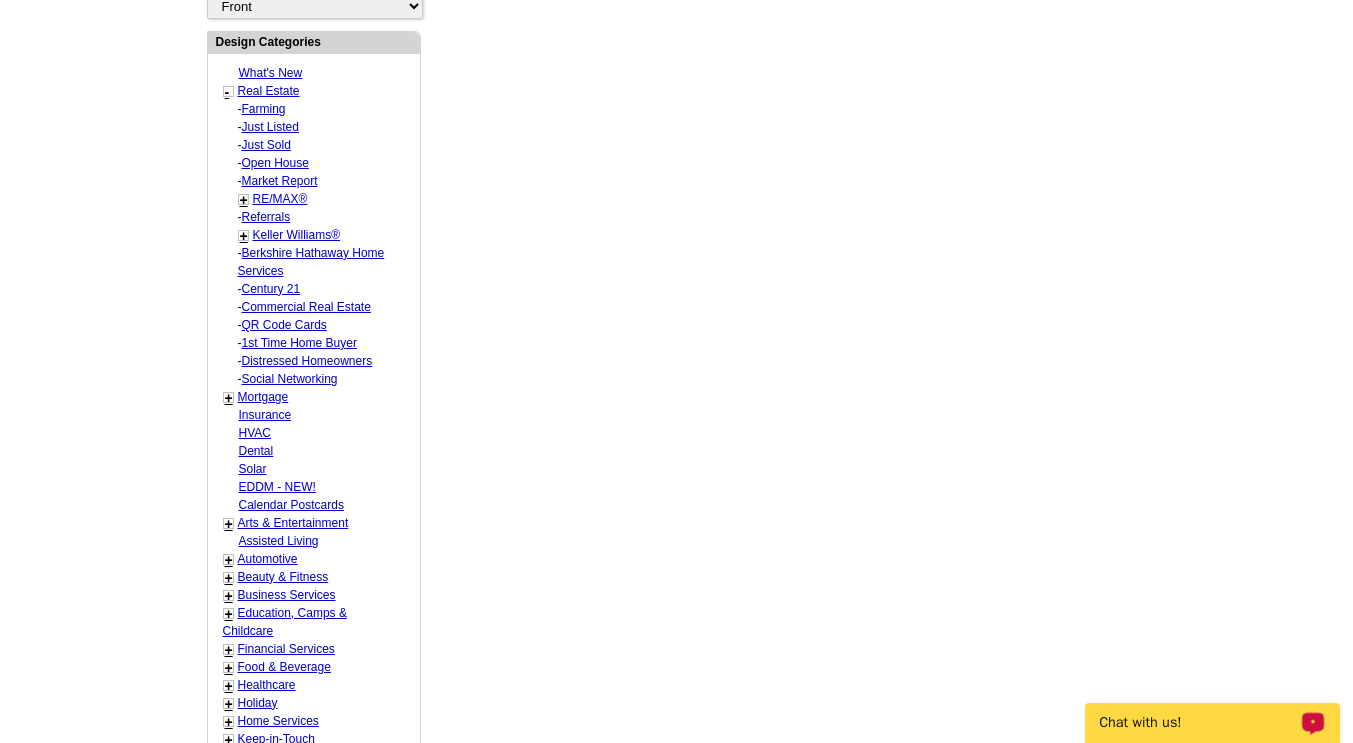 select on "793" 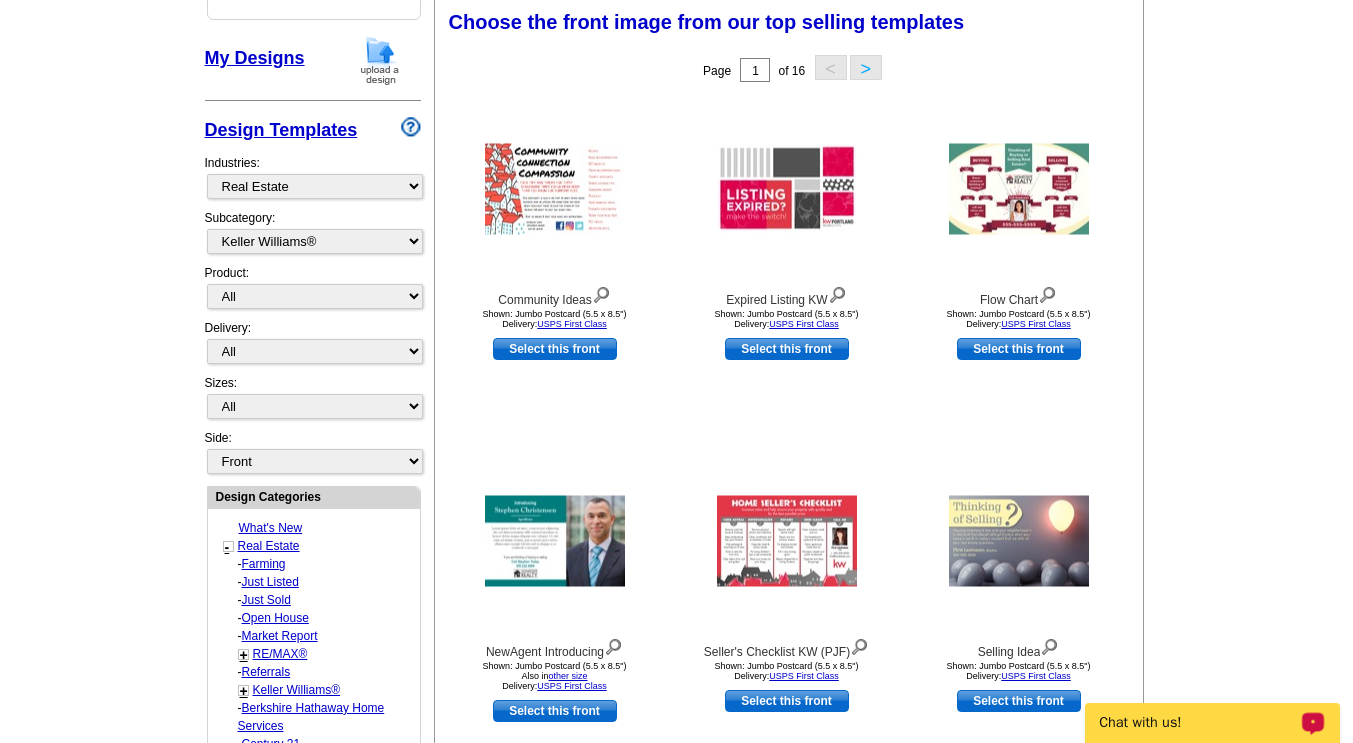 scroll, scrollTop: 332, scrollLeft: 0, axis: vertical 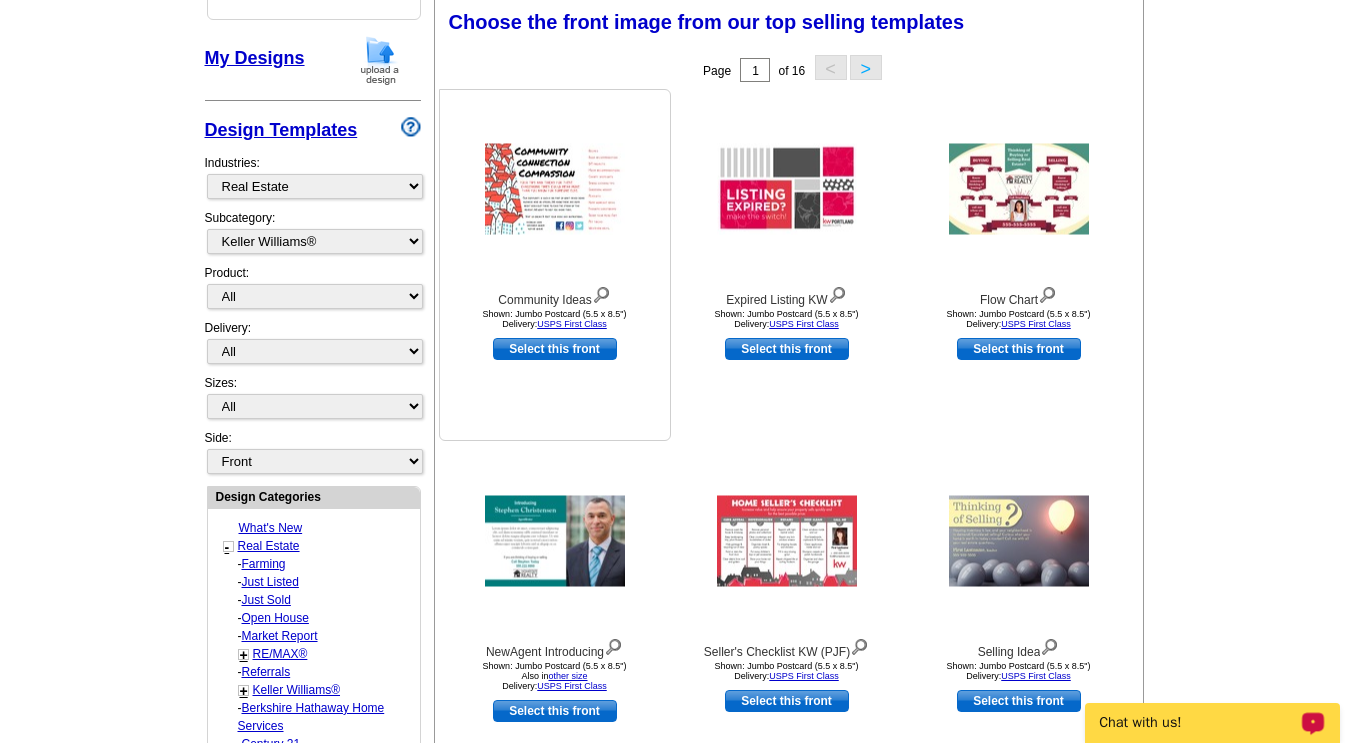 click at bounding box center (555, 189) 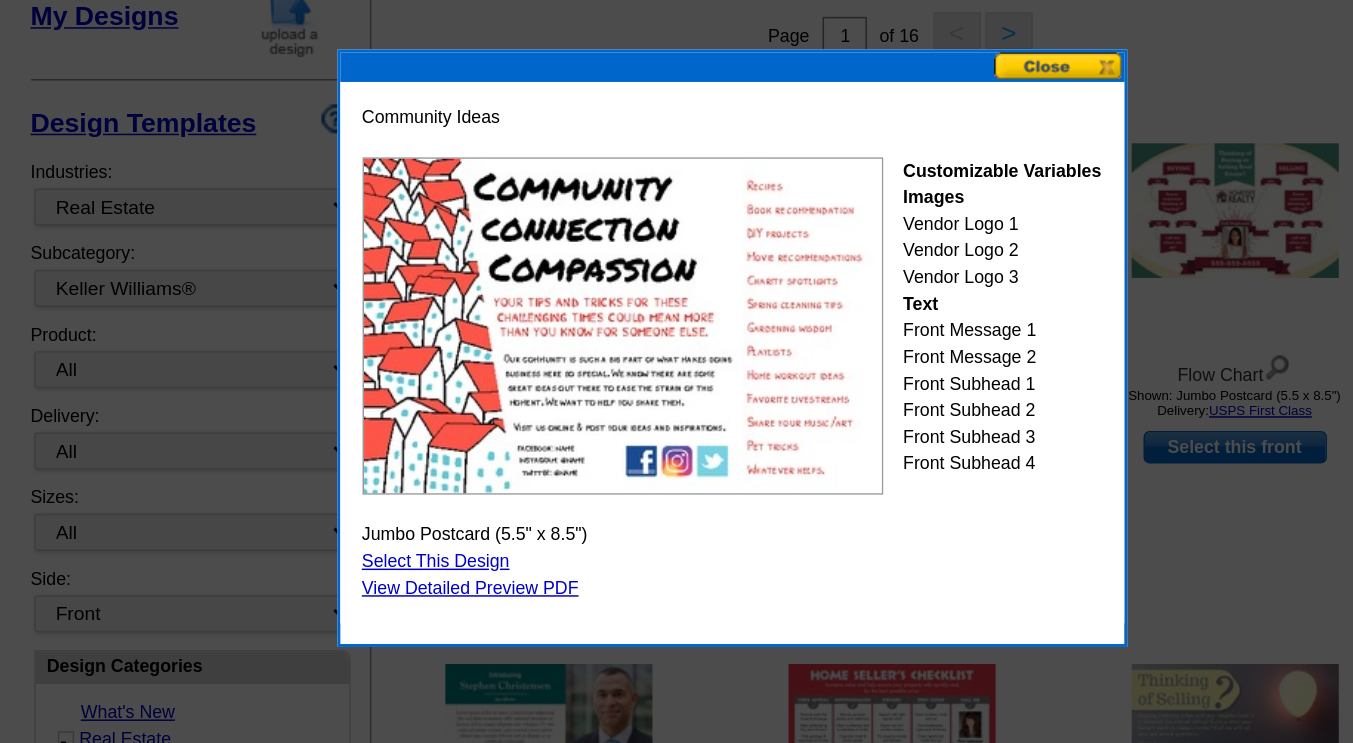 scroll, scrollTop: 314, scrollLeft: 0, axis: vertical 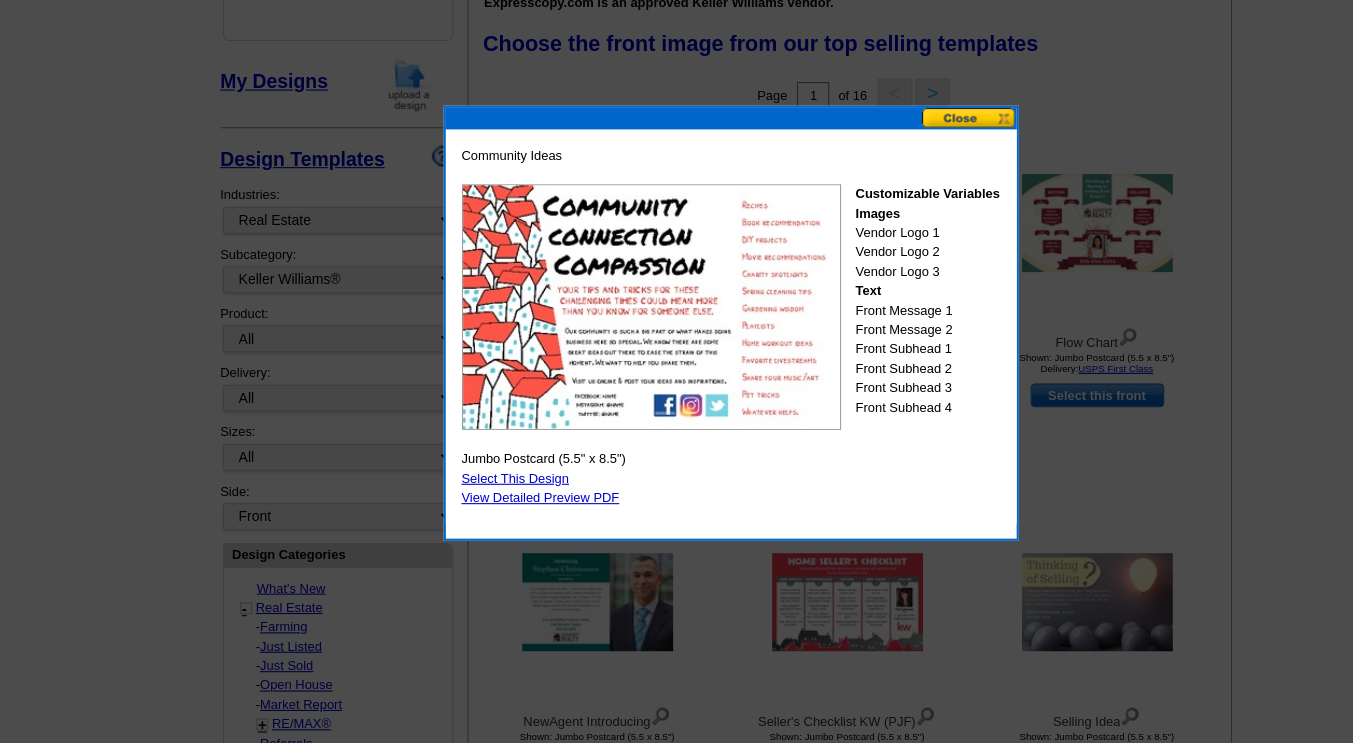 click at bounding box center (900, 109) 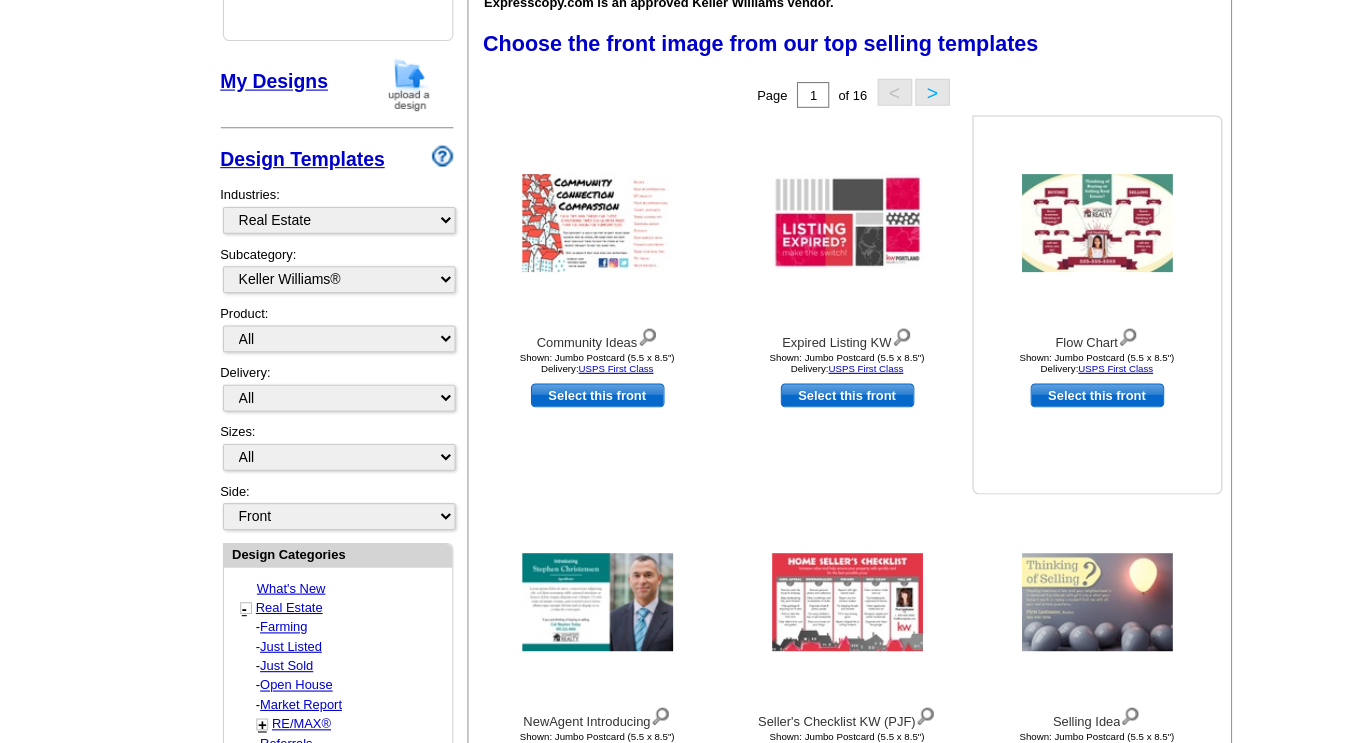 click at bounding box center (1019, 207) 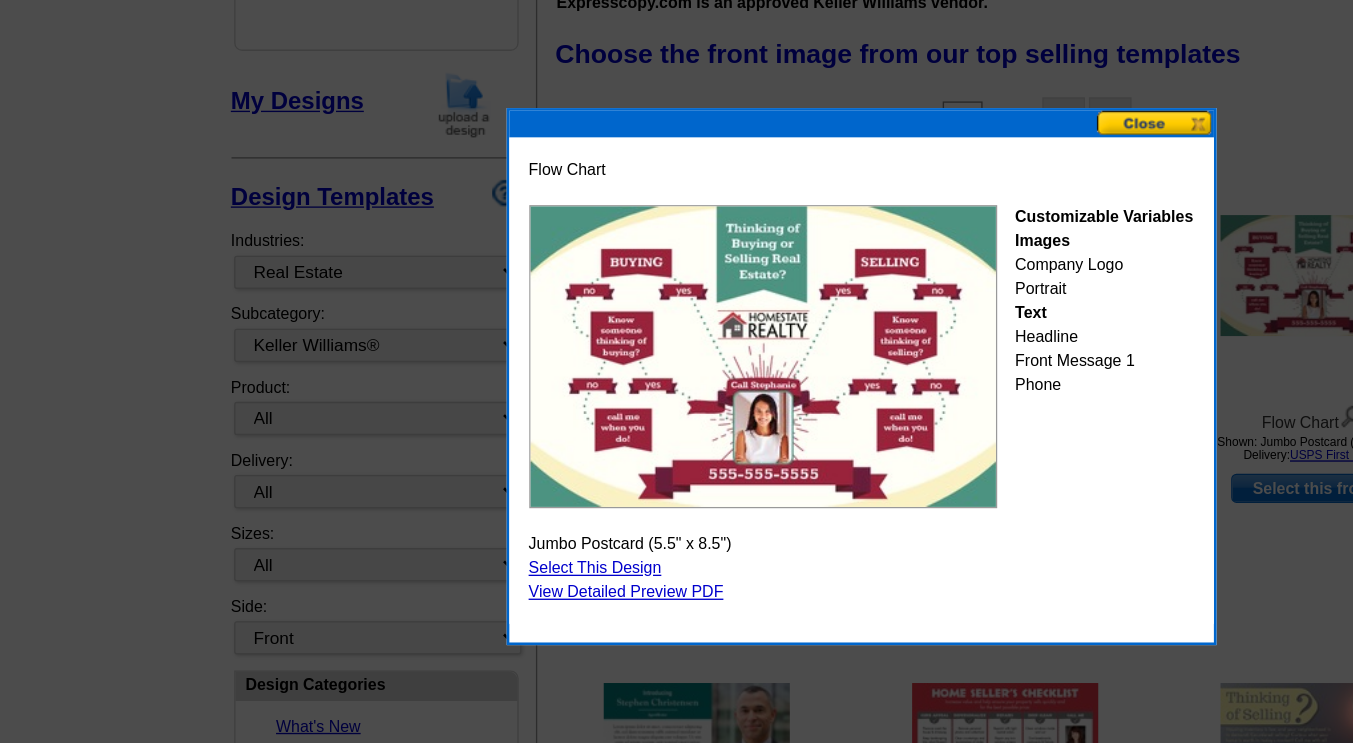 click on "Select This Design" at bounding box center [479, 427] 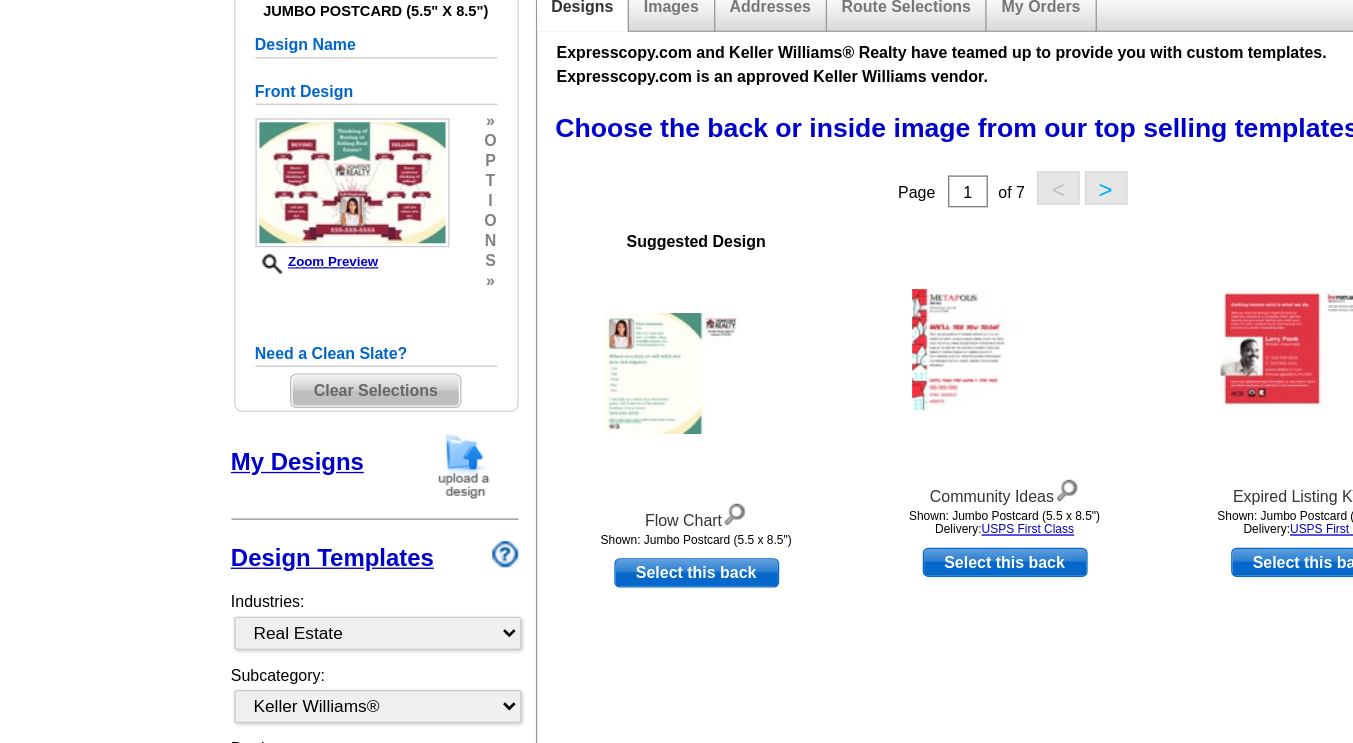 scroll, scrollTop: 74, scrollLeft: 0, axis: vertical 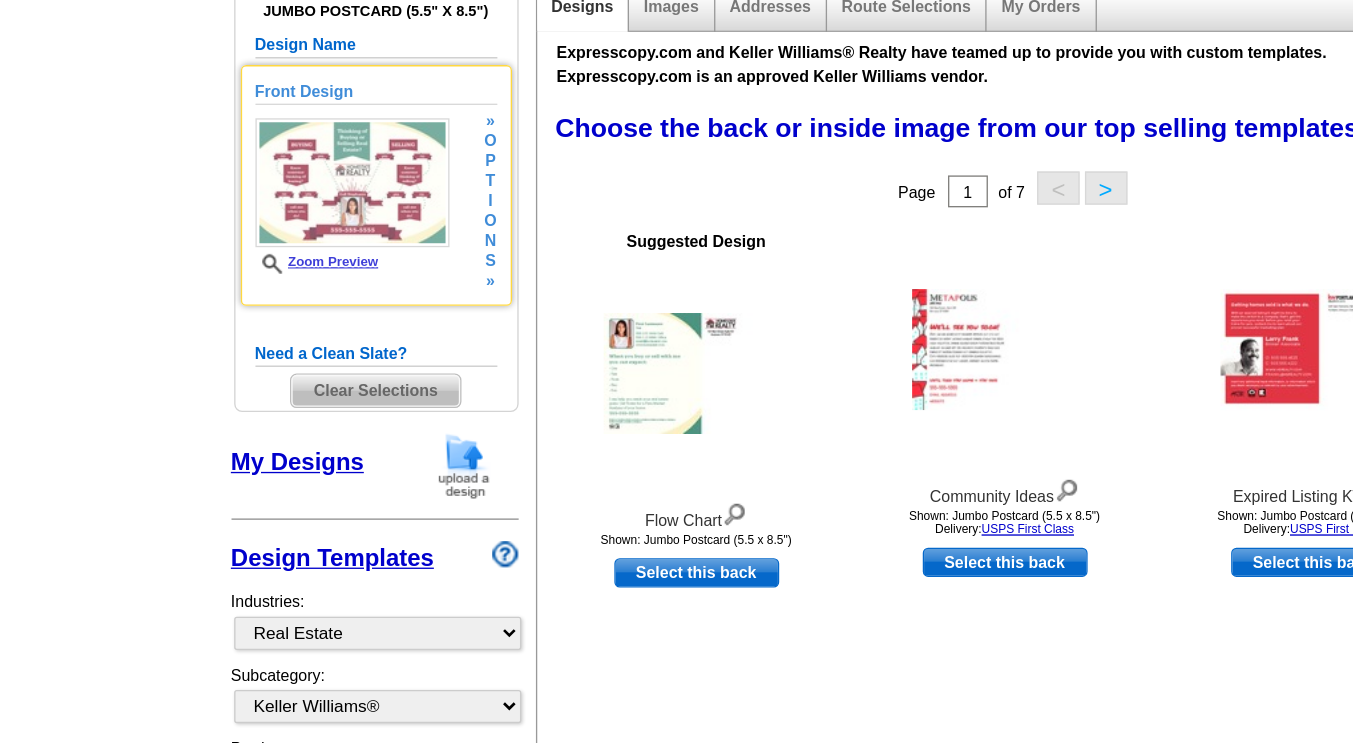 click at bounding box center (296, 321) 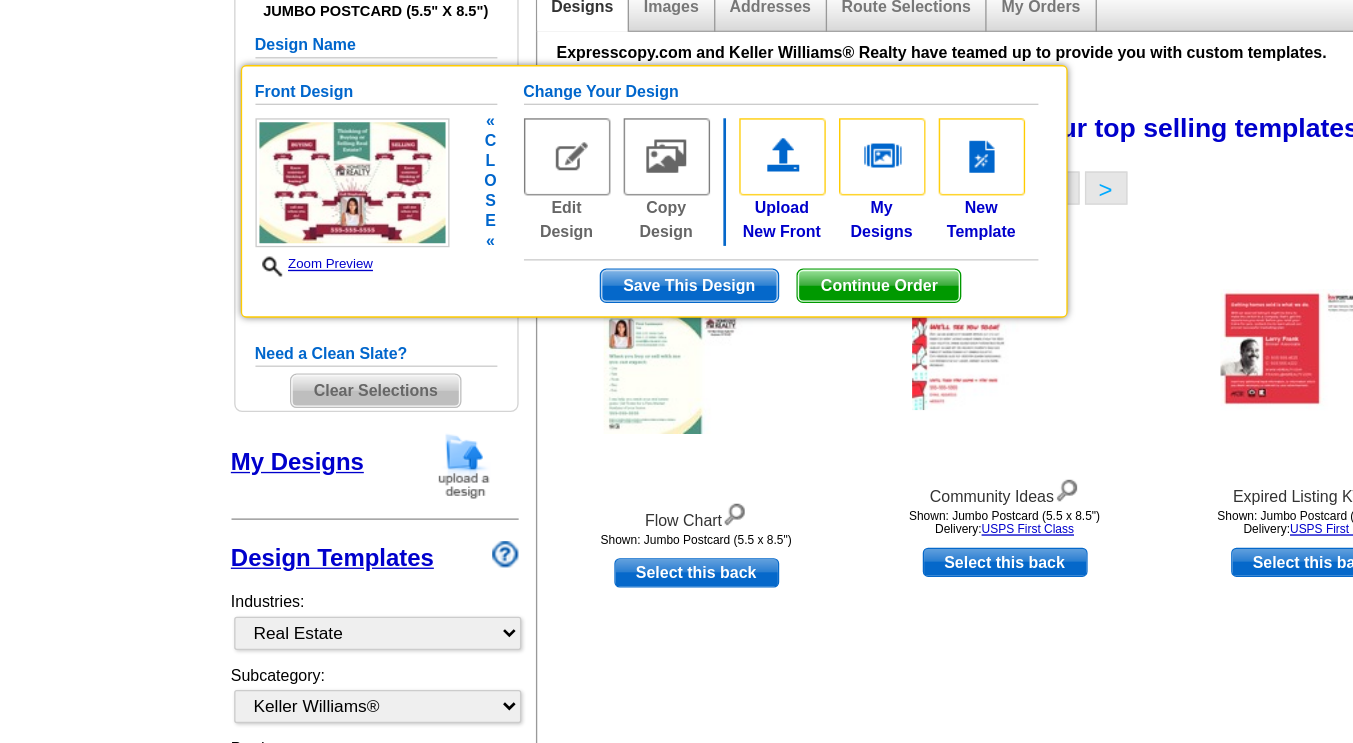 click on "Zoom Preview" at bounding box center (267, 382) 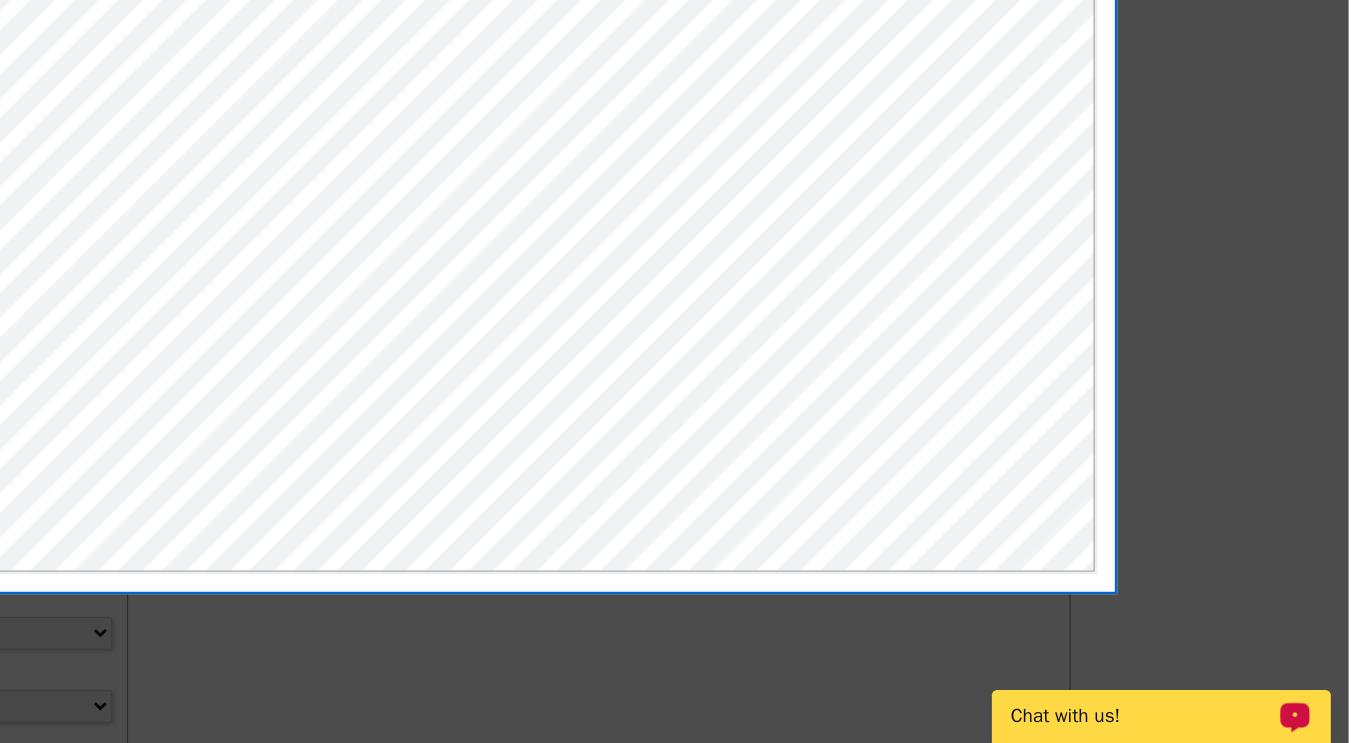 scroll, scrollTop: 74, scrollLeft: 0, axis: vertical 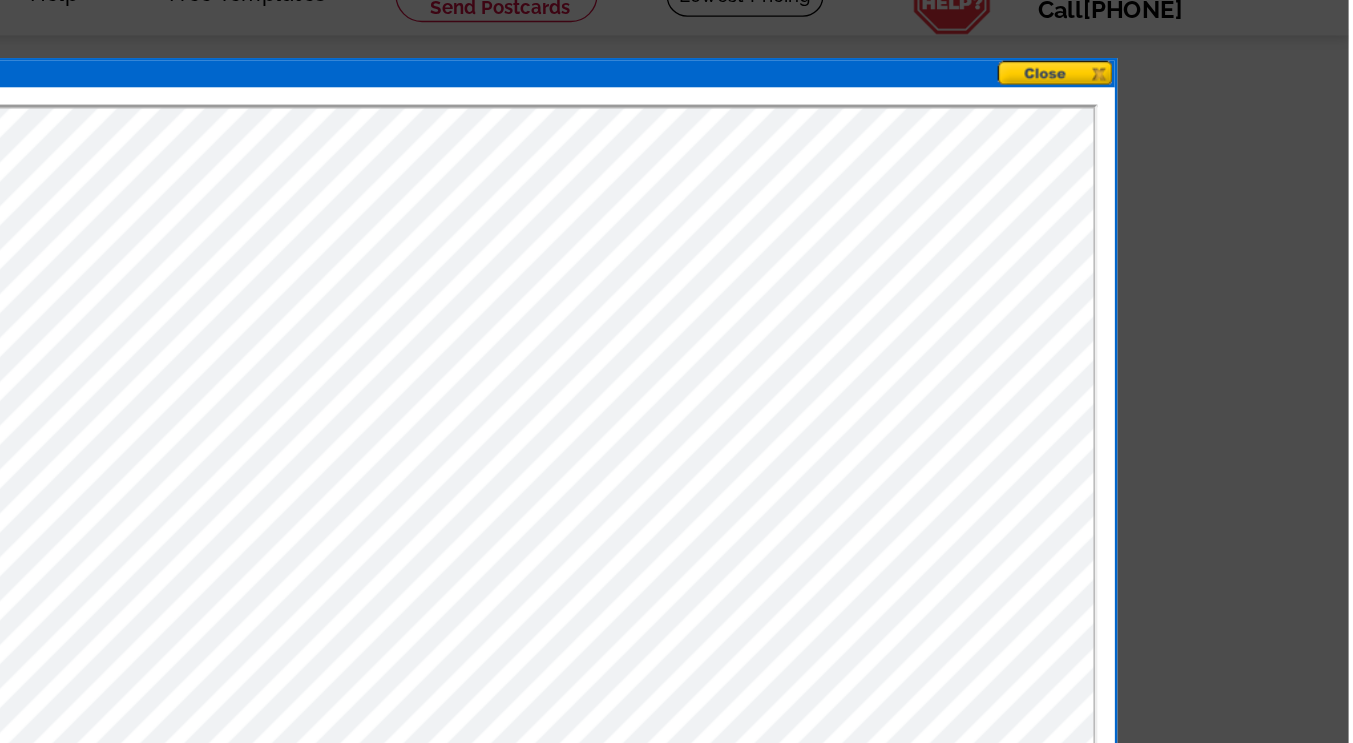 click at bounding box center [1133, 92] 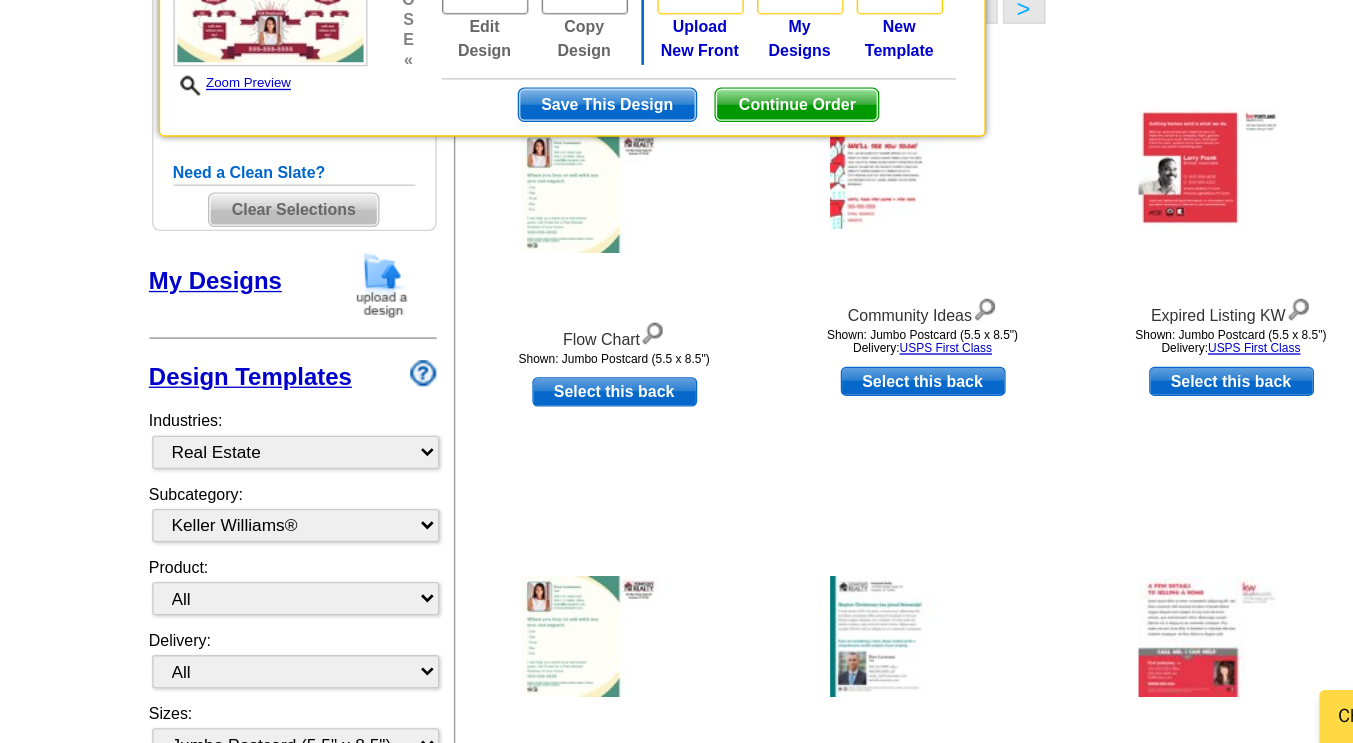 scroll, scrollTop: 211, scrollLeft: 0, axis: vertical 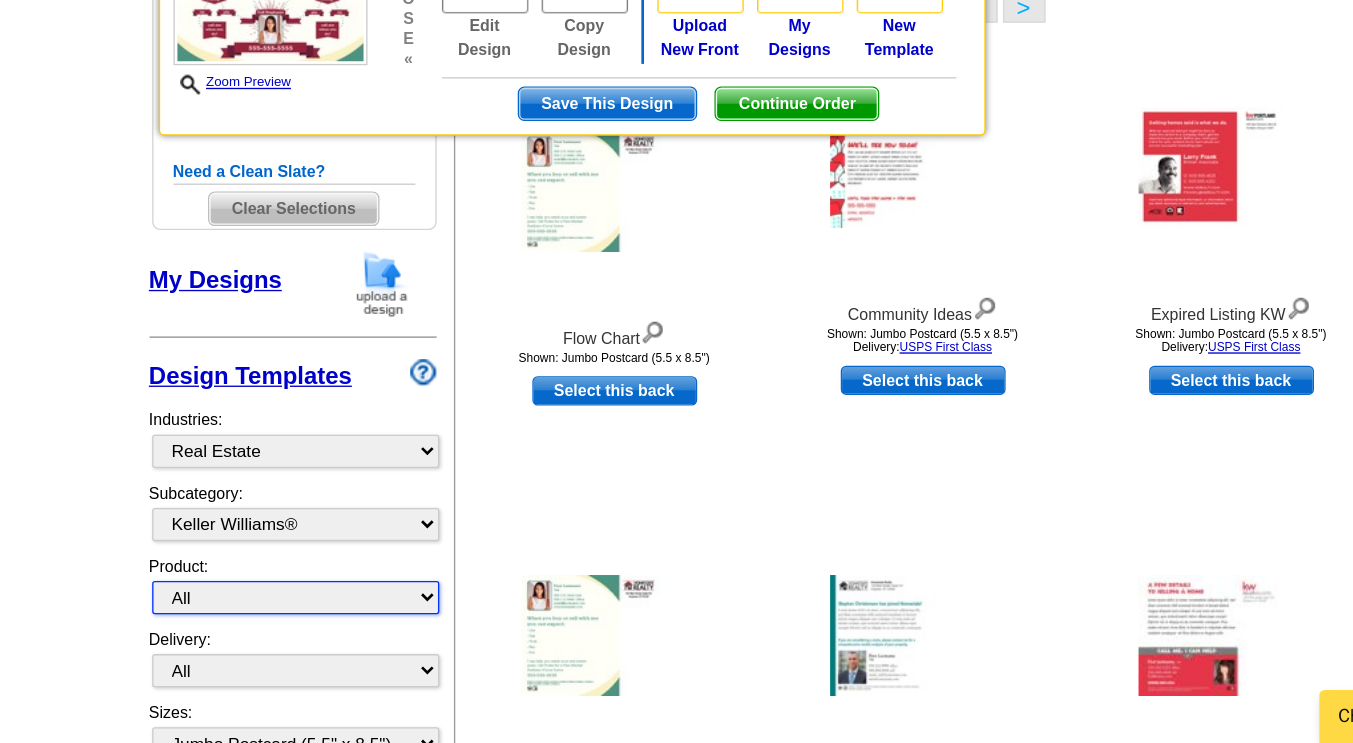 click on "All
Postcards
Letters and flyers
Business Cards
Door Hangers
Greeting Cards" at bounding box center [315, 633] 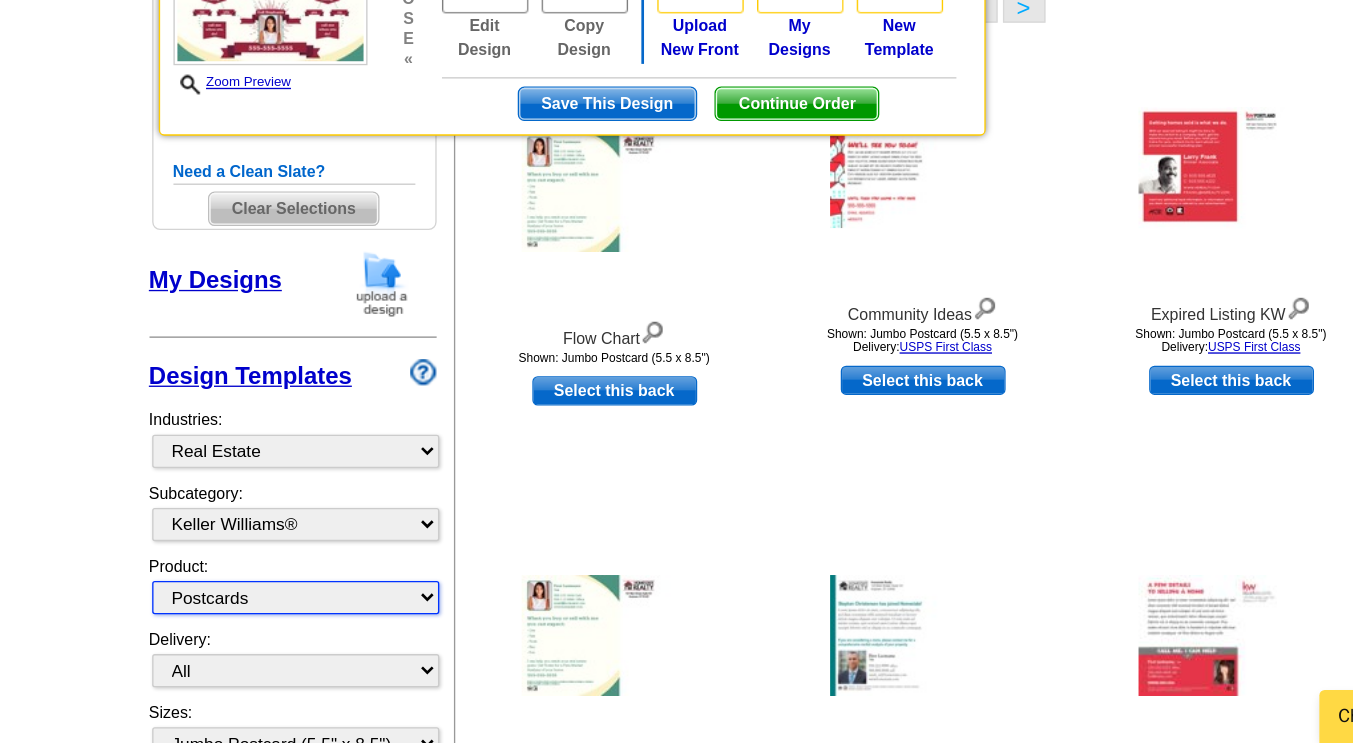 click on "All
Postcards
Letters and flyers
Business Cards
Door Hangers
Greeting Cards" at bounding box center [315, 633] 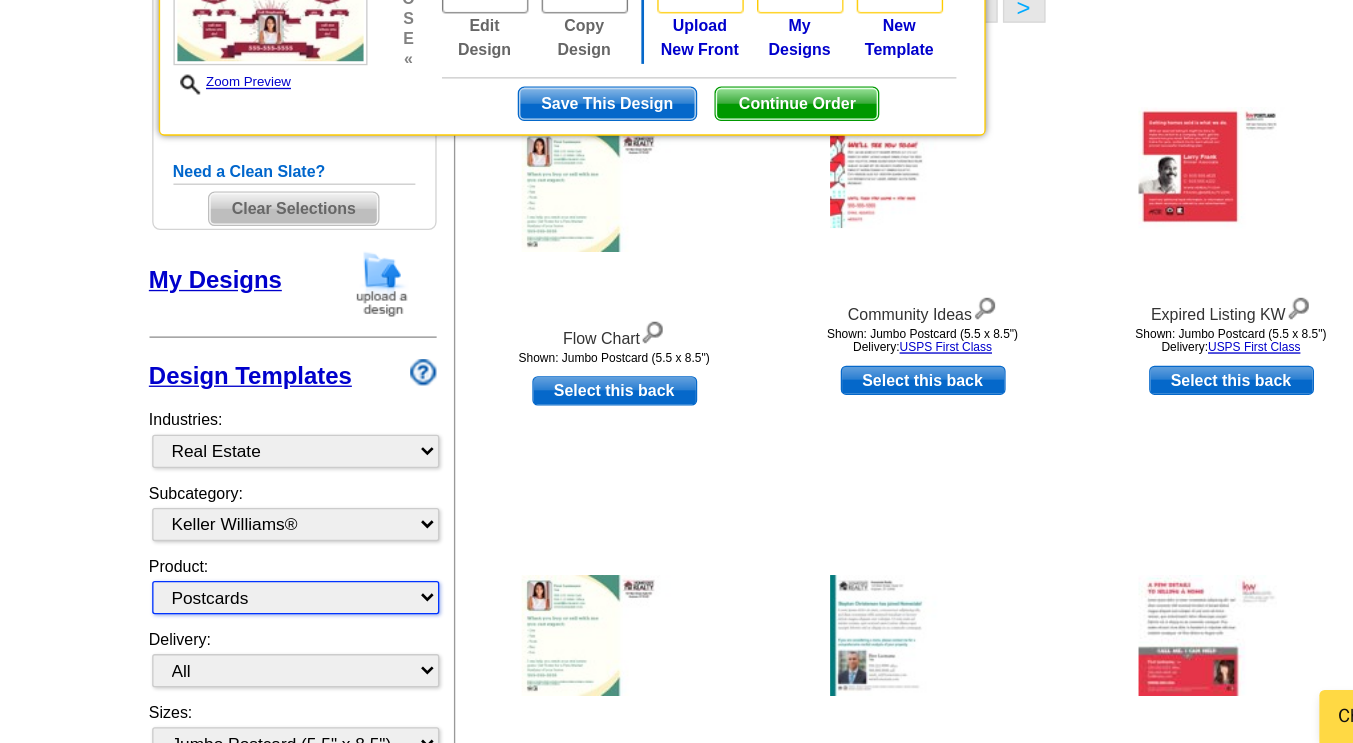 select 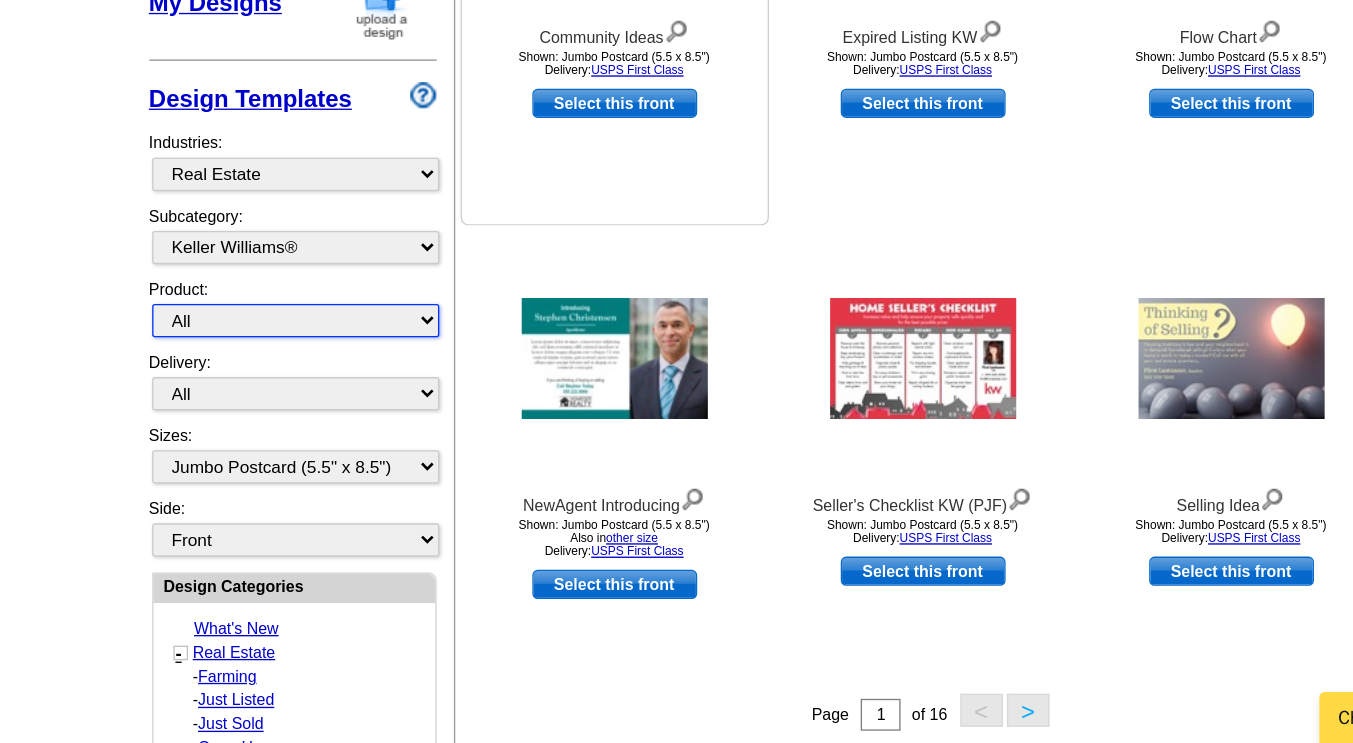 scroll, scrollTop: 423, scrollLeft: 0, axis: vertical 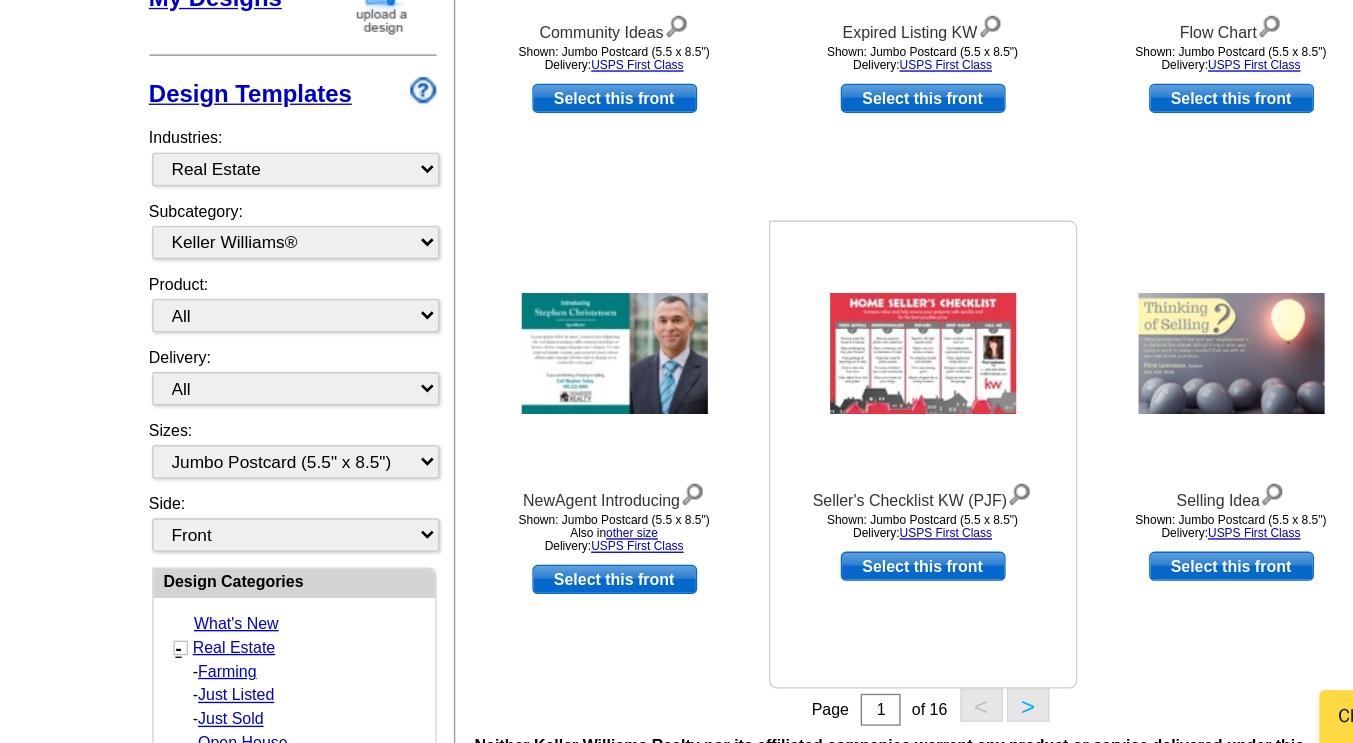 click at bounding box center (787, 450) 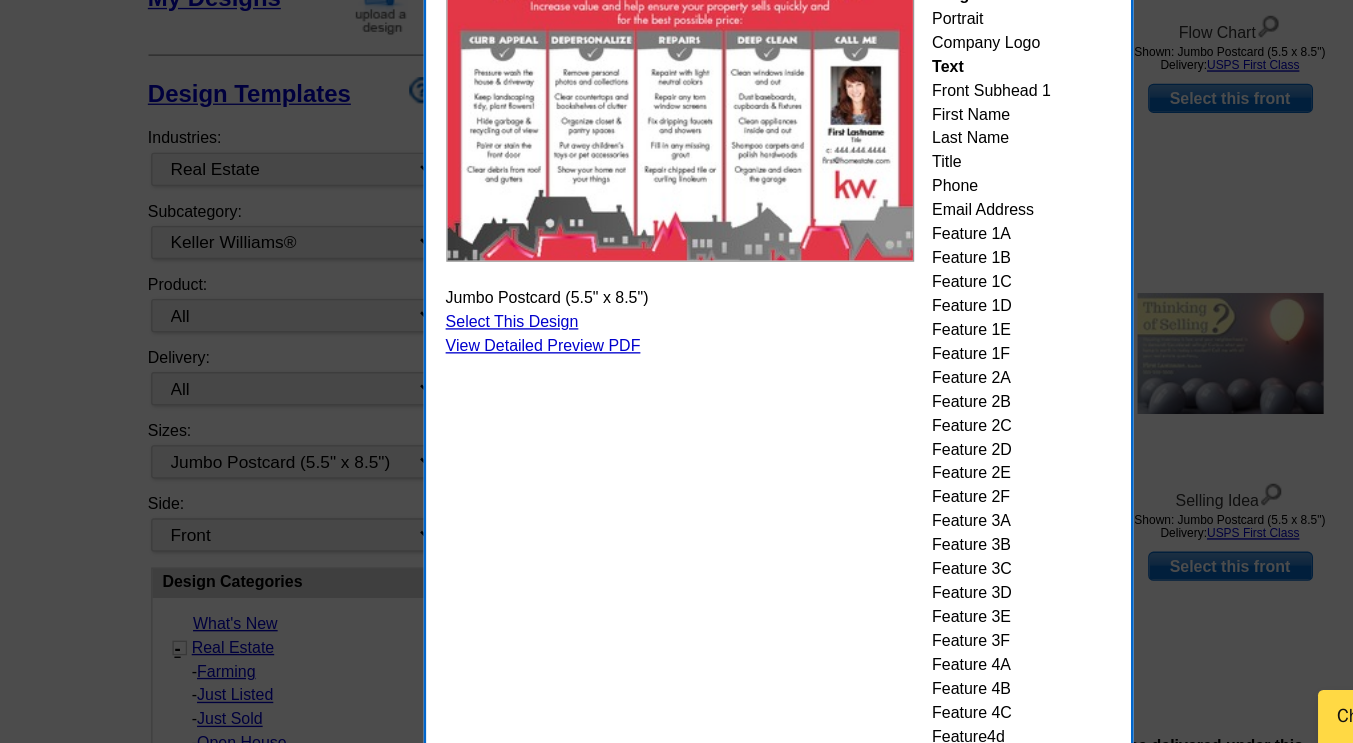 scroll, scrollTop: 423, scrollLeft: 0, axis: vertical 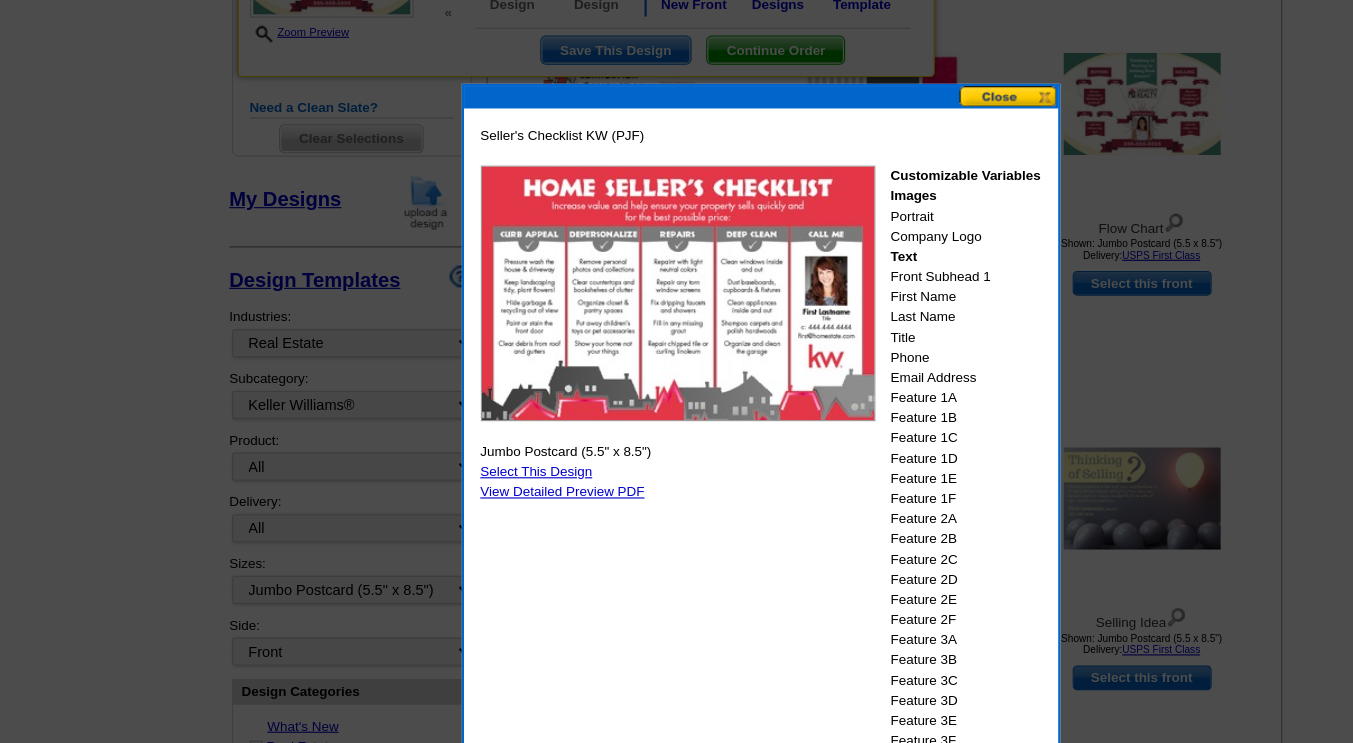 click on "Select This Design" at bounding box center (479, 426) 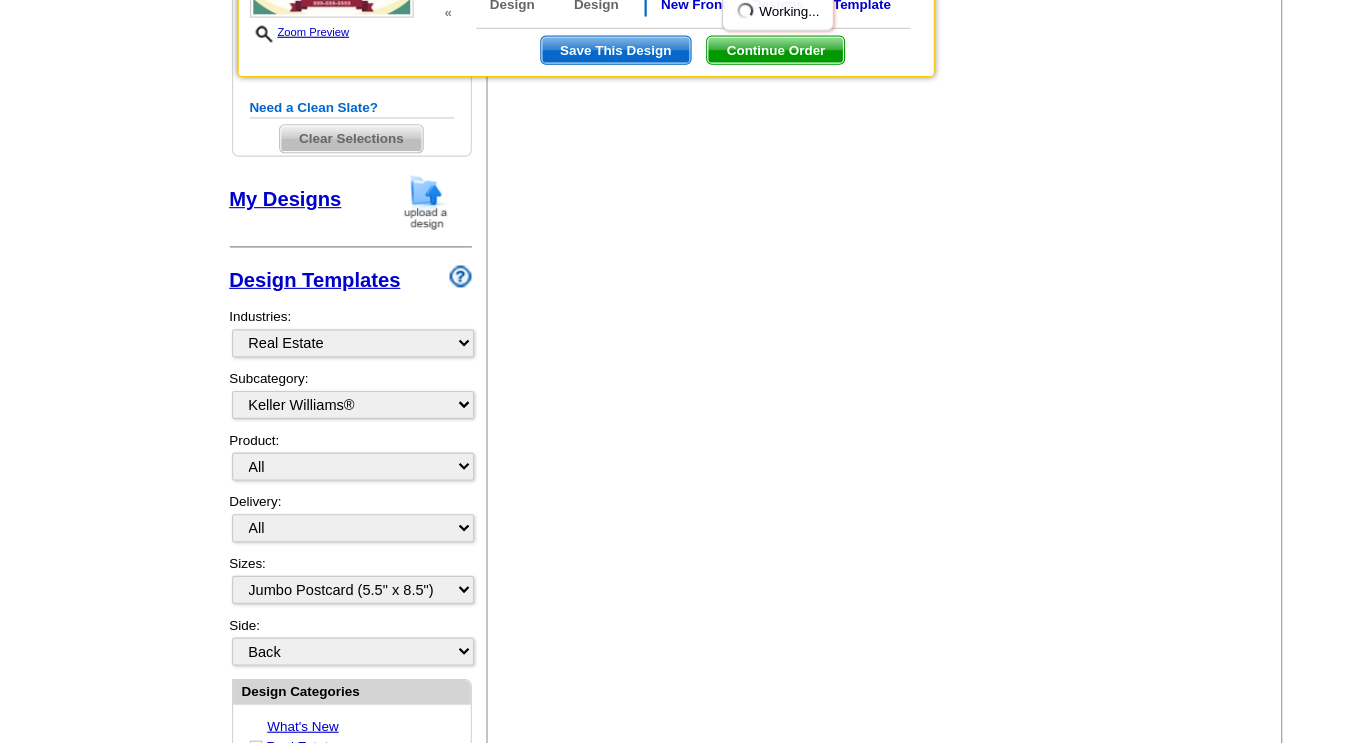 scroll, scrollTop: 0, scrollLeft: 0, axis: both 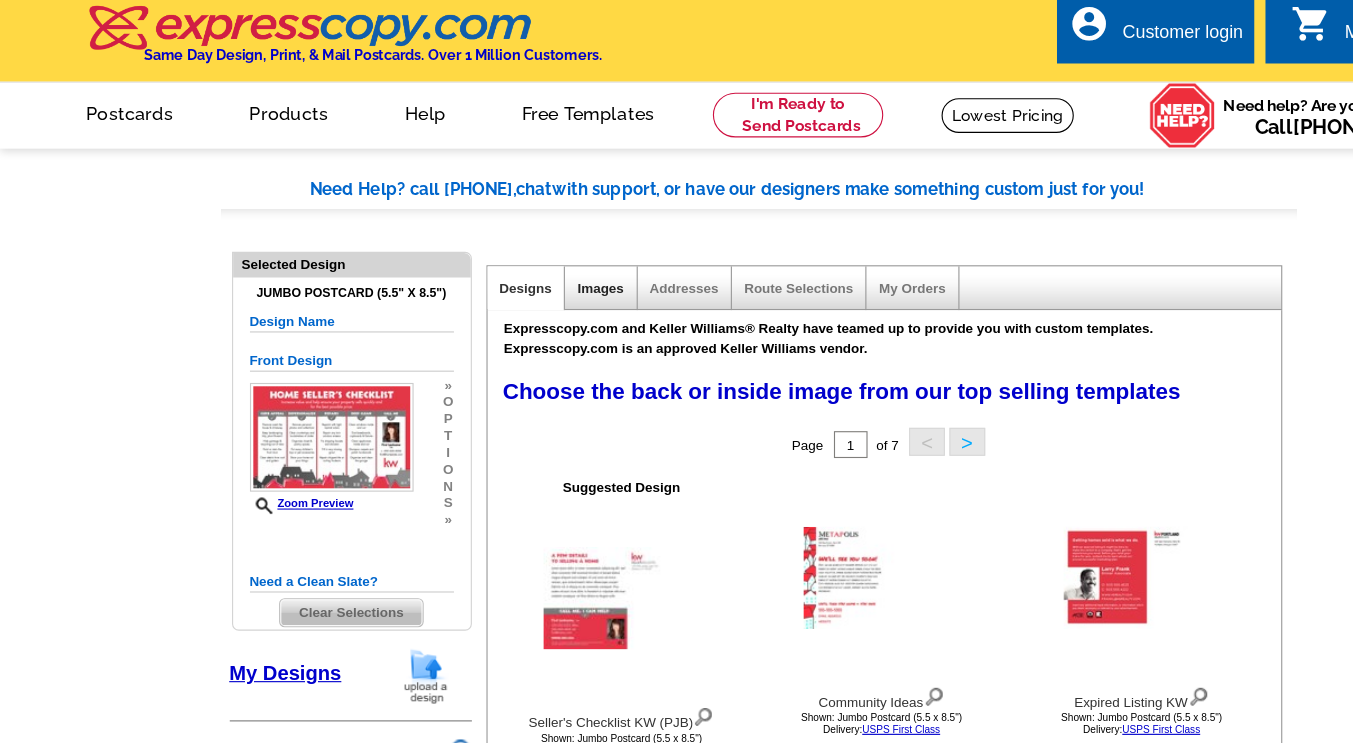 click on "Images" at bounding box center [535, 263] 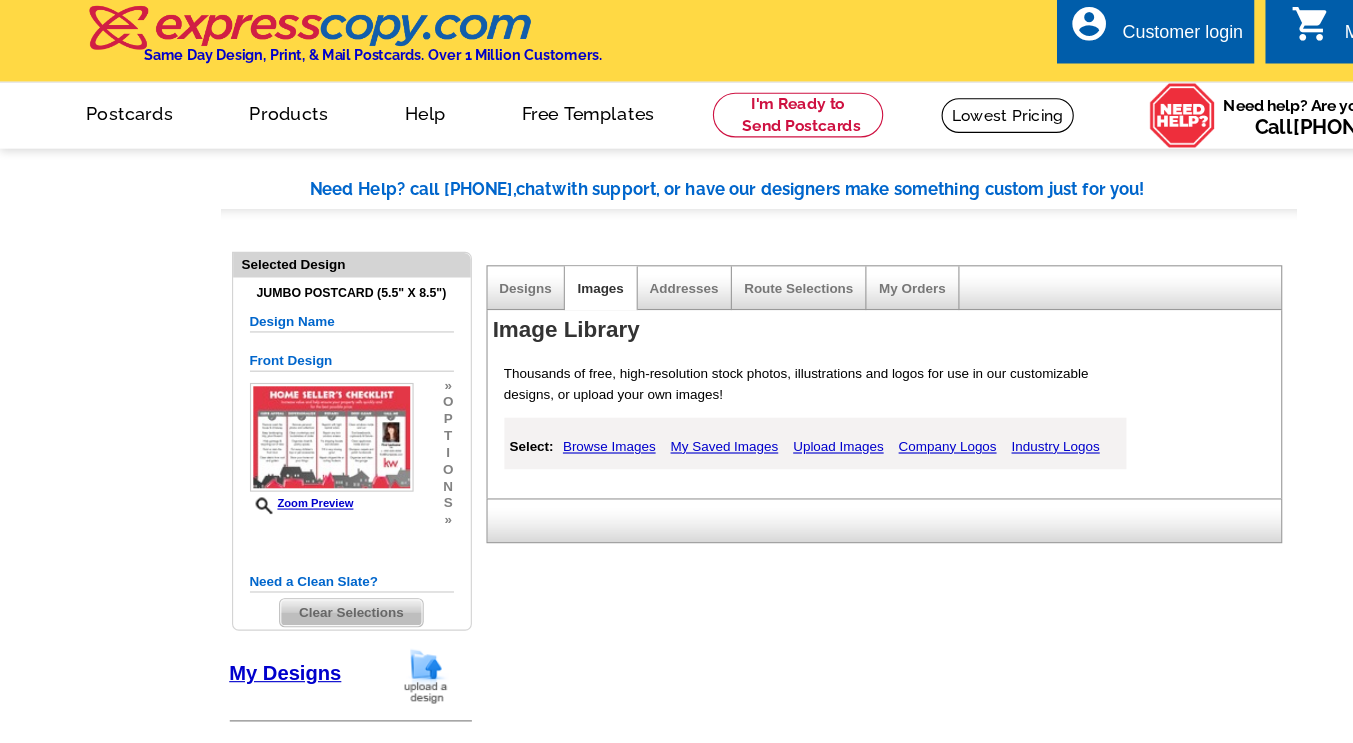 click on "Clear Selections" at bounding box center (313, 552) 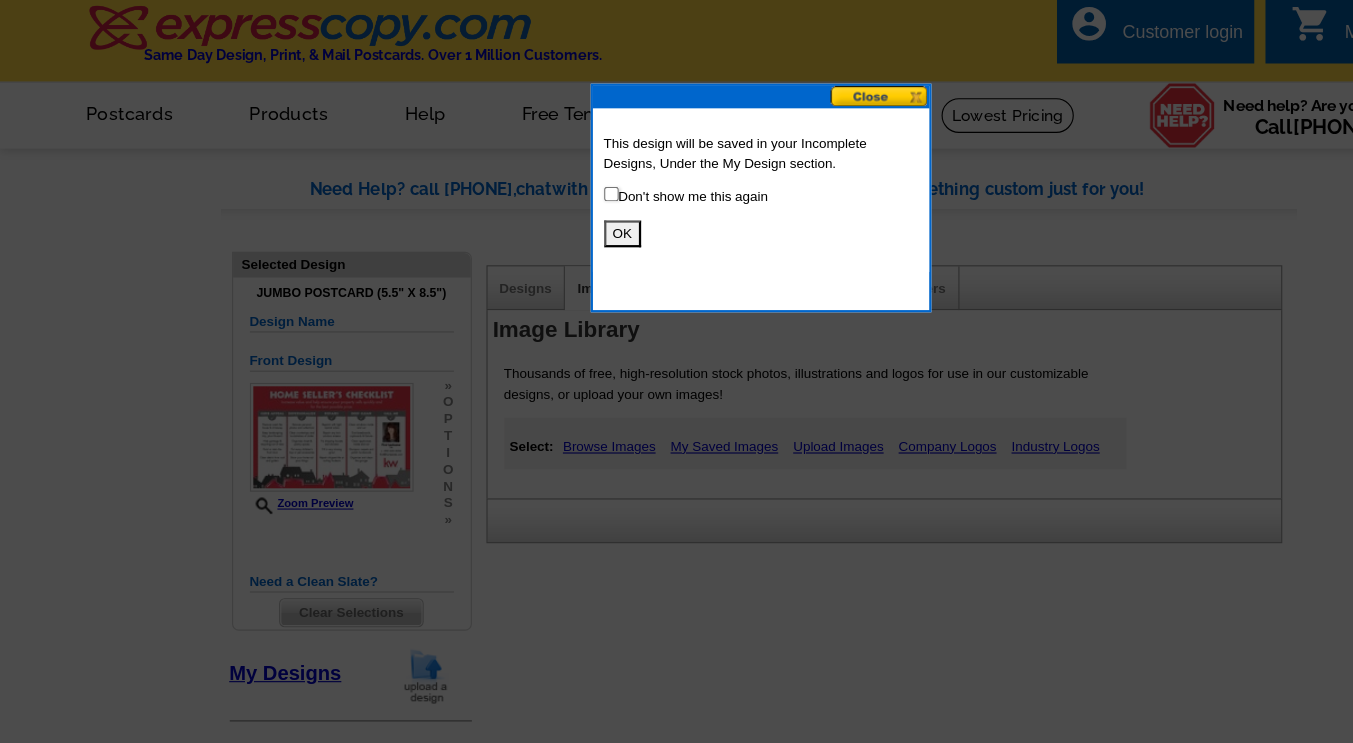 click at bounding box center (785, 91) 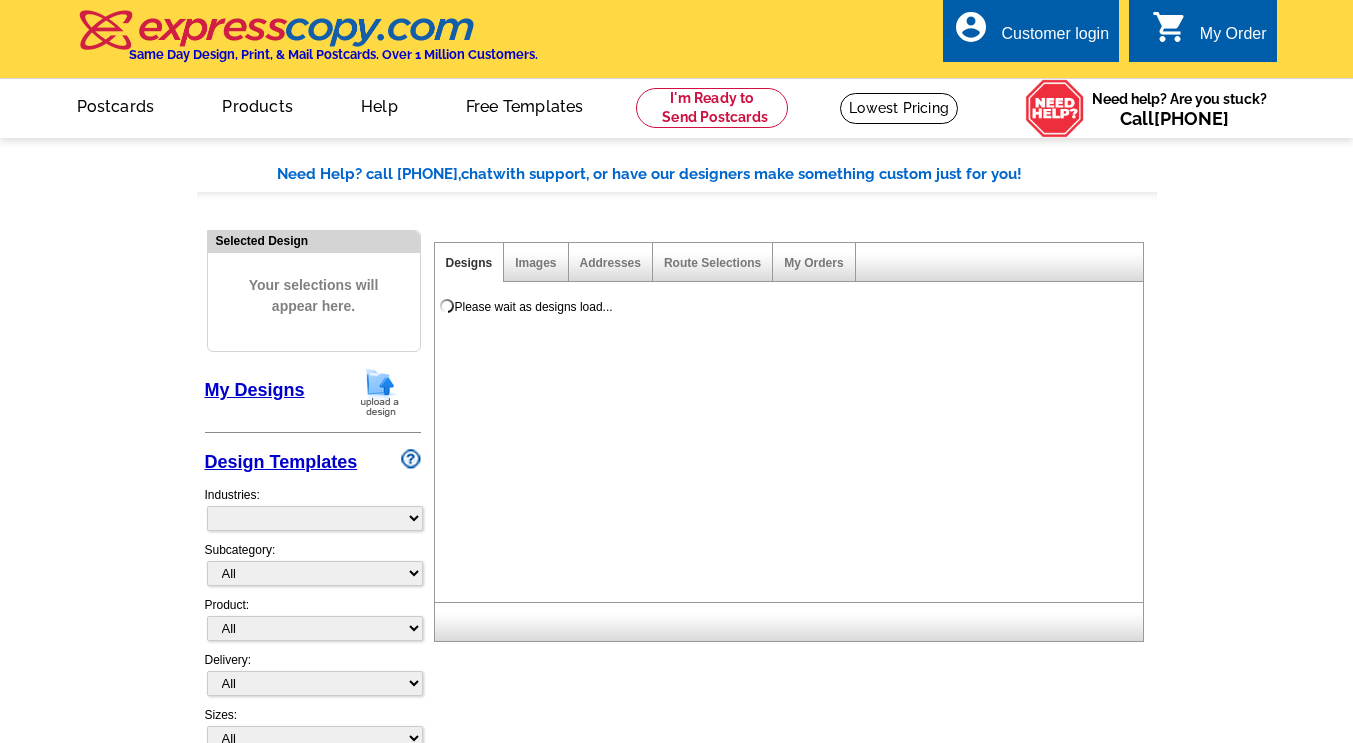 scroll, scrollTop: 0, scrollLeft: 0, axis: both 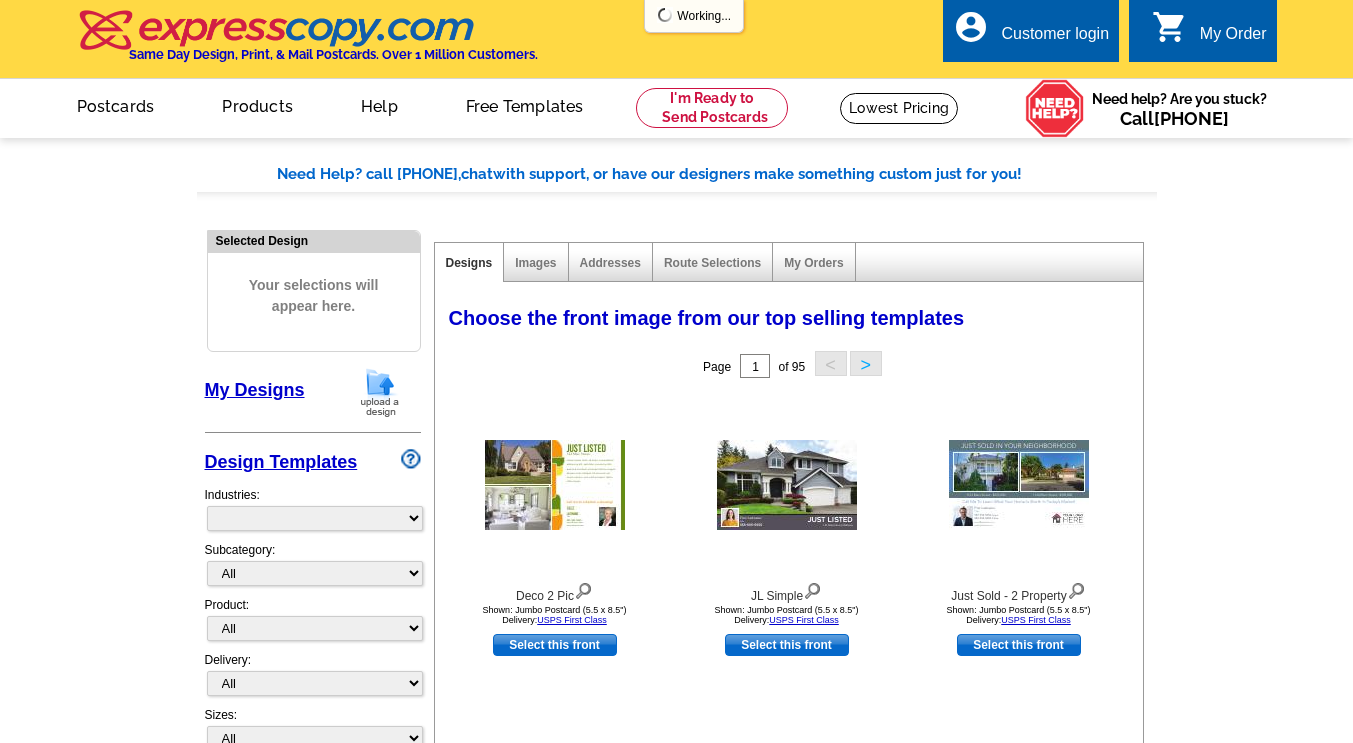 select on "785" 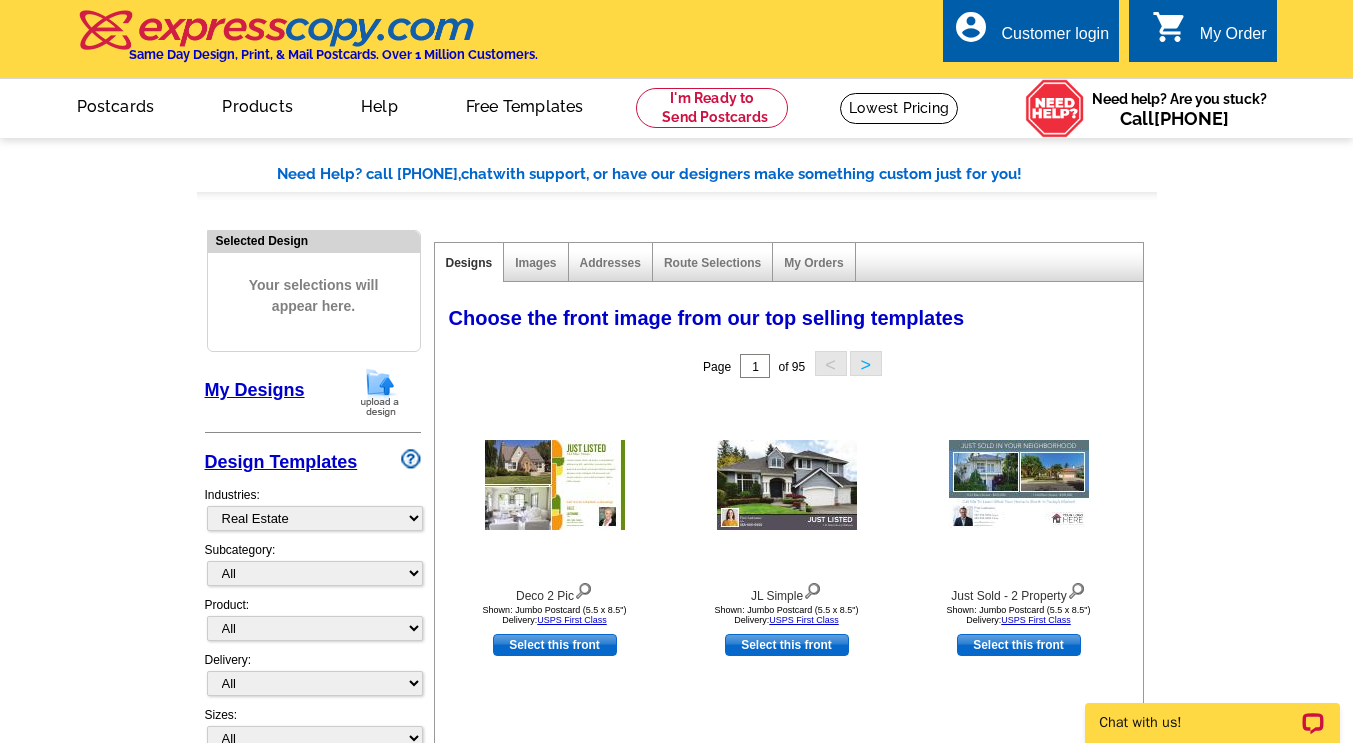 scroll, scrollTop: 0, scrollLeft: 0, axis: both 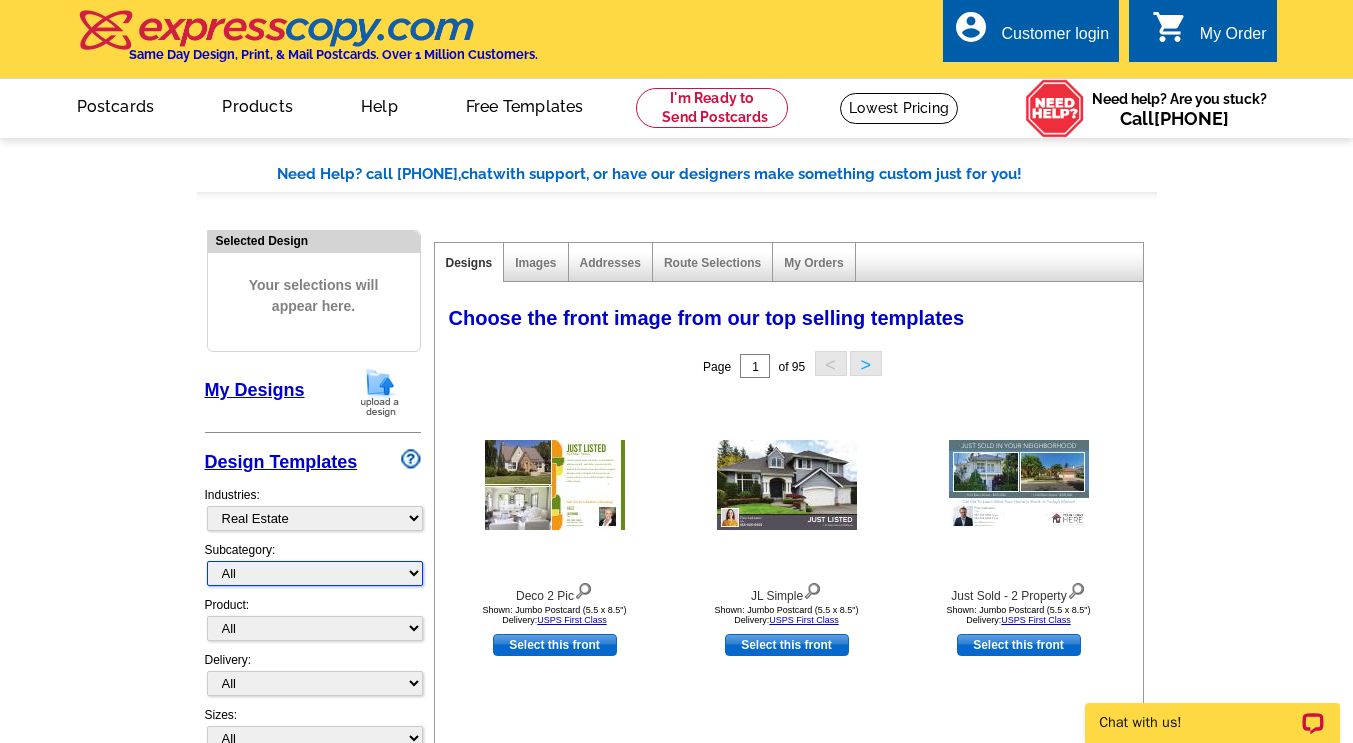 click on "All RE/MAX® Referrals Keller Williams® Berkshire Hathaway Home Services Century 21 Commercial Real Estate QR Code Cards 1st Time Home Buyer Distressed Homeowners Social Networking Farming Just Listed Just Sold Open House Market Report" at bounding box center [315, 573] 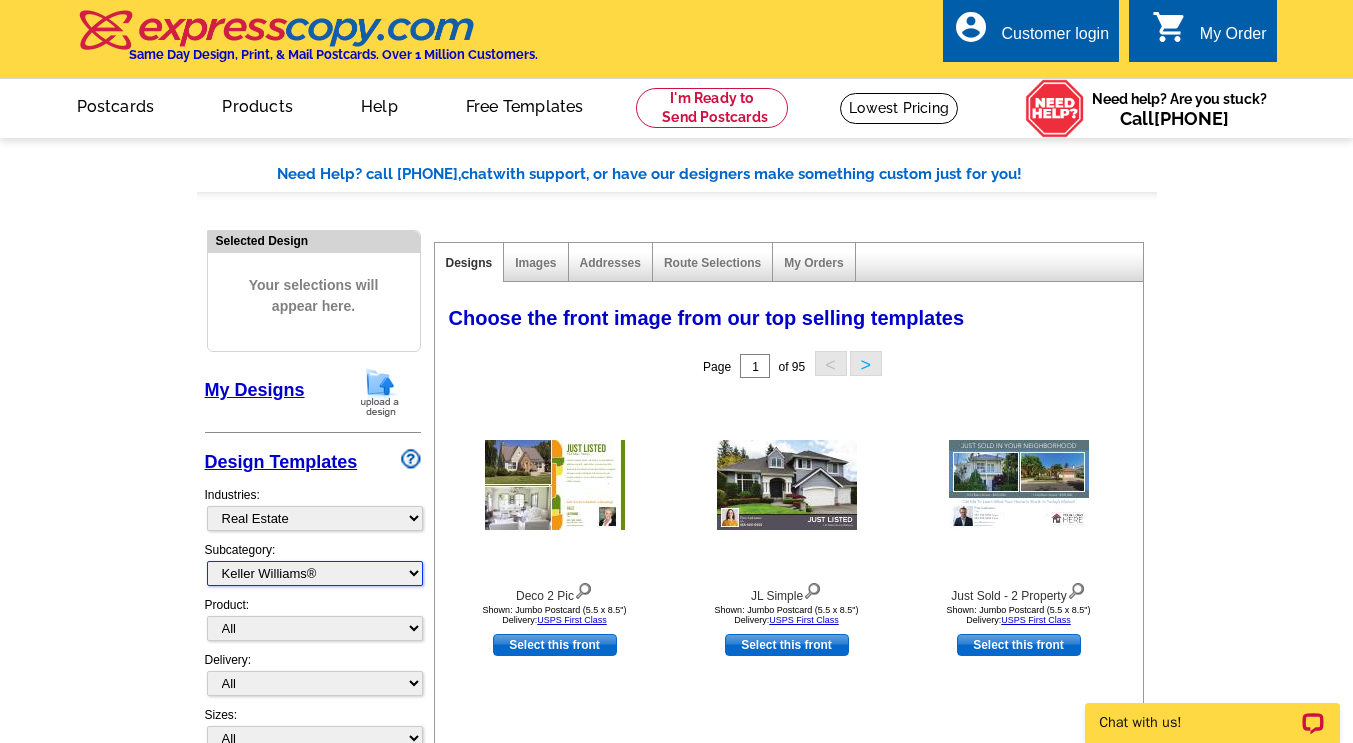 click on "All RE/MAX® Referrals Keller Williams® Berkshire Hathaway Home Services Century 21 Commercial Real Estate QR Code Cards 1st Time Home Buyer Distressed Homeowners Social Networking Farming Just Listed Just Sold Open House Market Report" at bounding box center [315, 573] 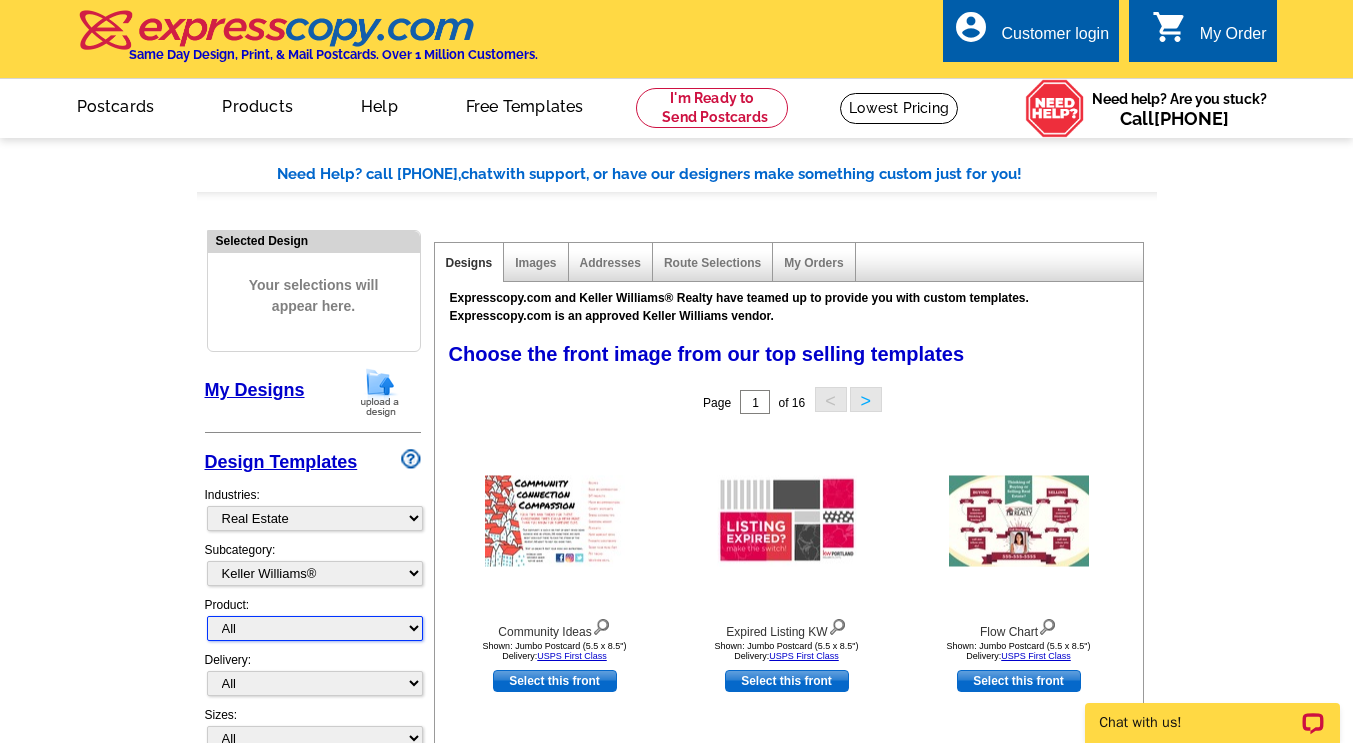 click on "All
Postcards
Letters and flyers
Business Cards
Door Hangers
Greeting Cards" at bounding box center (315, 628) 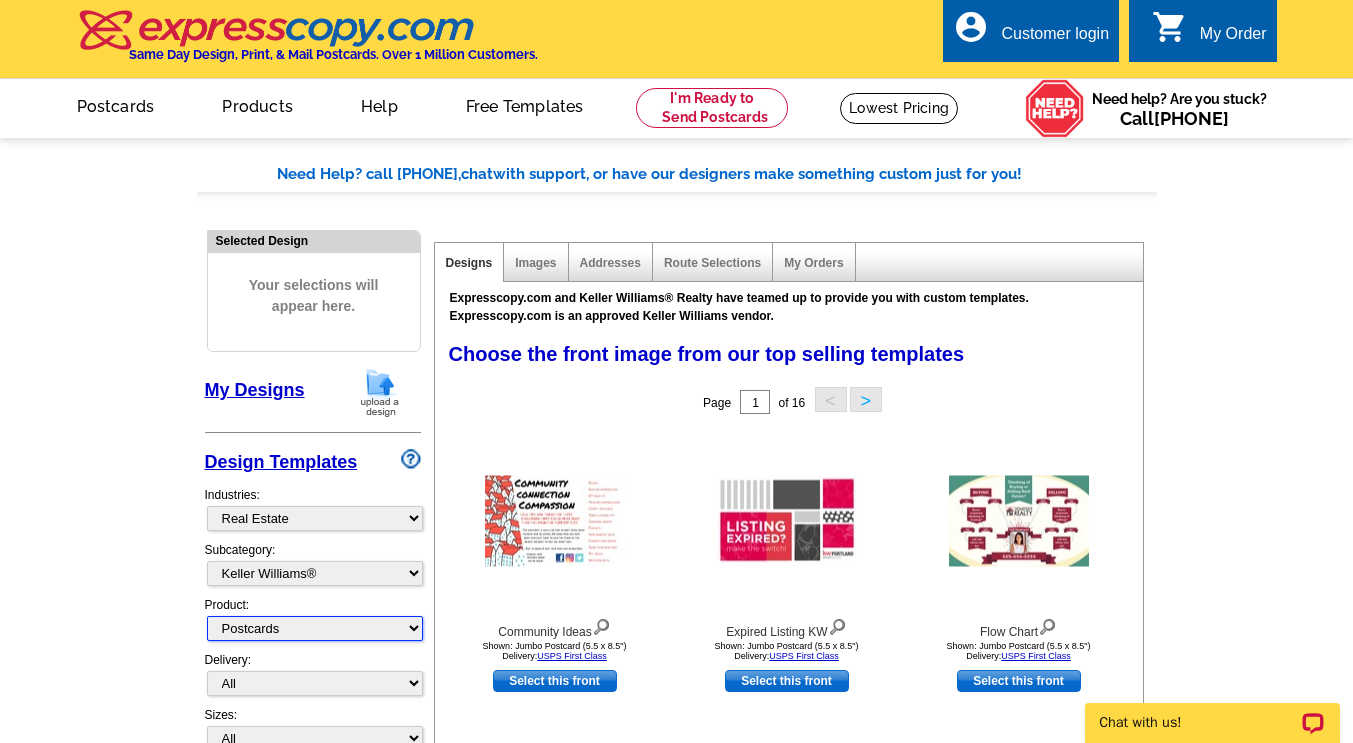click on "All
Postcards
Letters and flyers
Business Cards
Door Hangers
Greeting Cards" at bounding box center (315, 628) 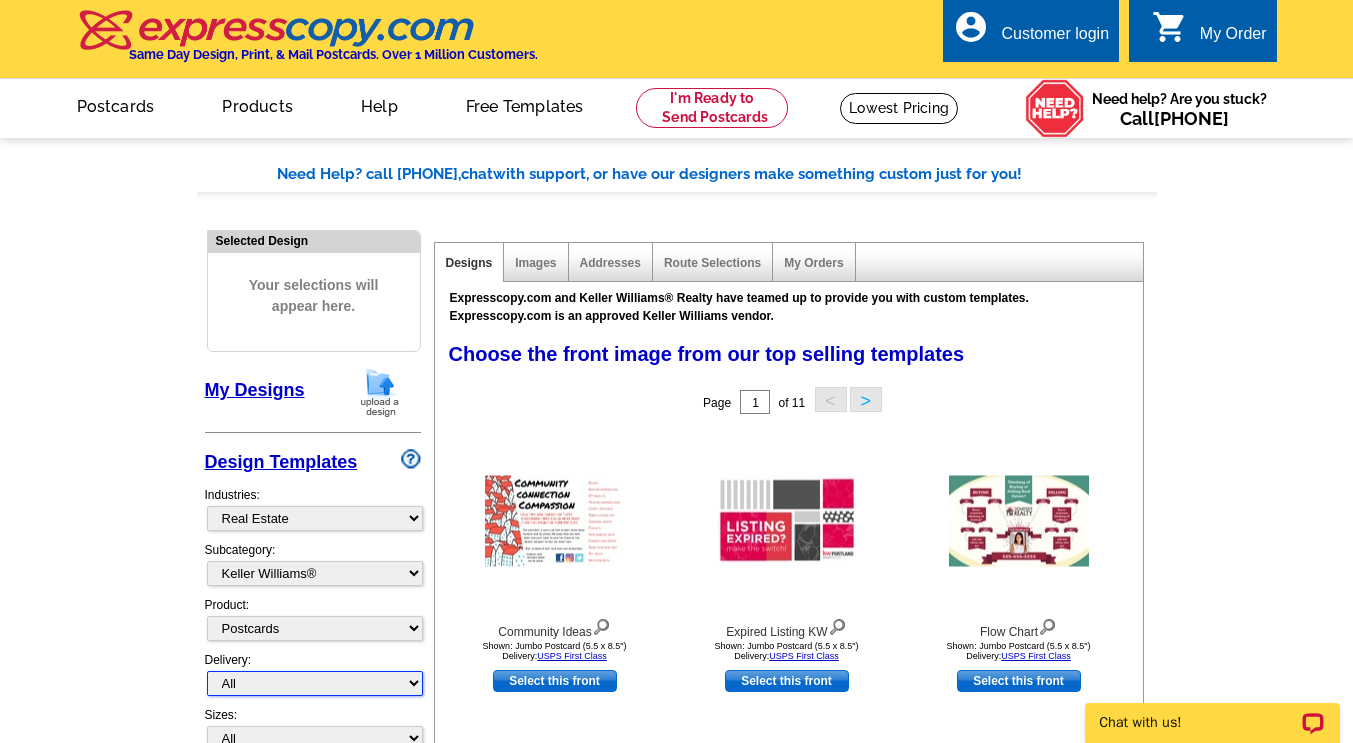 click on "All
First Class Mail
Shipped to Me
EDDM Save 66% on Postage" at bounding box center [315, 683] 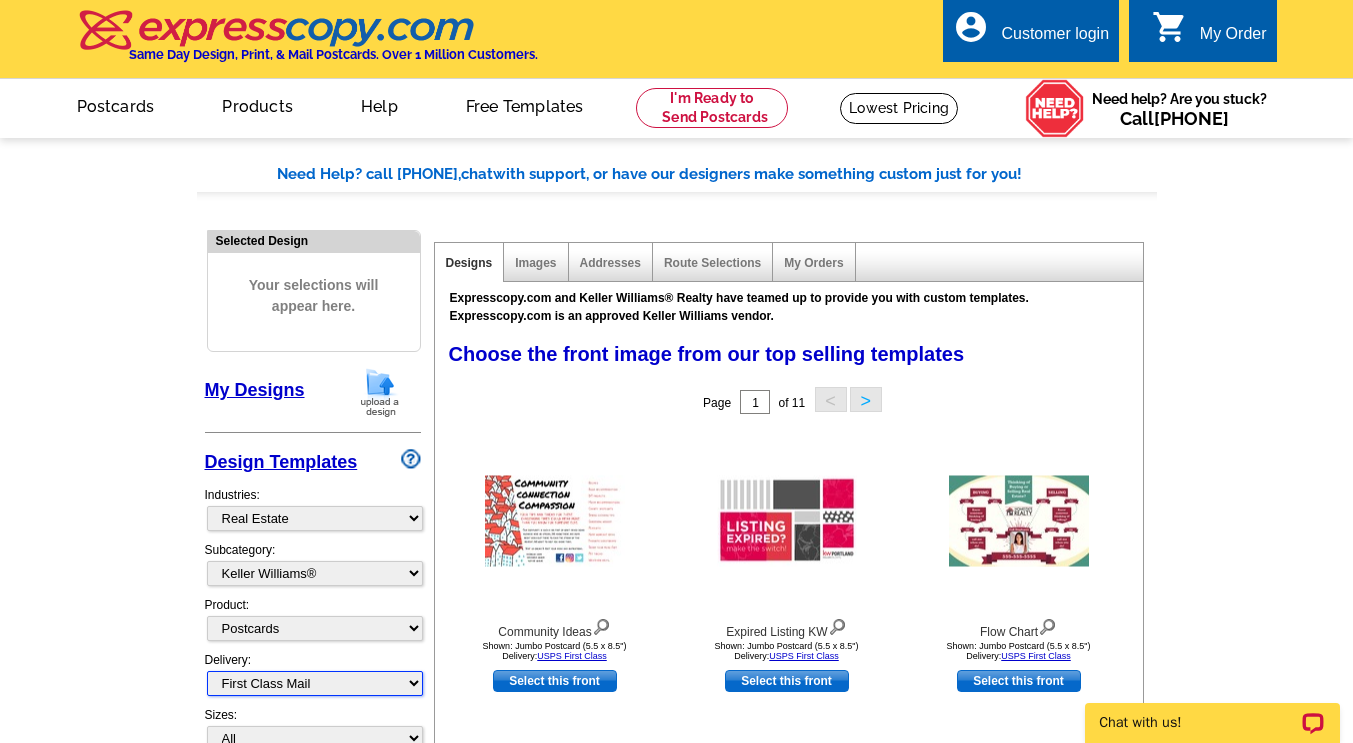 click on "All
First Class Mail
Shipped to Me
EDDM Save 66% on Postage" at bounding box center [315, 683] 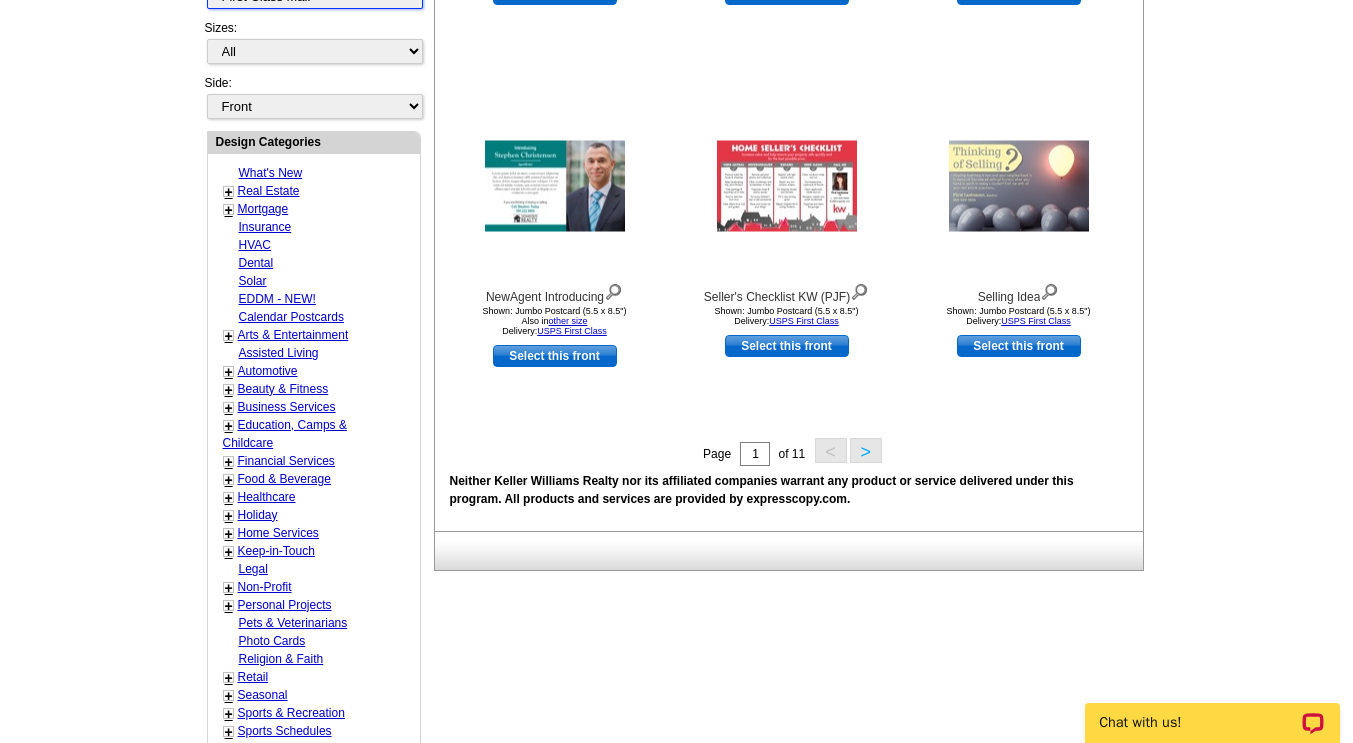 scroll, scrollTop: 681, scrollLeft: 0, axis: vertical 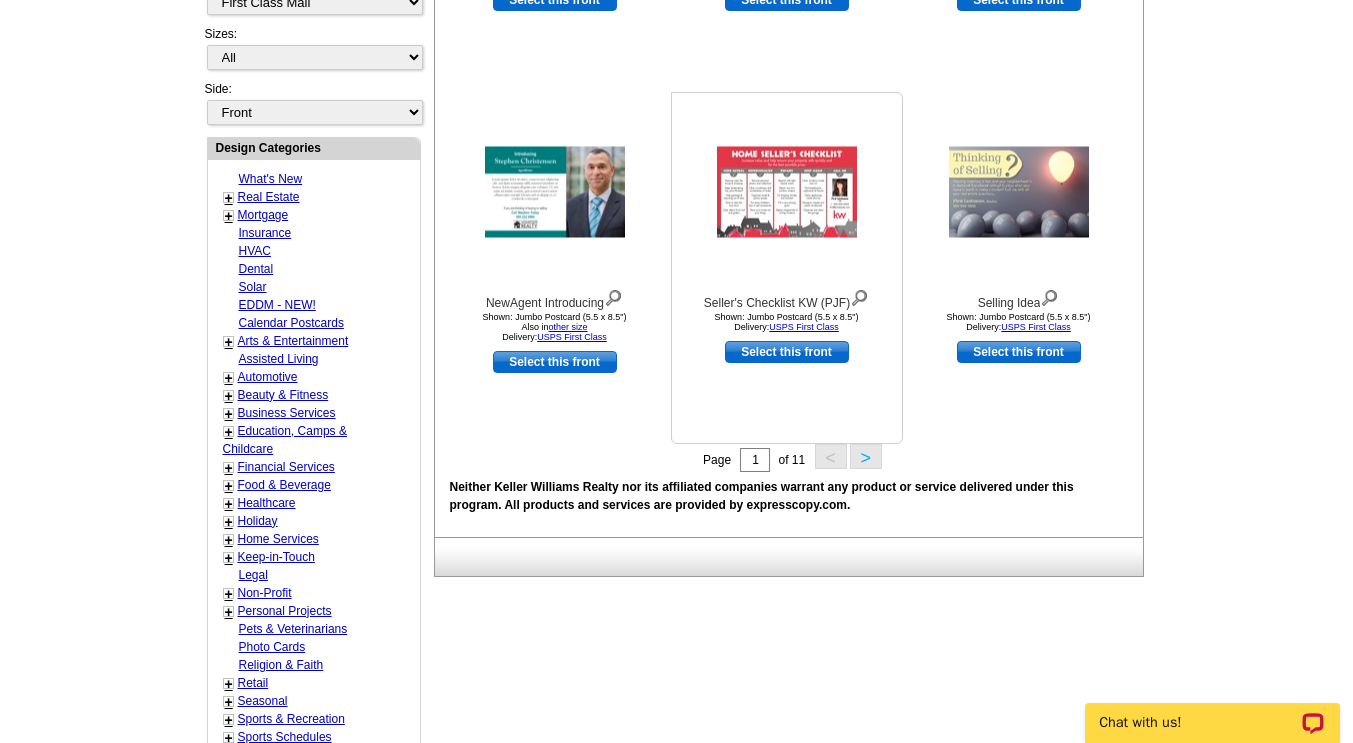 click on "Seller's Checklist KW (PJF)
Shown: Jumbo Postcard (5.5 x 8.5")
Delivery:  USPS First Class
Select this front" at bounding box center (787, 268) 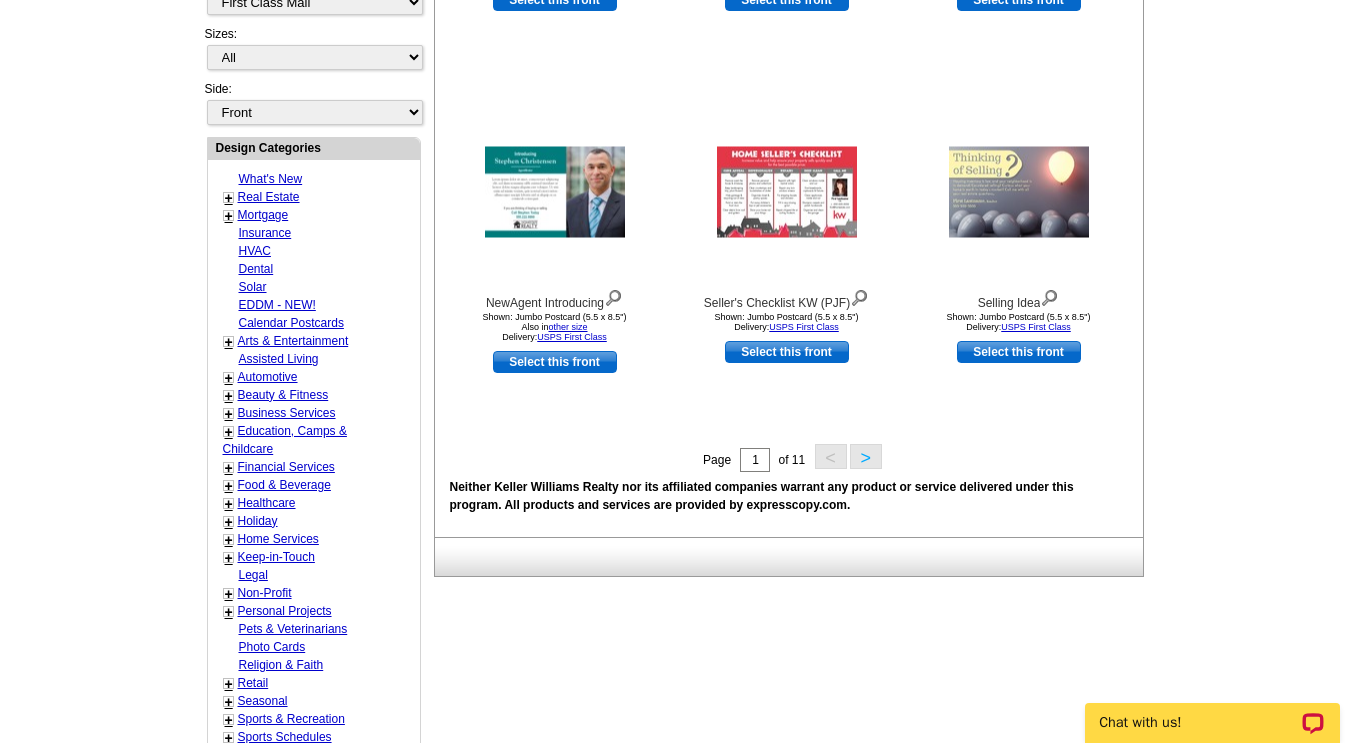 click on ">" at bounding box center (866, 456) 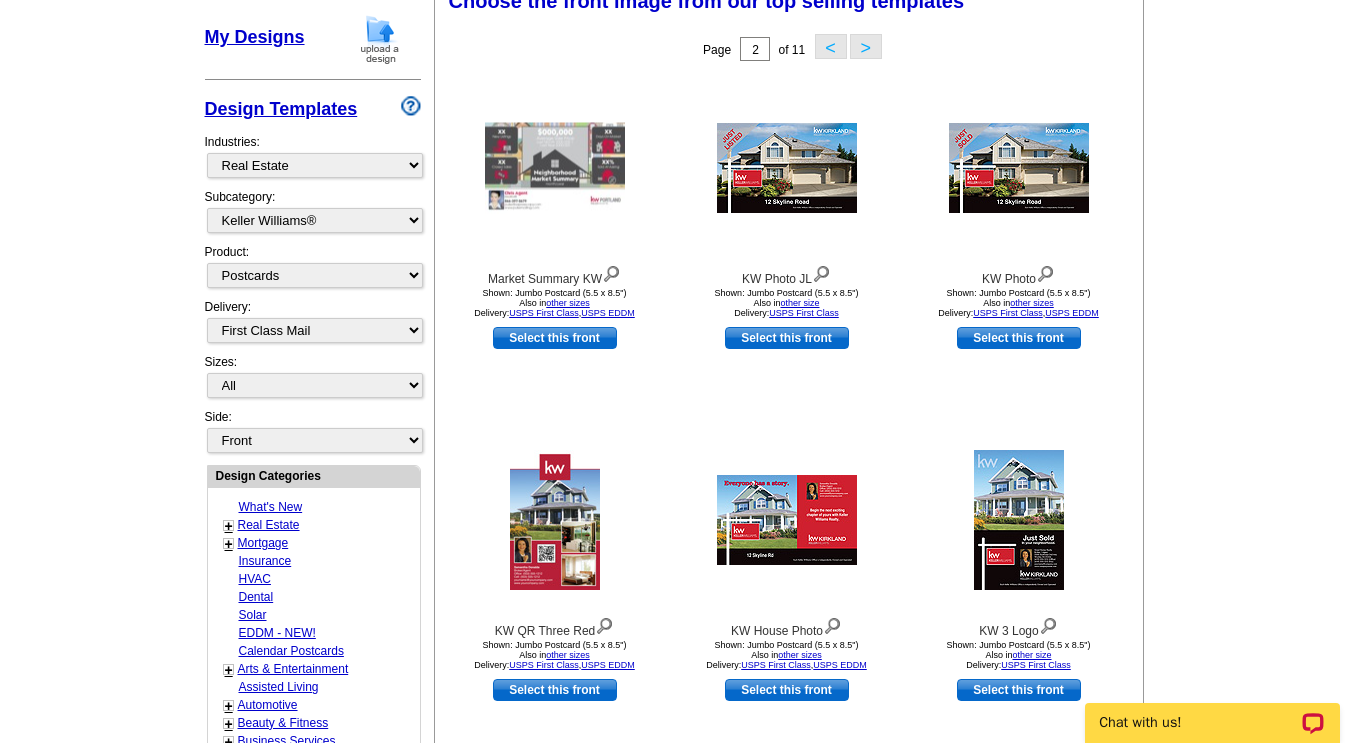 scroll, scrollTop: 332, scrollLeft: 0, axis: vertical 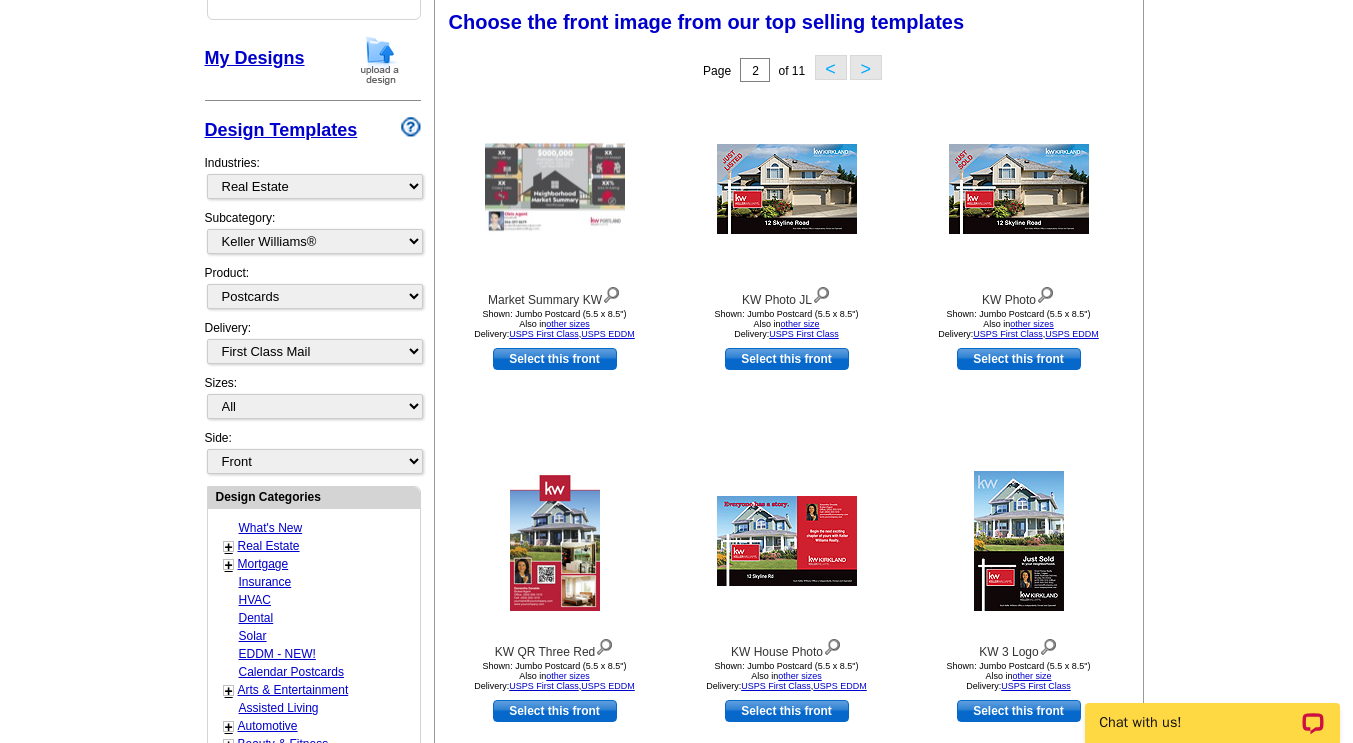 click on "Real Estate" at bounding box center [269, 546] 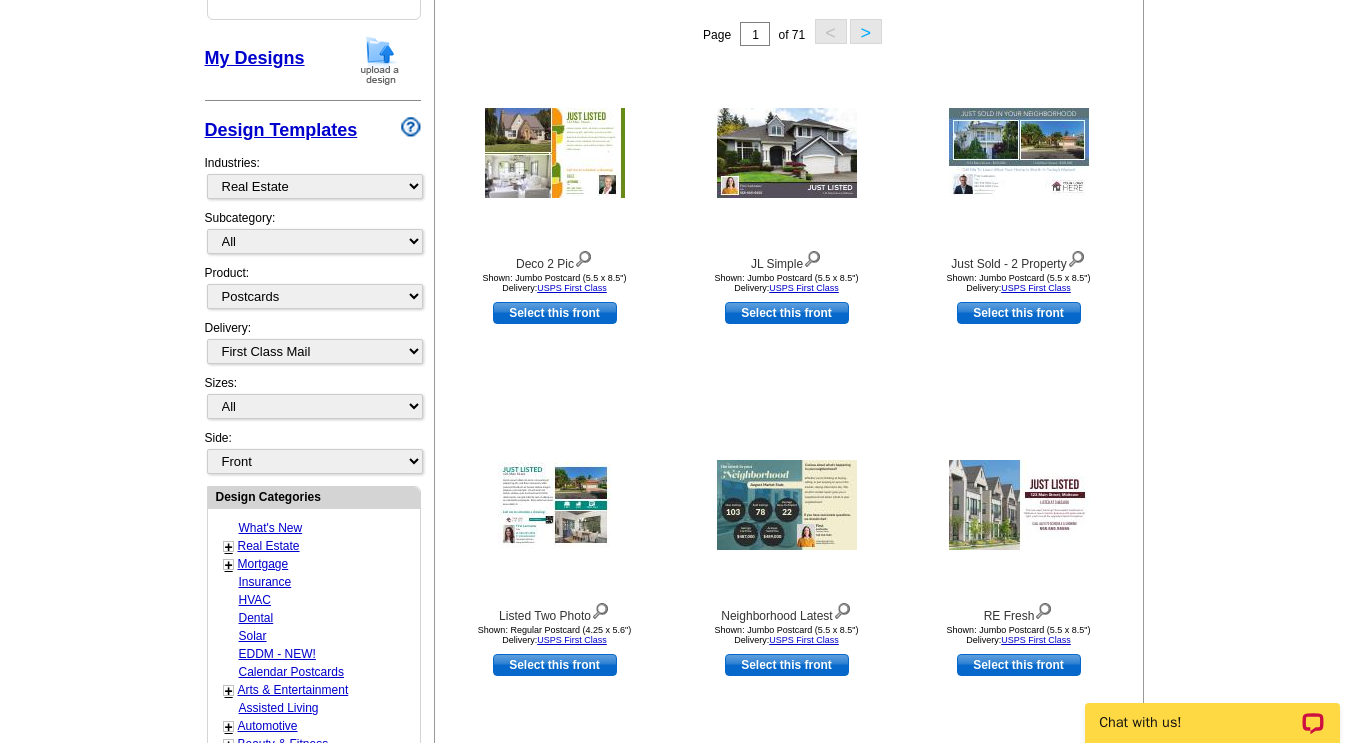 click on "+" at bounding box center (229, 547) 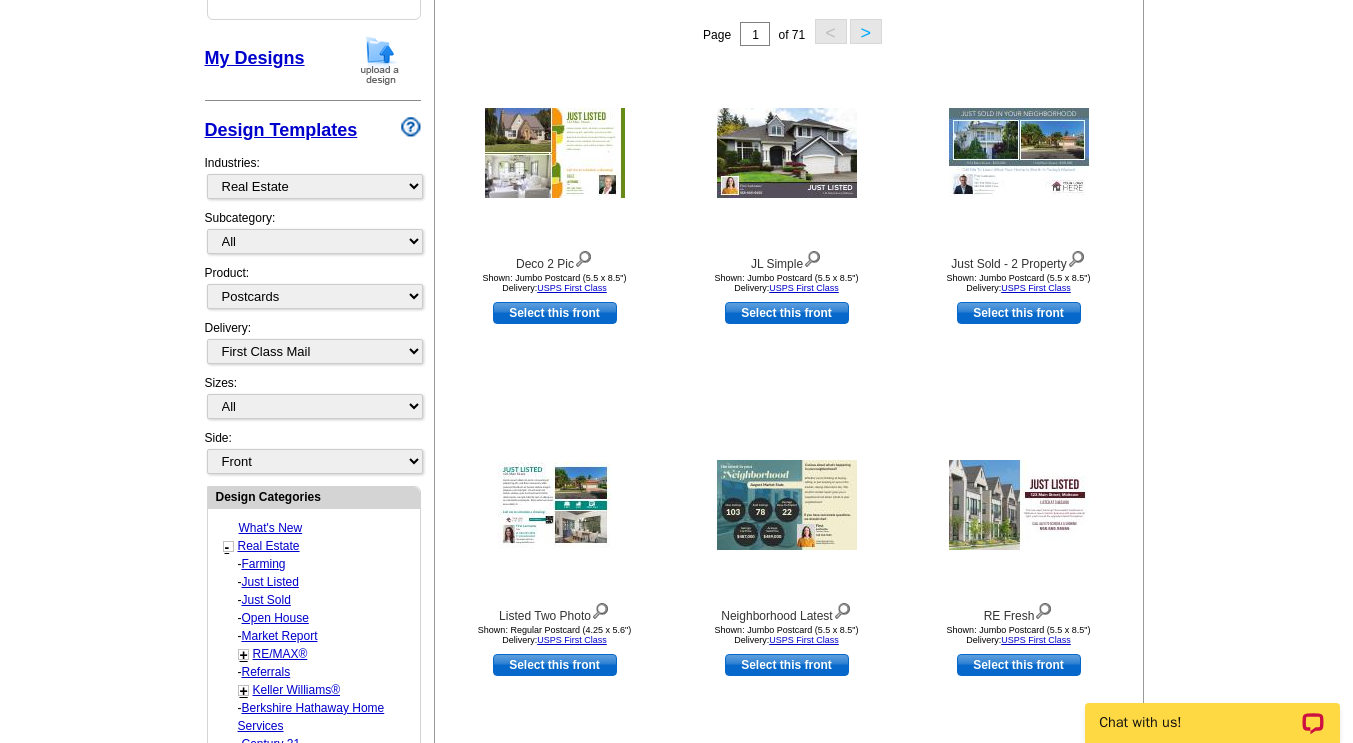 click on "Keller Williams®" at bounding box center [264, 564] 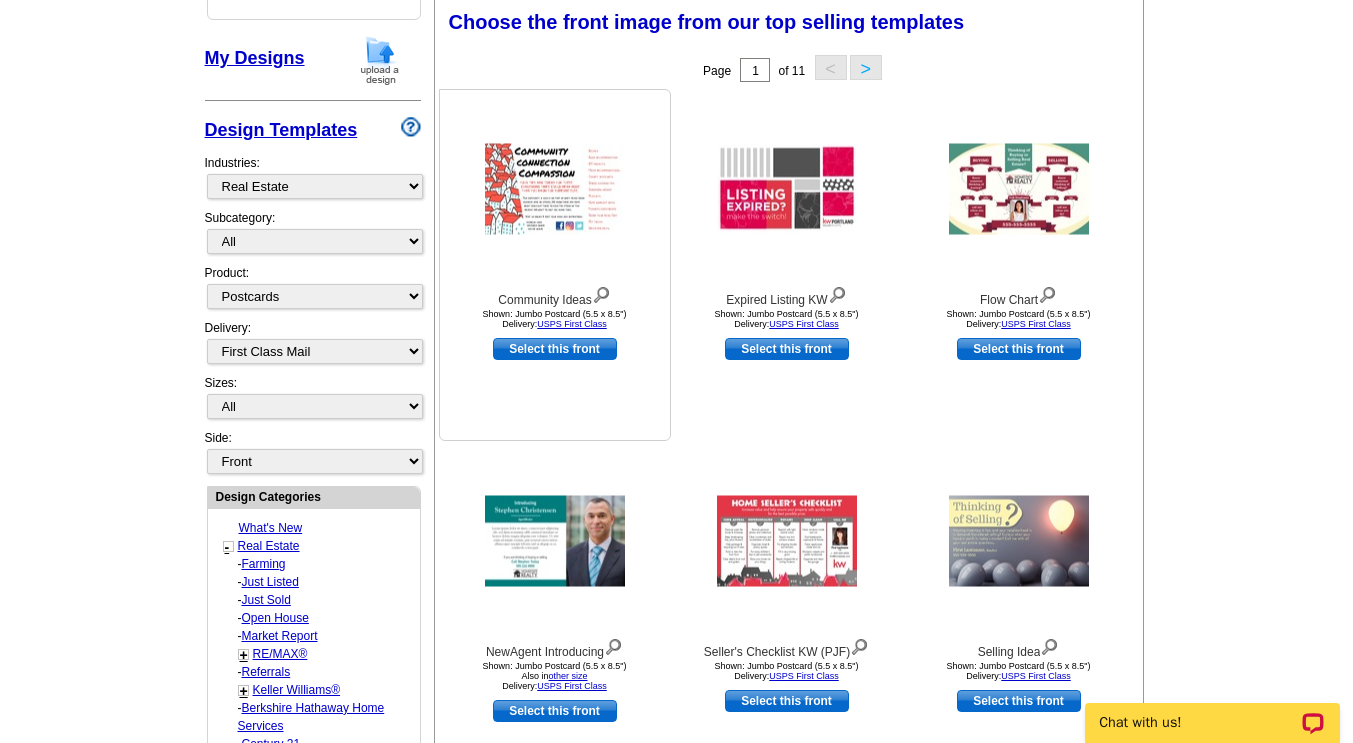 click on "Community Ideas
Shown: Jumbo Postcard (5.5 x 8.5")
Delivery:  USPS First Class
Select this front" at bounding box center (555, 265) 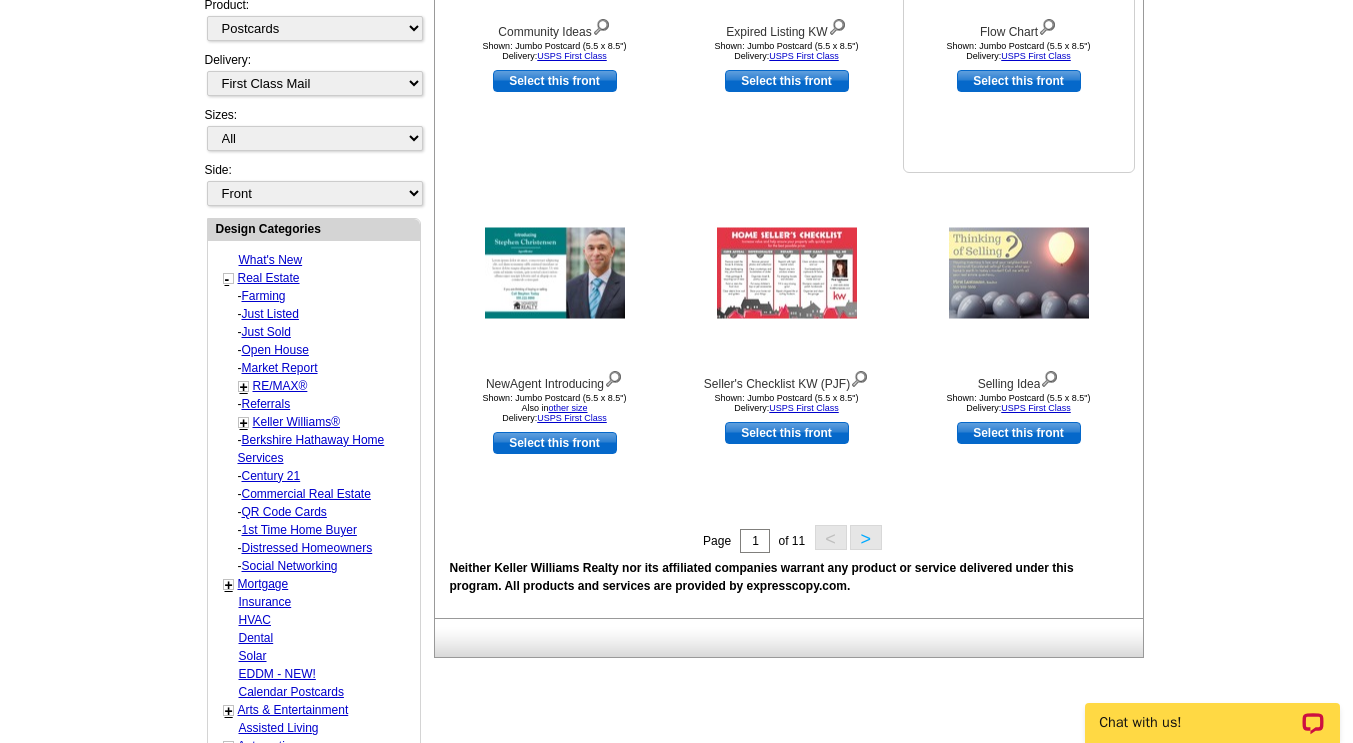 scroll, scrollTop: 600, scrollLeft: 0, axis: vertical 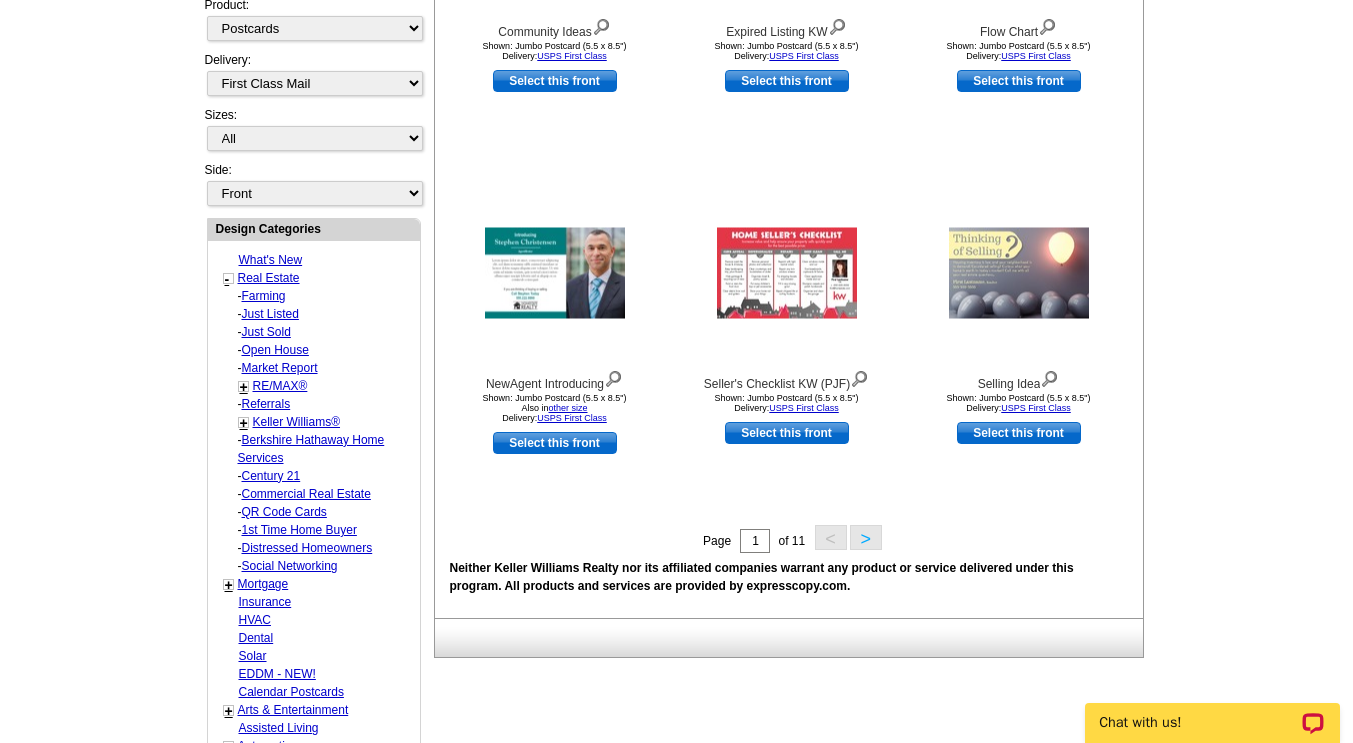 click on ">" at bounding box center (866, 537) 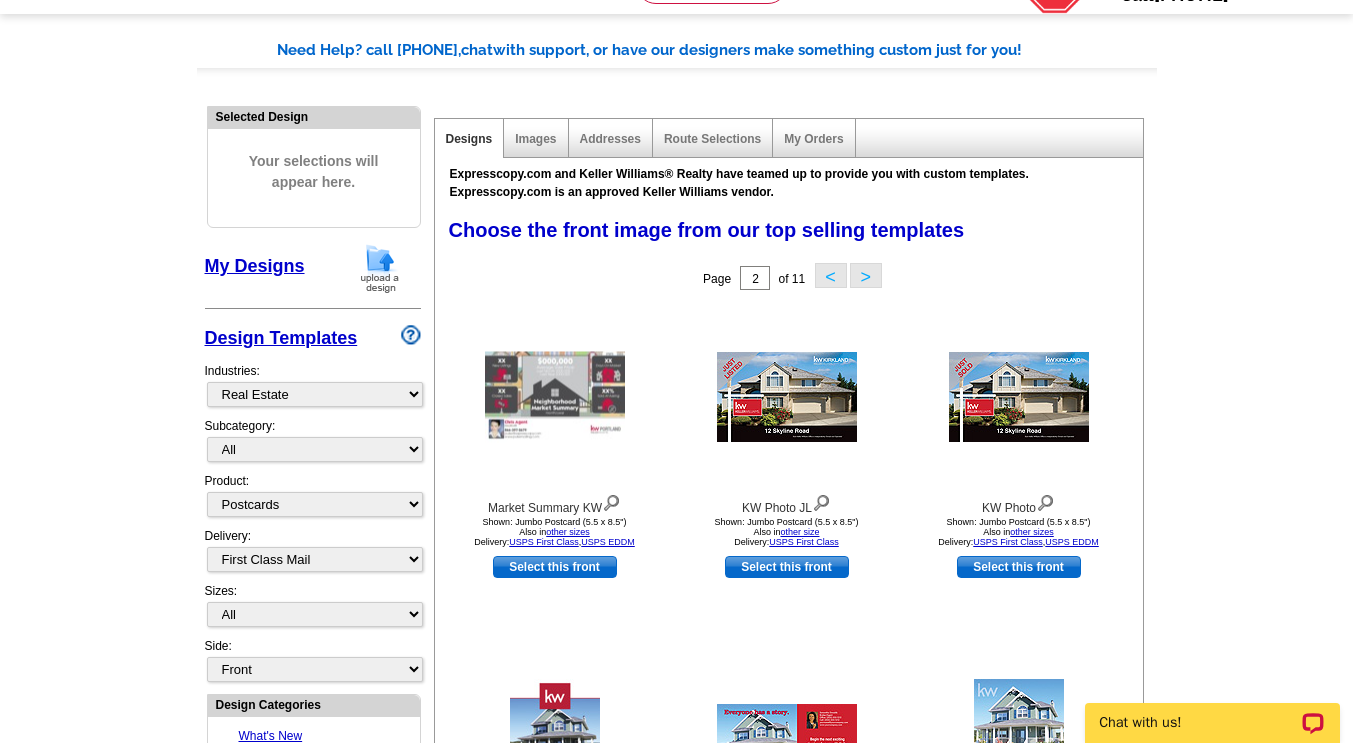 scroll, scrollTop: 127, scrollLeft: 0, axis: vertical 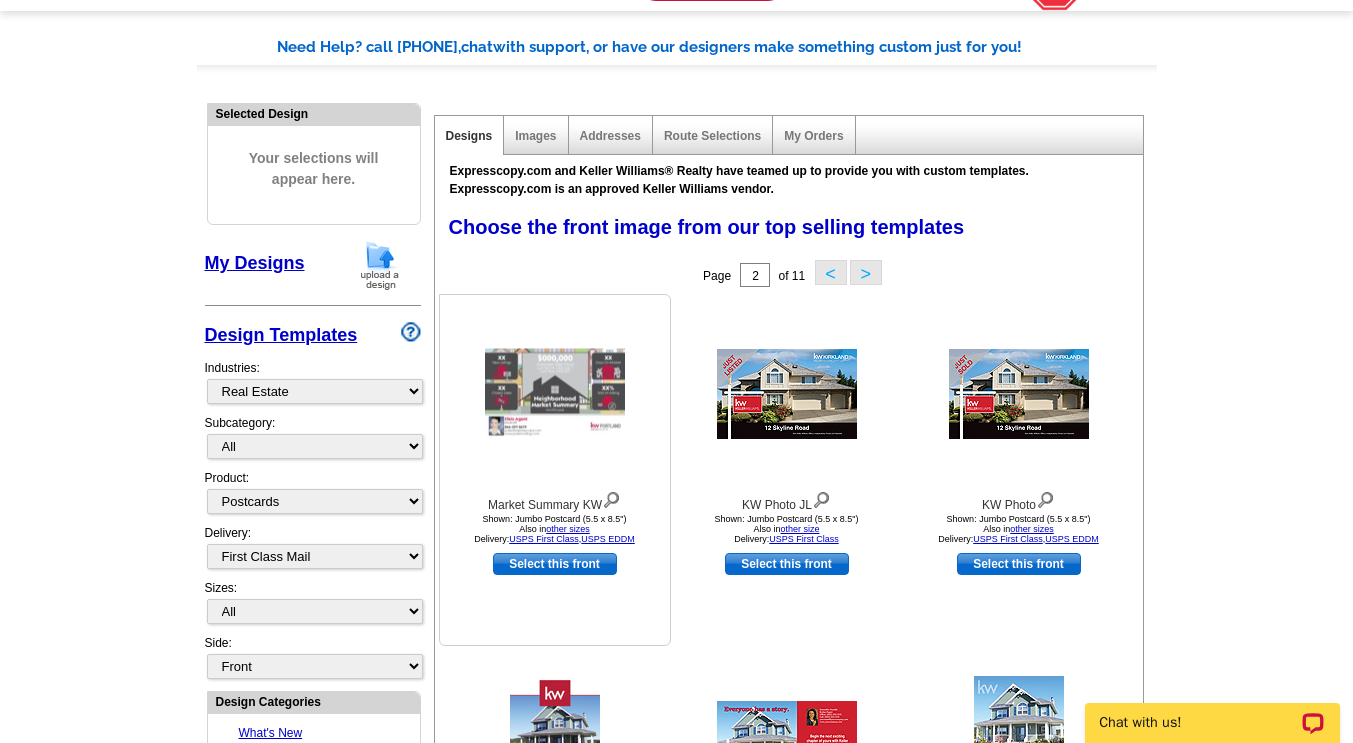 click at bounding box center [555, 394] 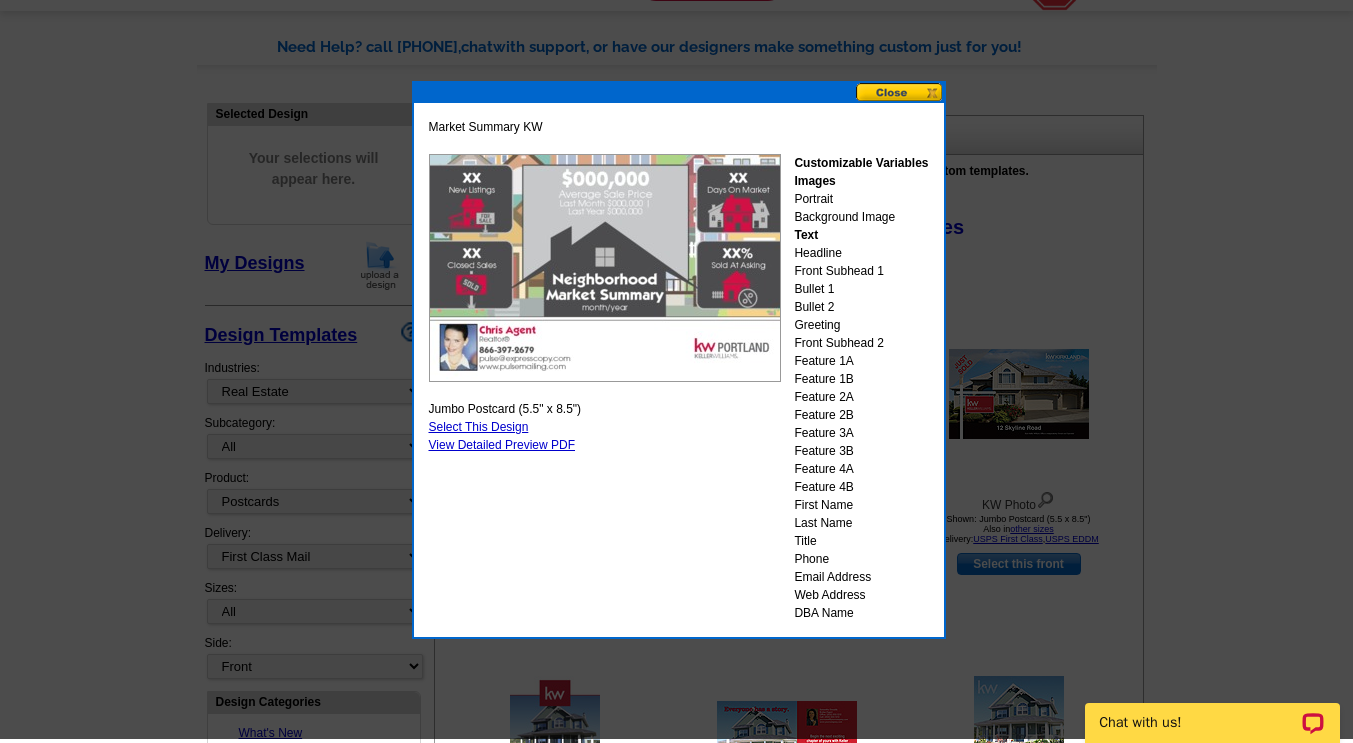 scroll, scrollTop: 117, scrollLeft: 0, axis: vertical 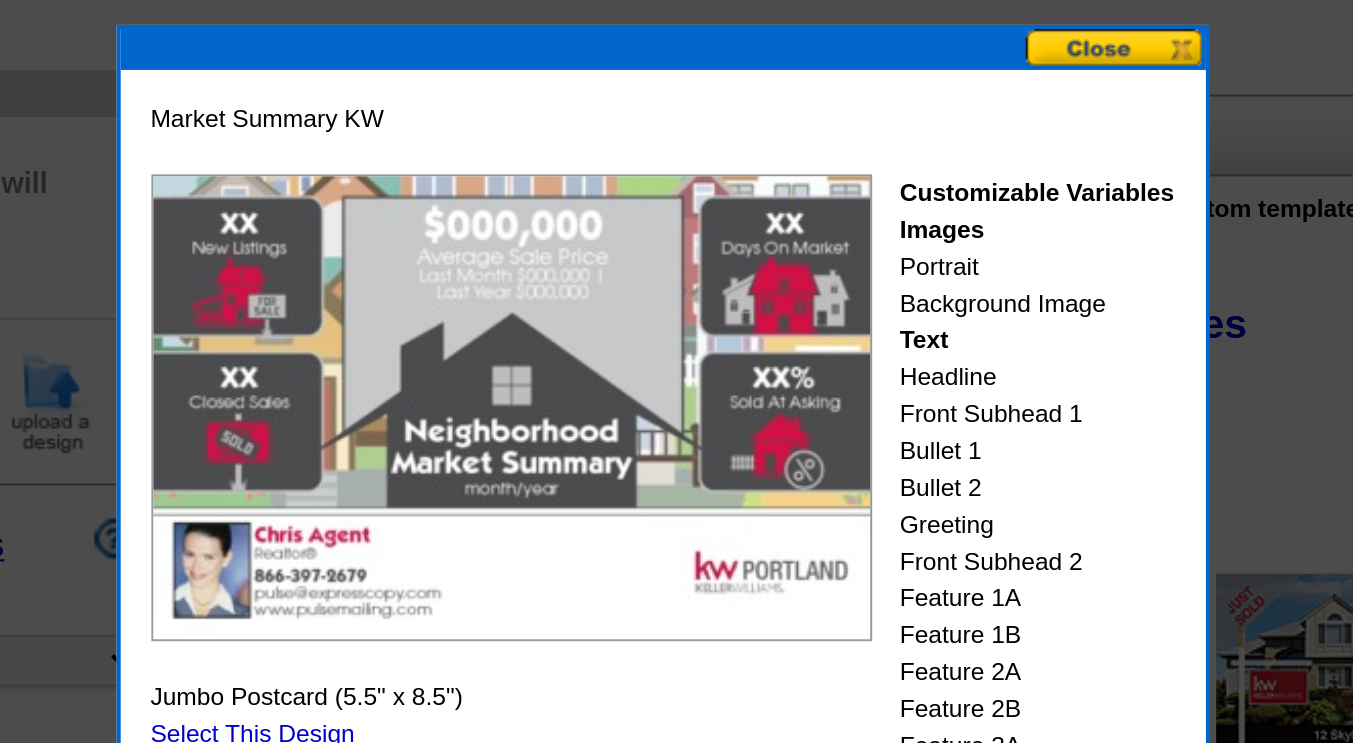 click on "Market Summary KW
Customizable Variables
Images
Portrait
Background Image
Text
Headline
Front Subhead 1
Bullet 1
Bullet 2
Greeting
Front Subhead 2
Feature 1A
Feature 1B
Feature 2A
Feature 2B
Feature 3A
Feature 3B
Feature 4A
Feature 4B
[FIRST]
[LAST]
[TITLE]
[PHONE]
[EMAIL]
[WEB]" at bounding box center (679, 380) 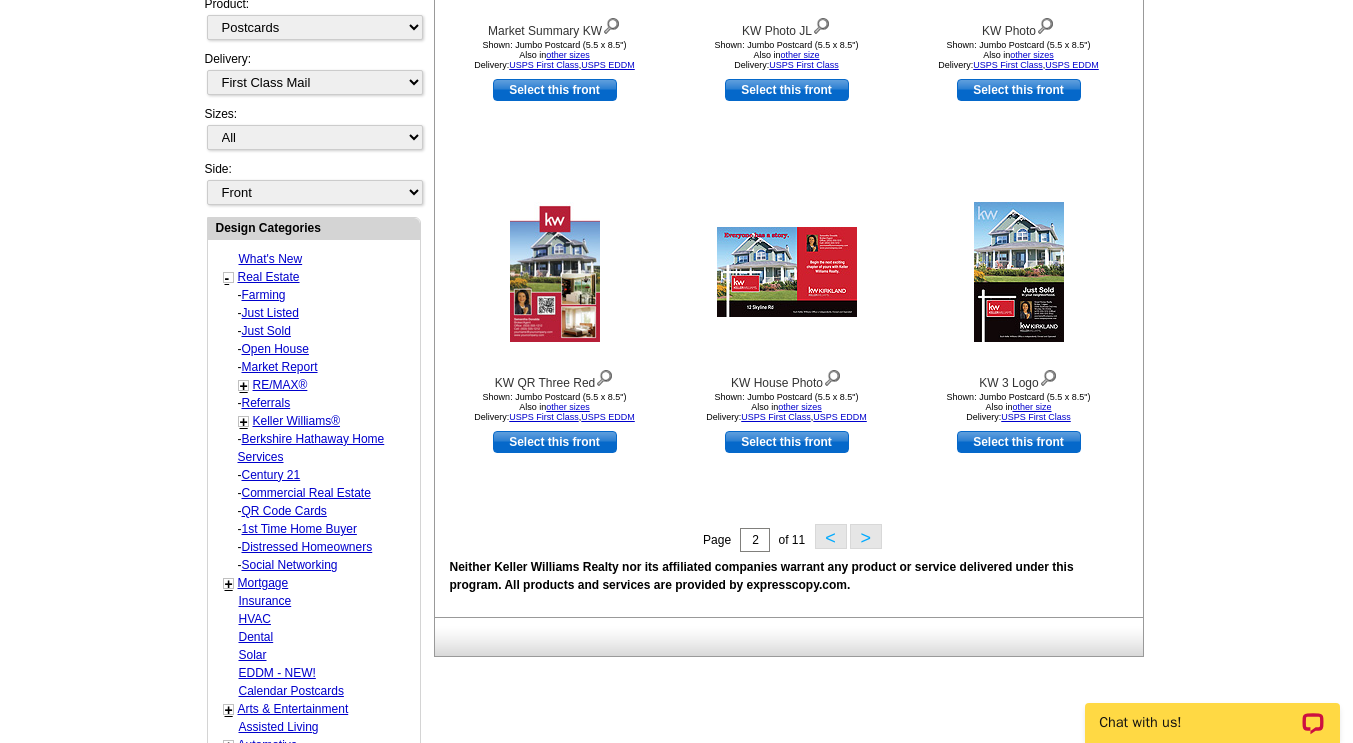 scroll, scrollTop: 602, scrollLeft: 0, axis: vertical 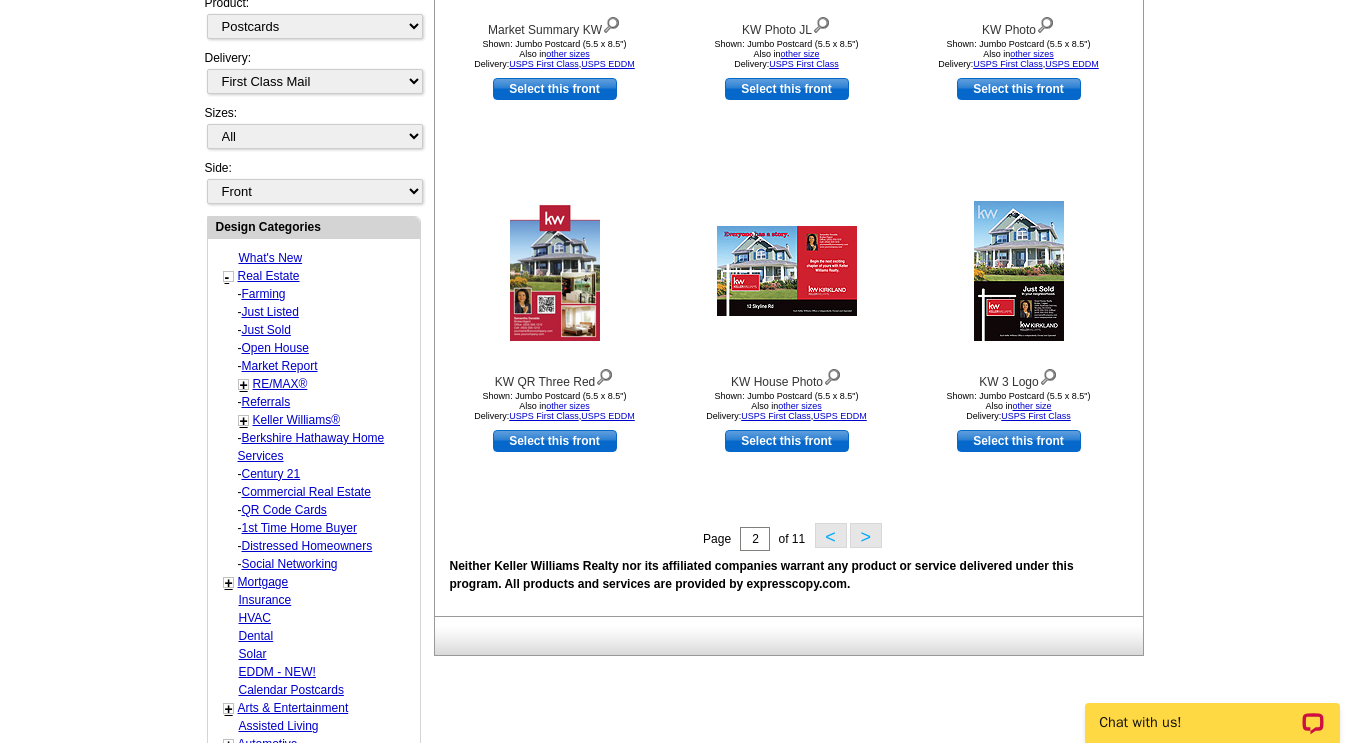click on ">" at bounding box center (866, 535) 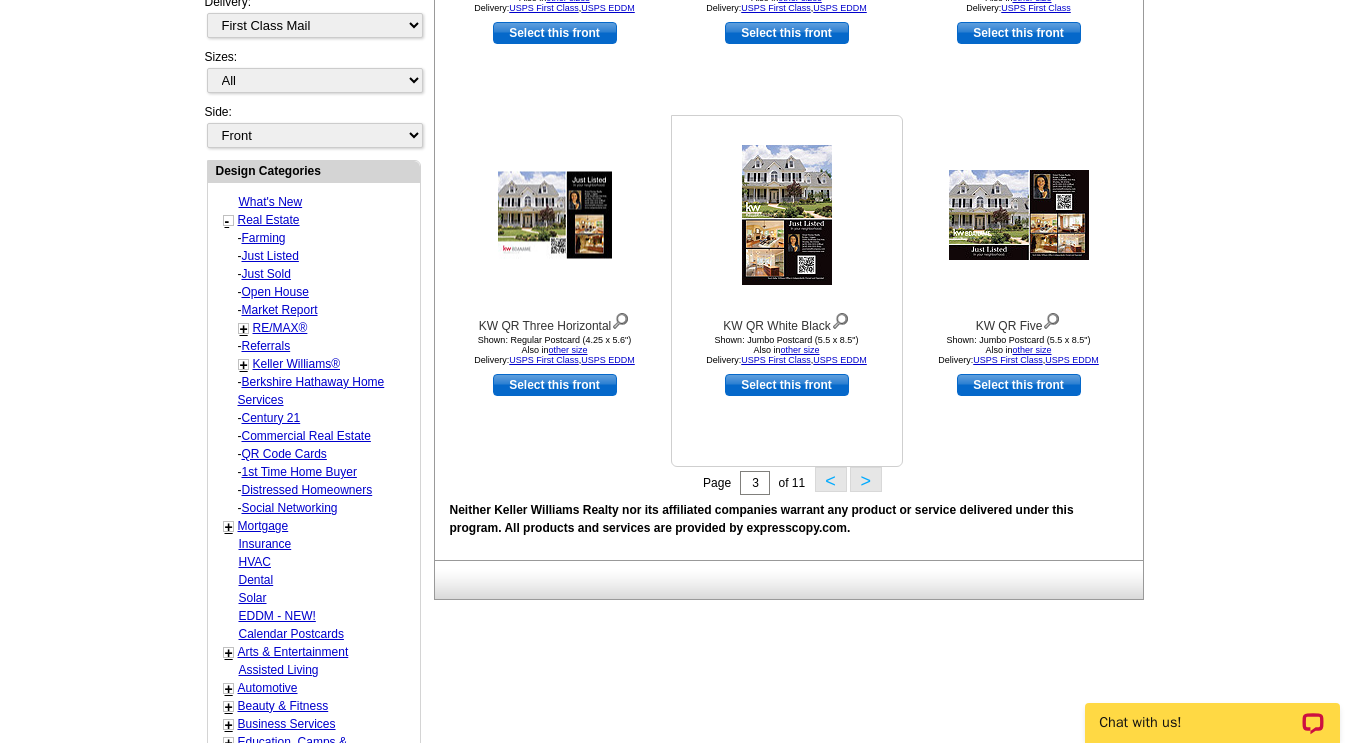 scroll, scrollTop: 660, scrollLeft: 0, axis: vertical 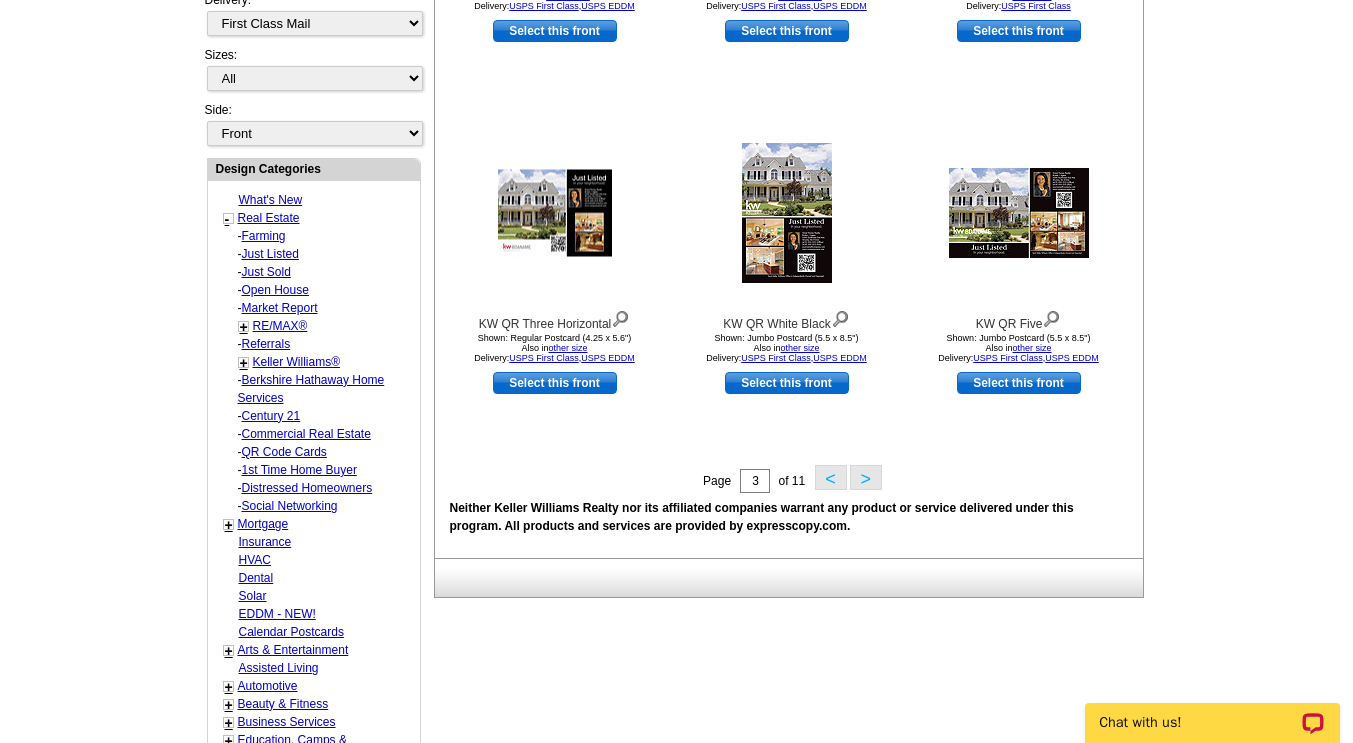 click on ">" at bounding box center (866, 477) 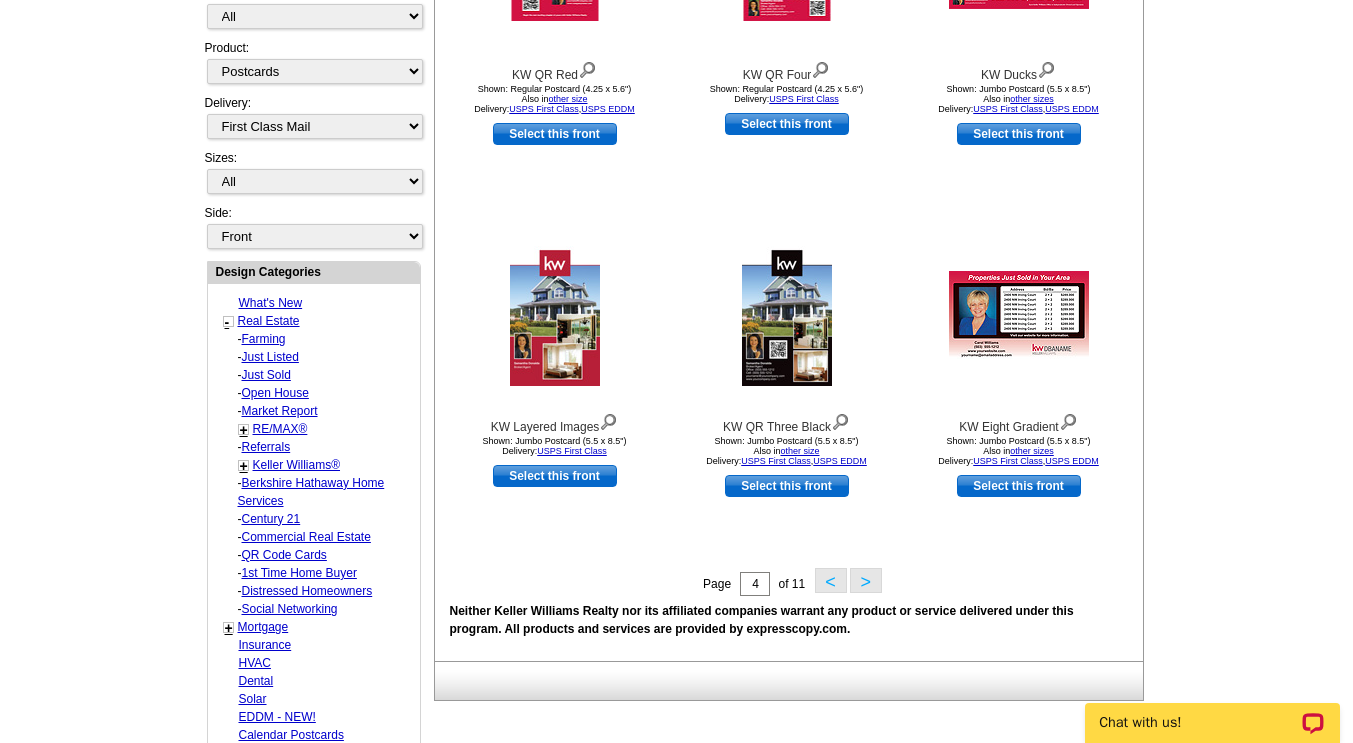 scroll, scrollTop: 558, scrollLeft: 0, axis: vertical 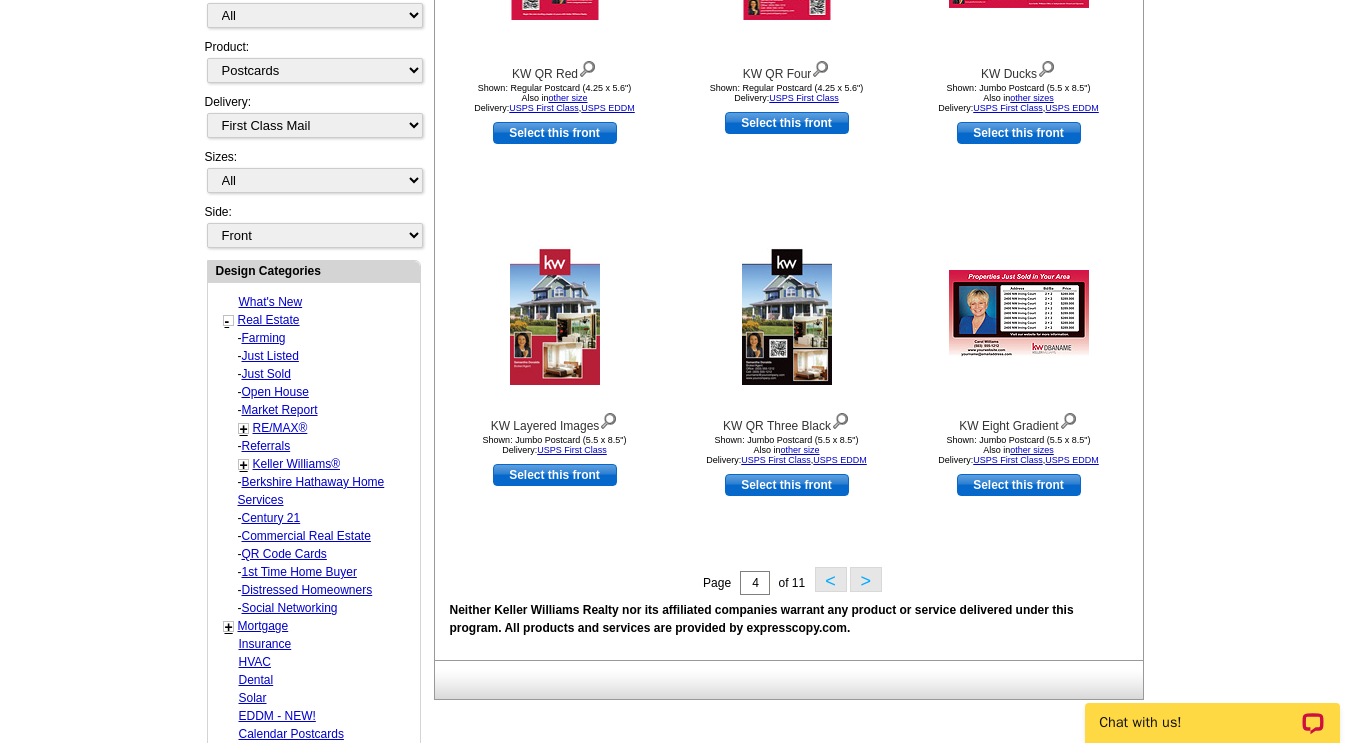 click on ">" at bounding box center (866, 579) 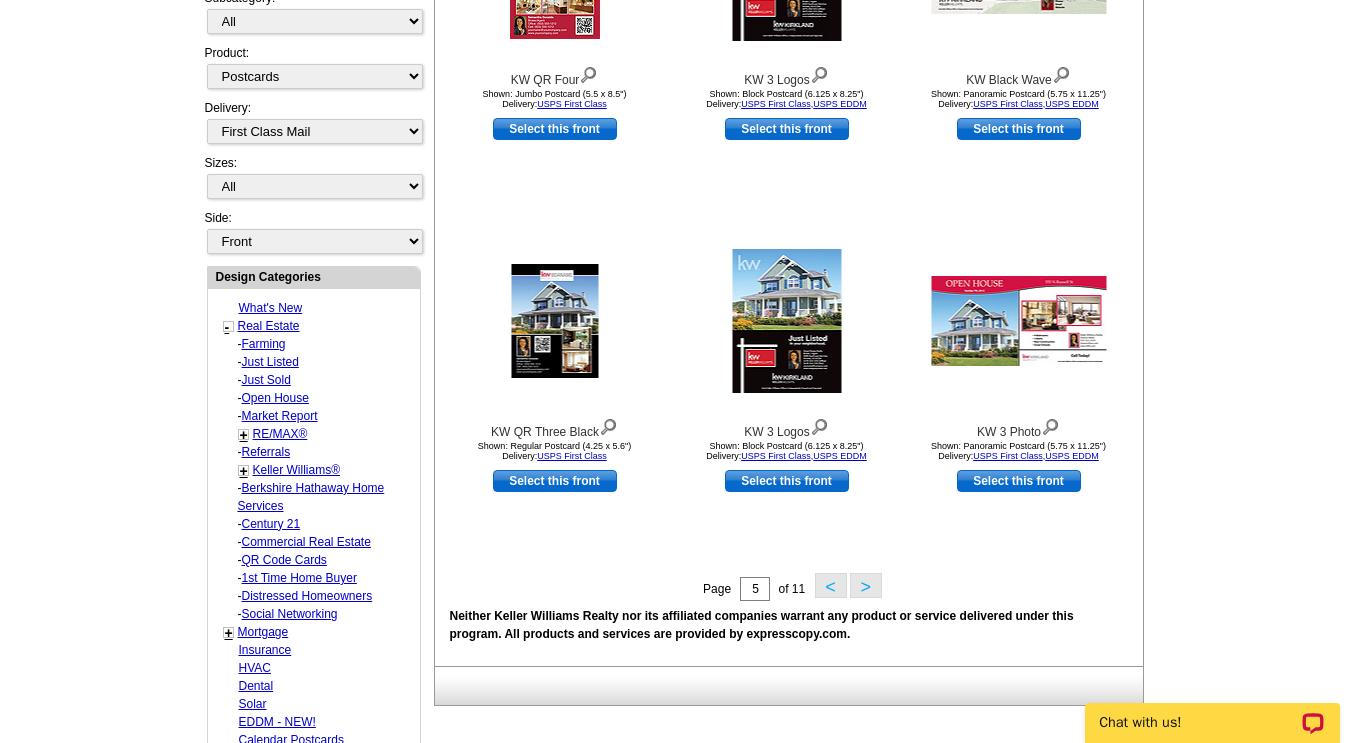 scroll, scrollTop: 553, scrollLeft: 0, axis: vertical 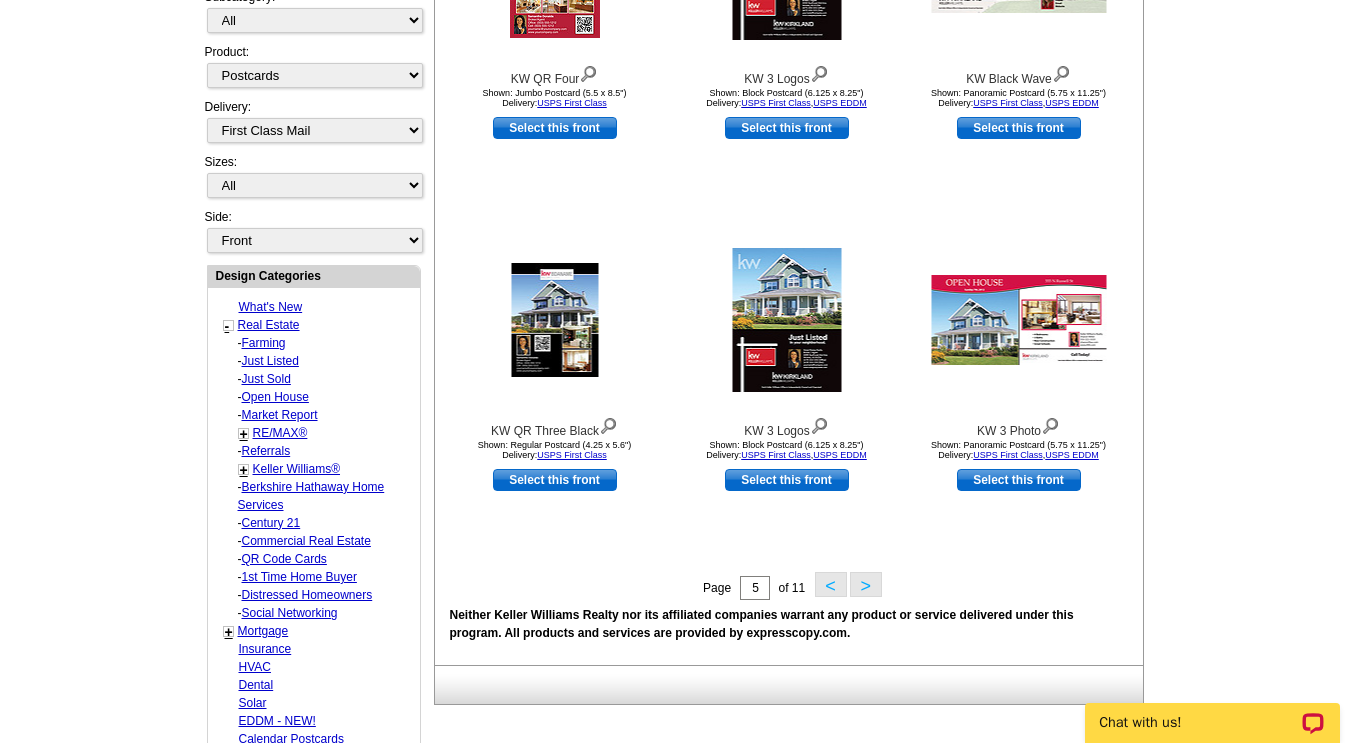 click on ">" at bounding box center [866, 584] 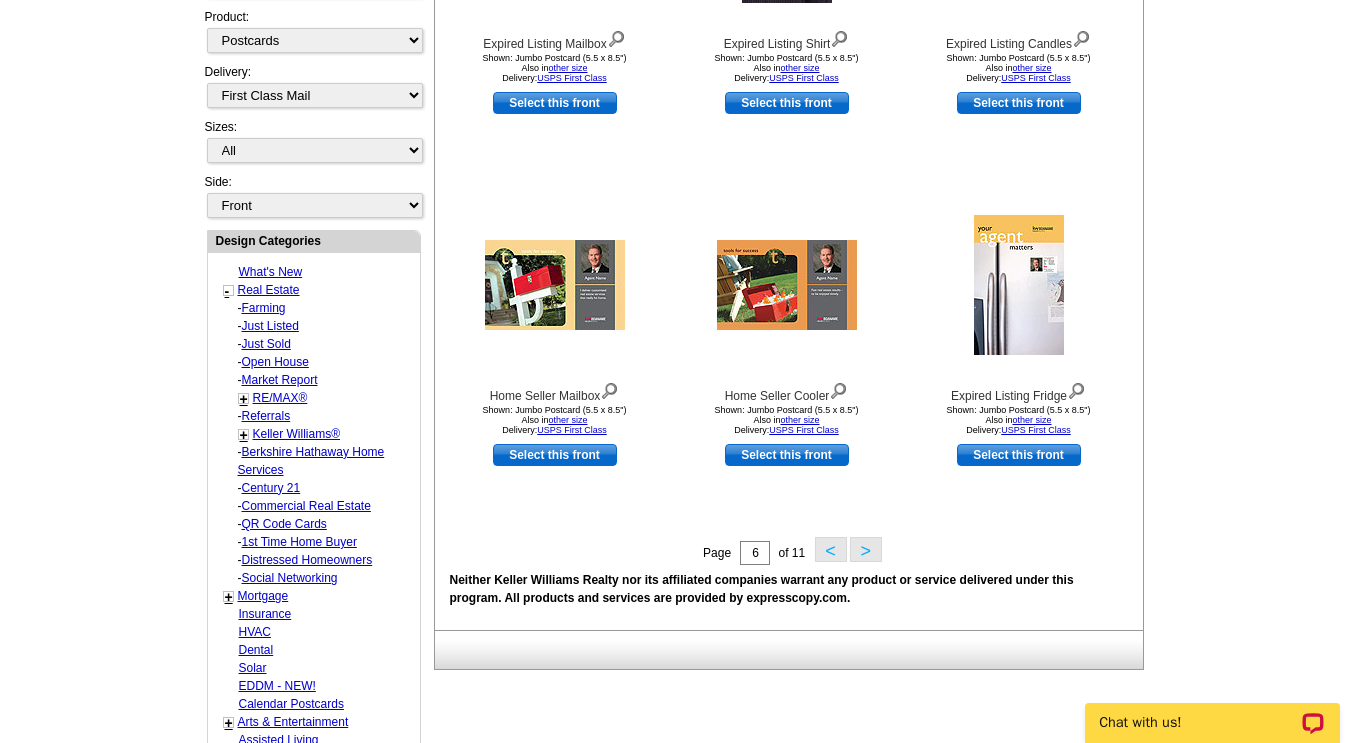 scroll, scrollTop: 591, scrollLeft: 0, axis: vertical 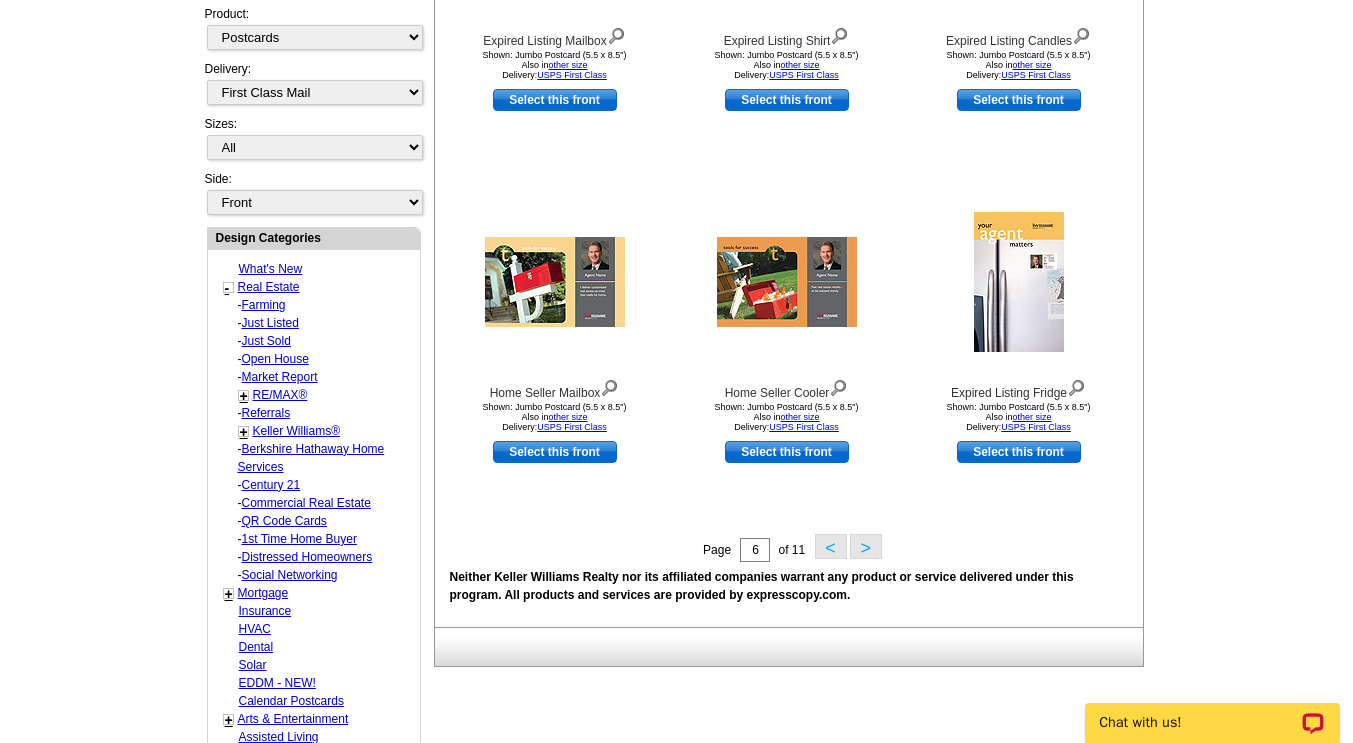 click on ">" at bounding box center [866, 546] 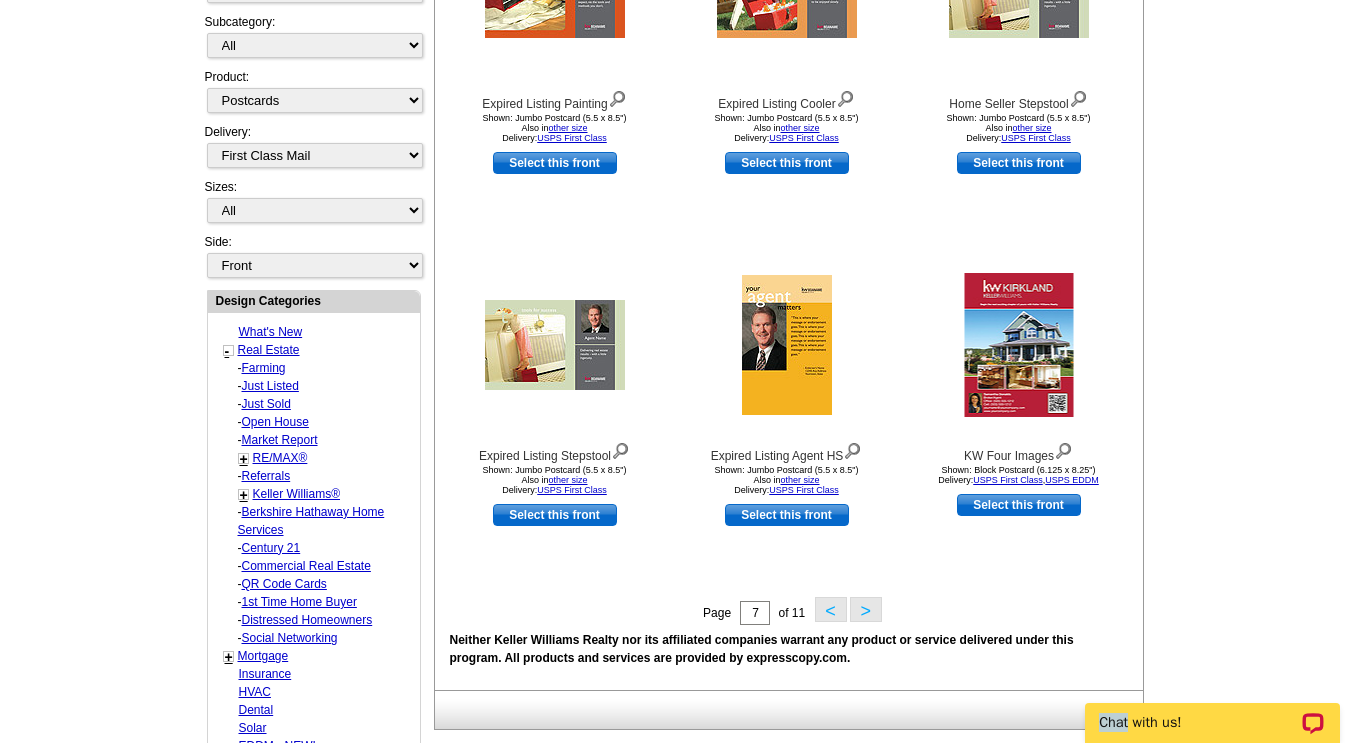 scroll, scrollTop: 530, scrollLeft: 0, axis: vertical 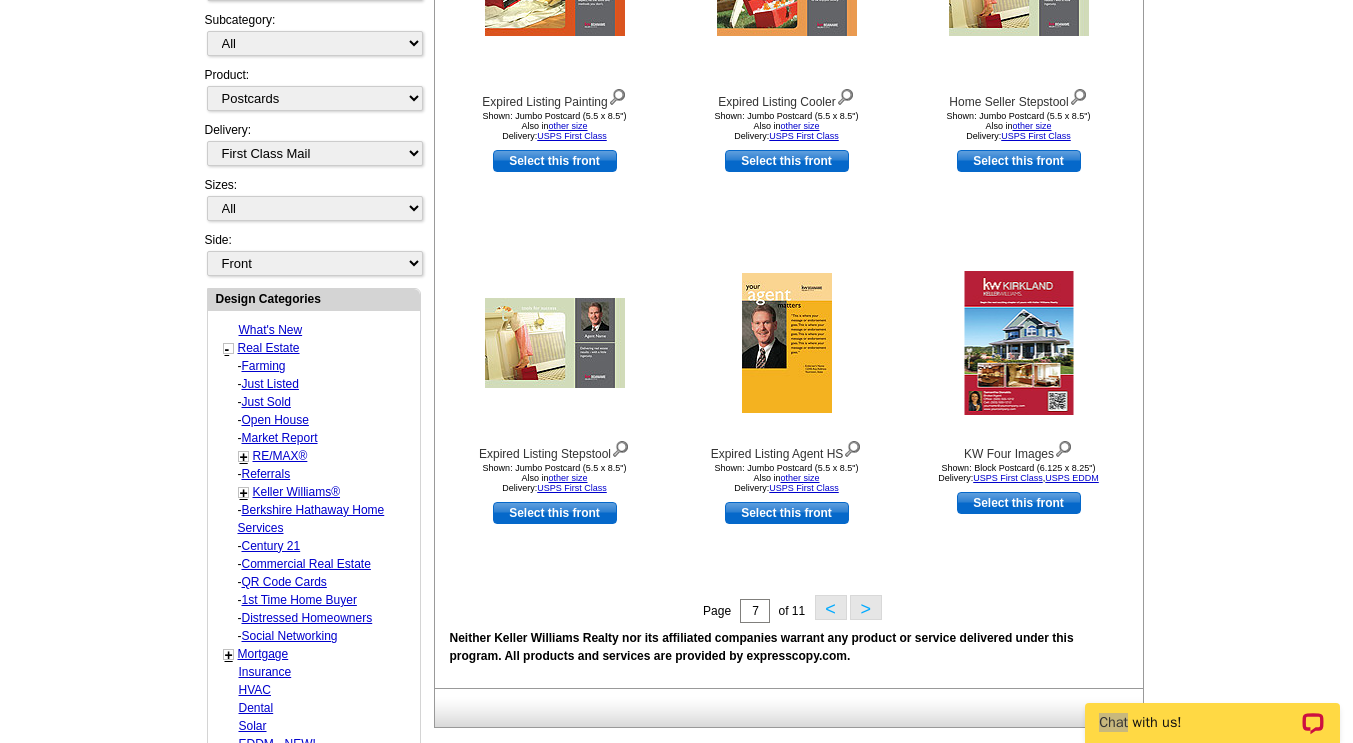 click on ">" at bounding box center [866, 607] 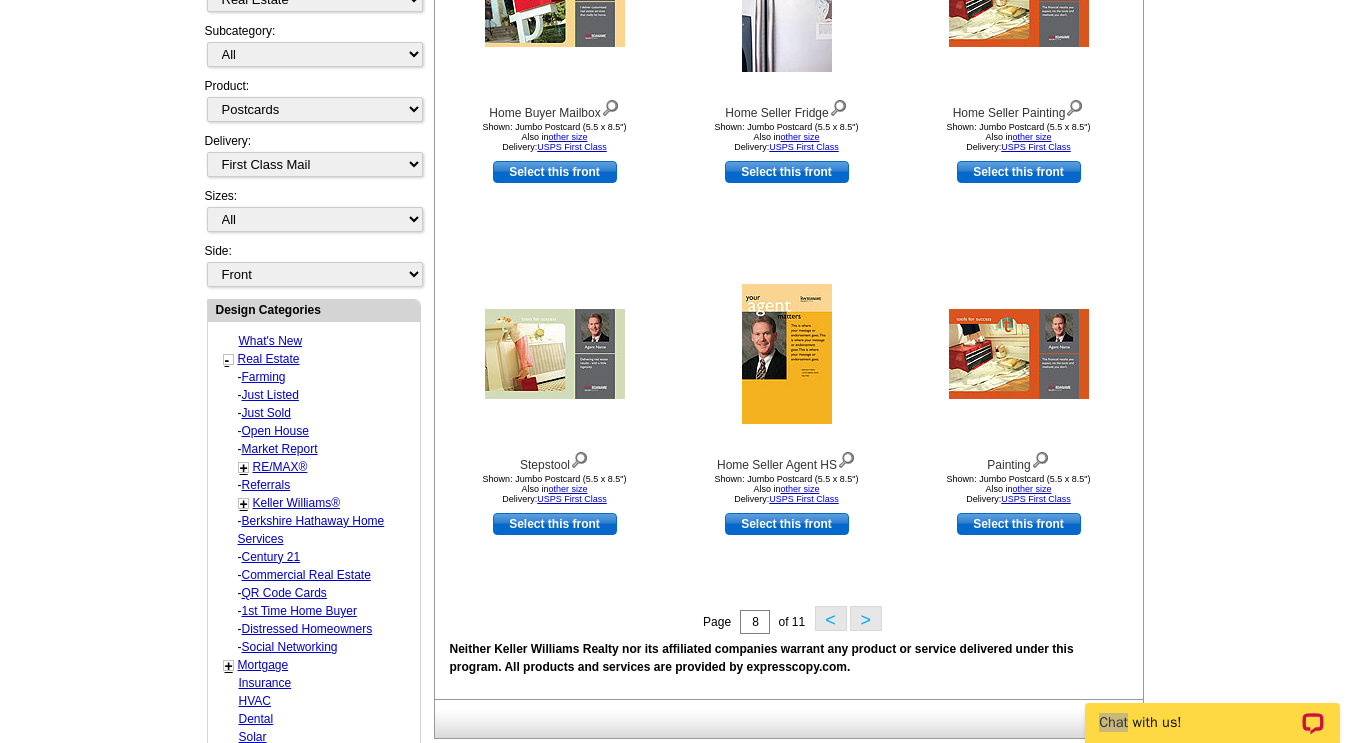 scroll, scrollTop: 524, scrollLeft: 0, axis: vertical 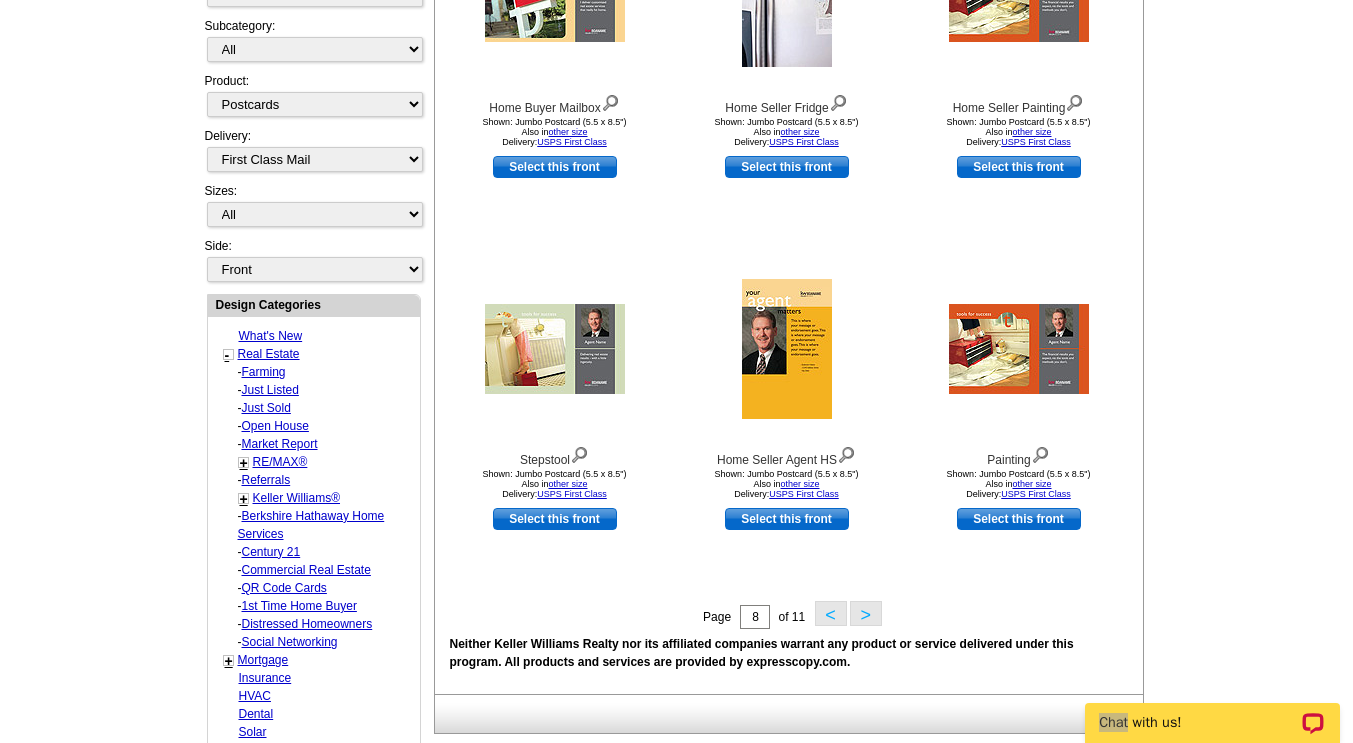 click on ">" at bounding box center [866, 613] 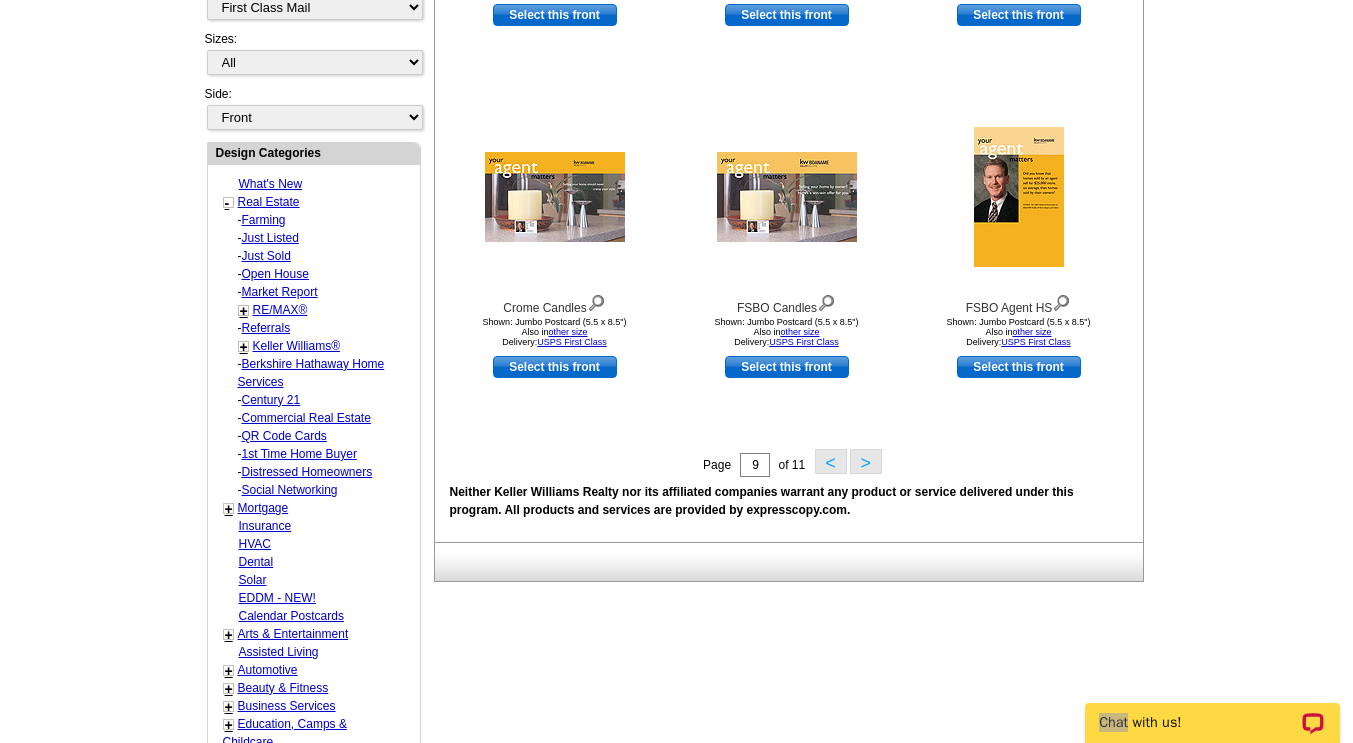 scroll, scrollTop: 678, scrollLeft: 0, axis: vertical 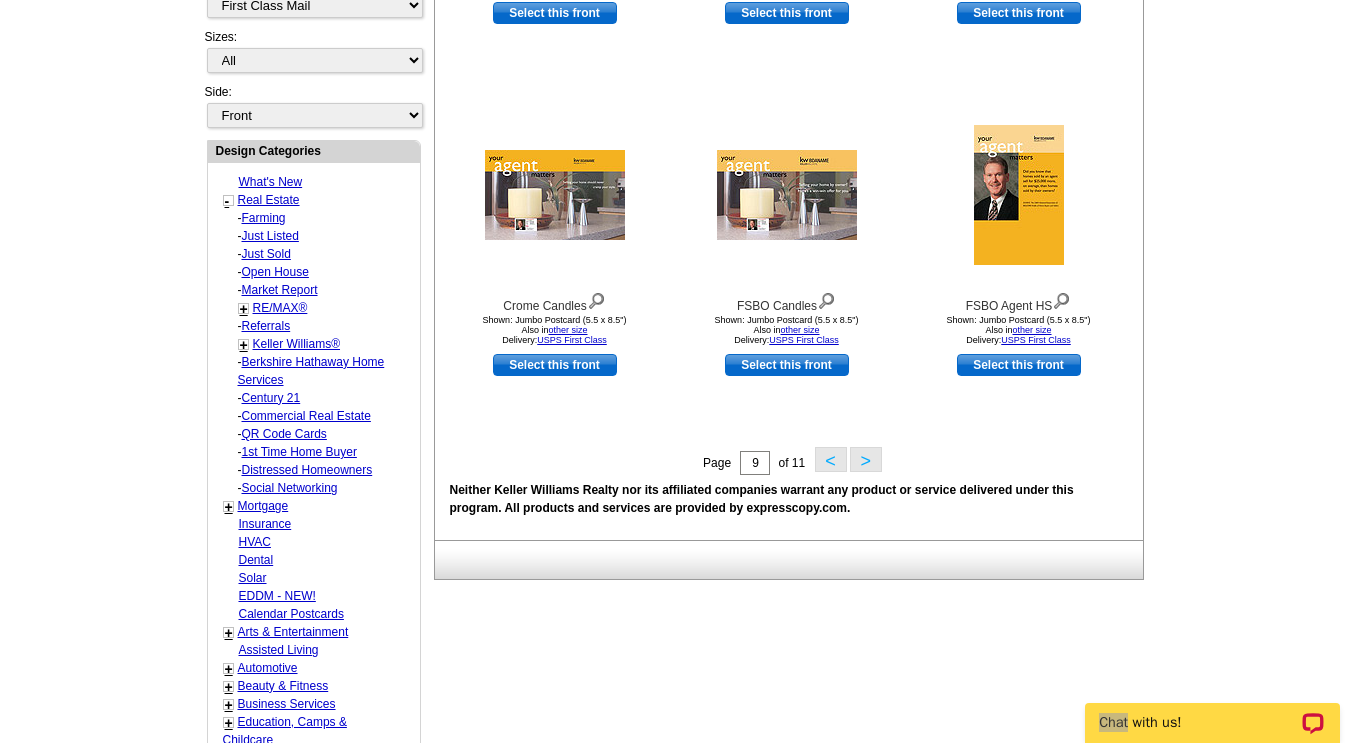 click on ">" at bounding box center [866, 459] 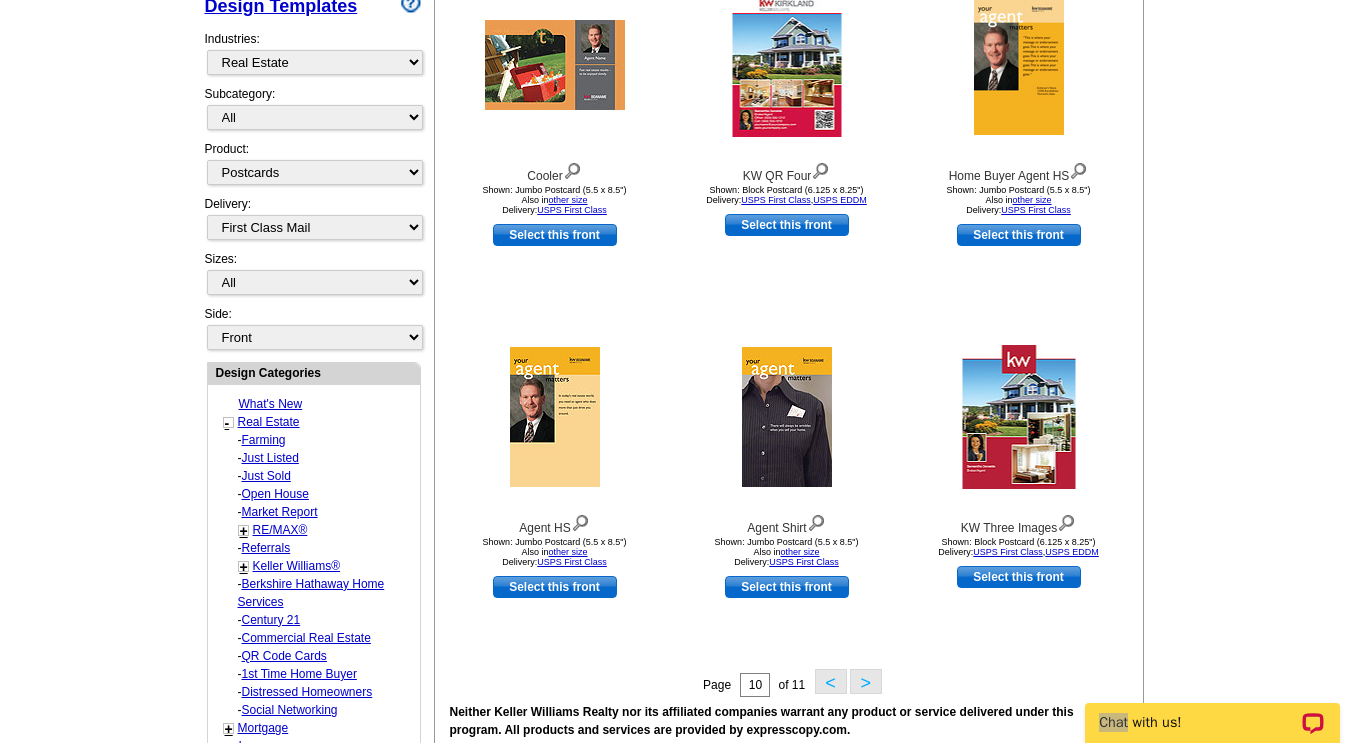 scroll, scrollTop: 458, scrollLeft: 0, axis: vertical 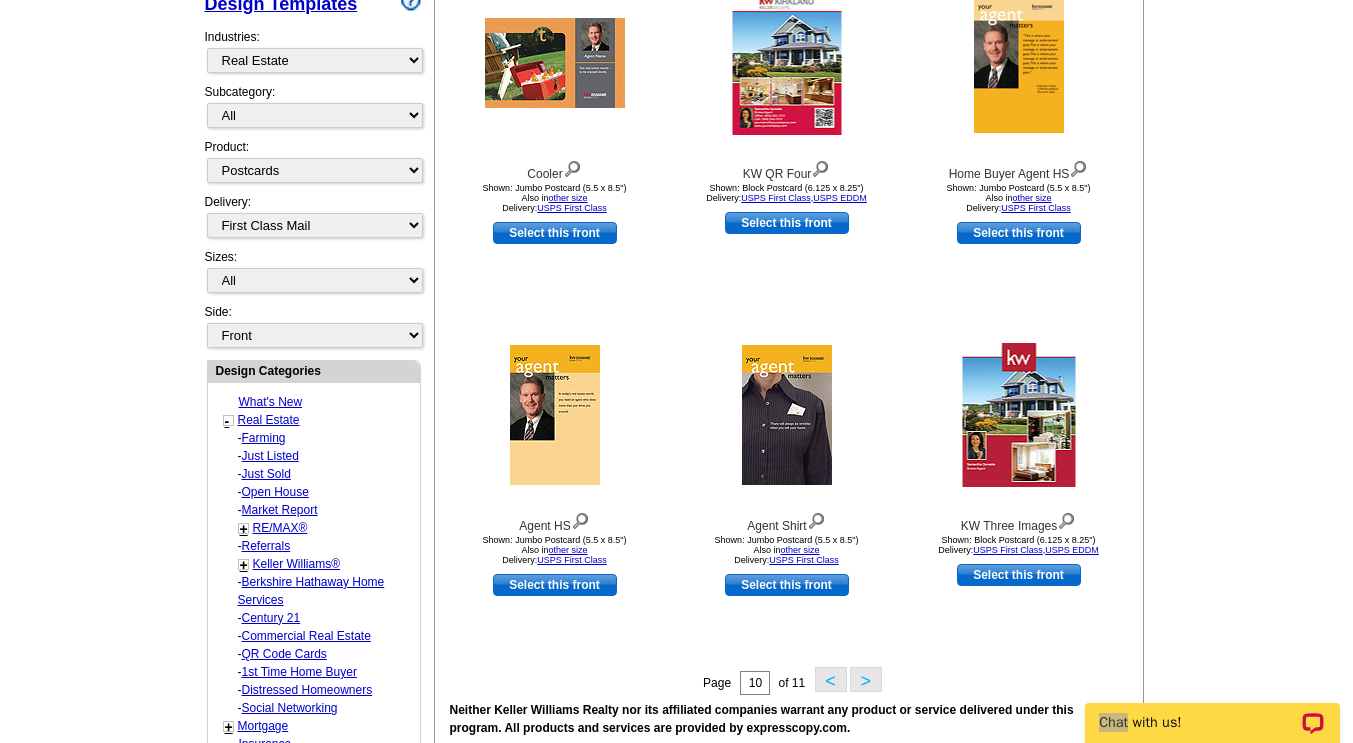 click on ">" at bounding box center [866, 679] 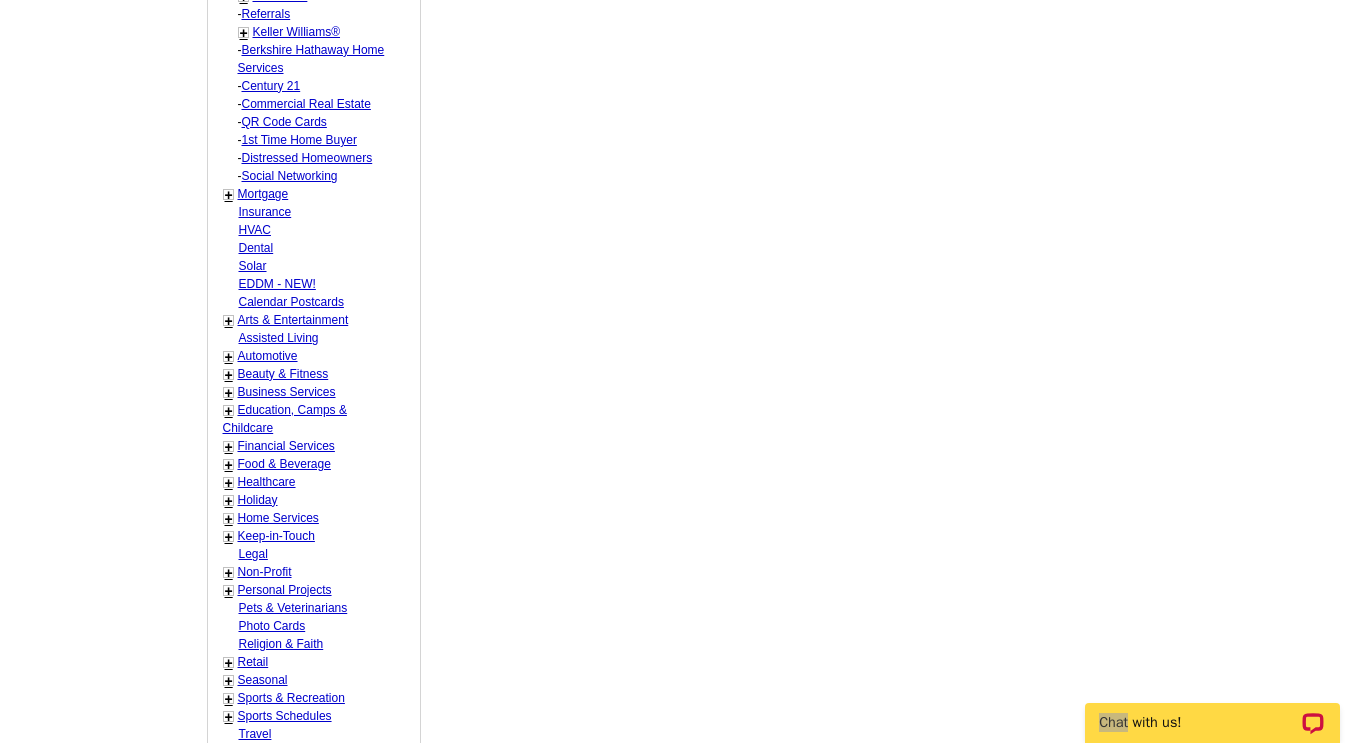 scroll, scrollTop: 991, scrollLeft: 0, axis: vertical 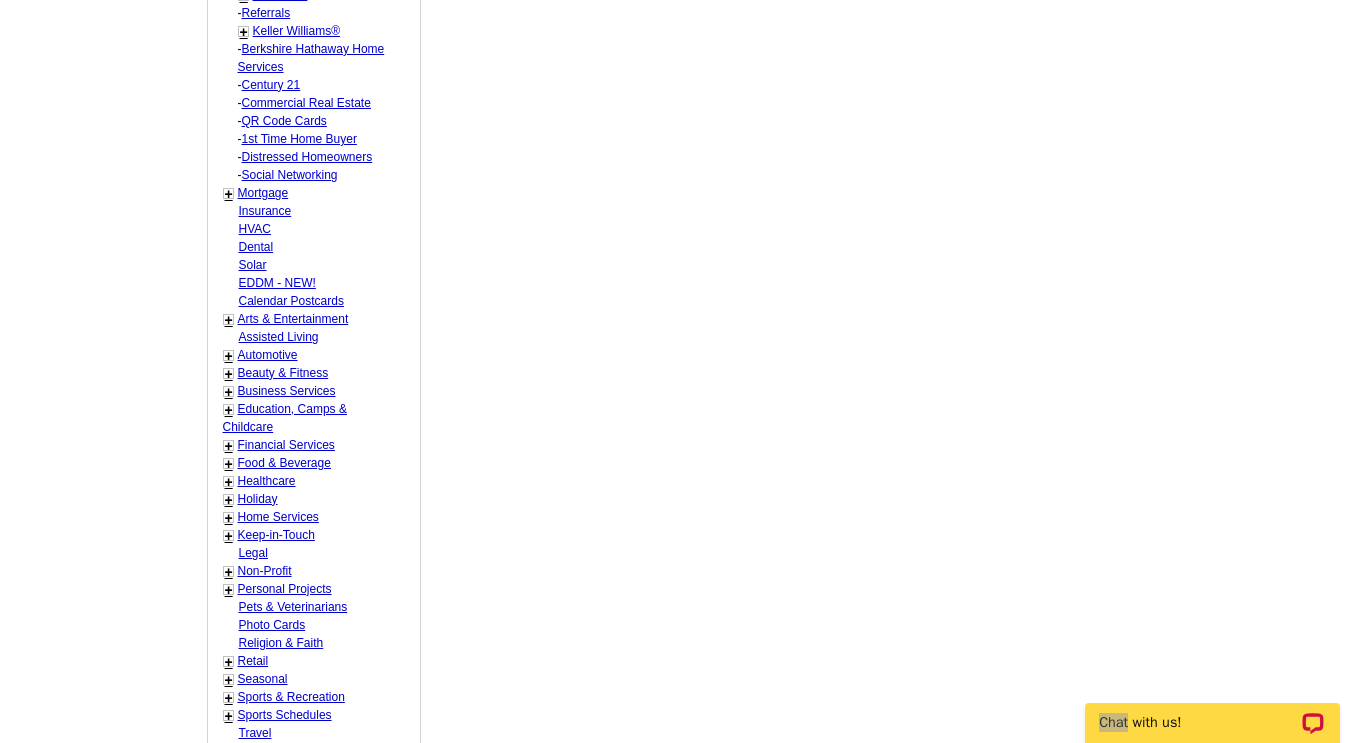 click on "+" at bounding box center (229, 500) 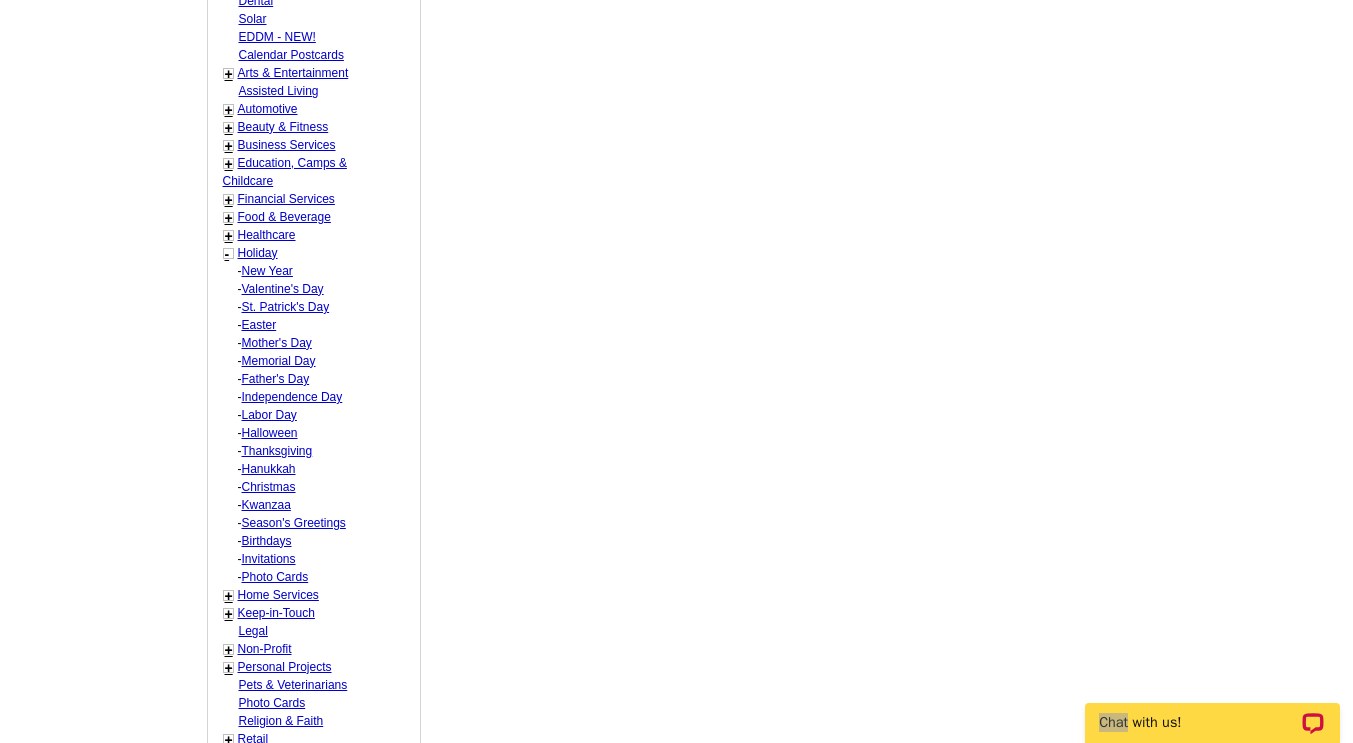 scroll, scrollTop: 1238, scrollLeft: 0, axis: vertical 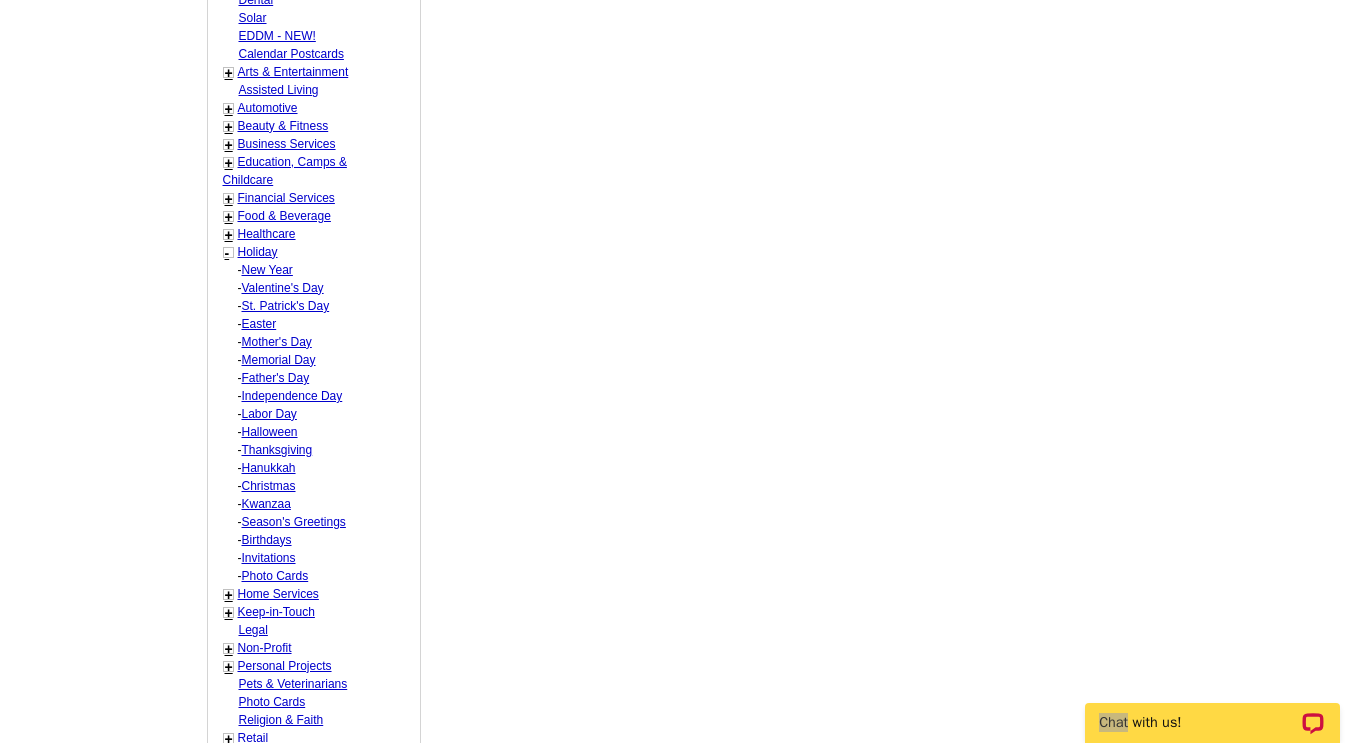 click on "Labor Day" at bounding box center (267, 270) 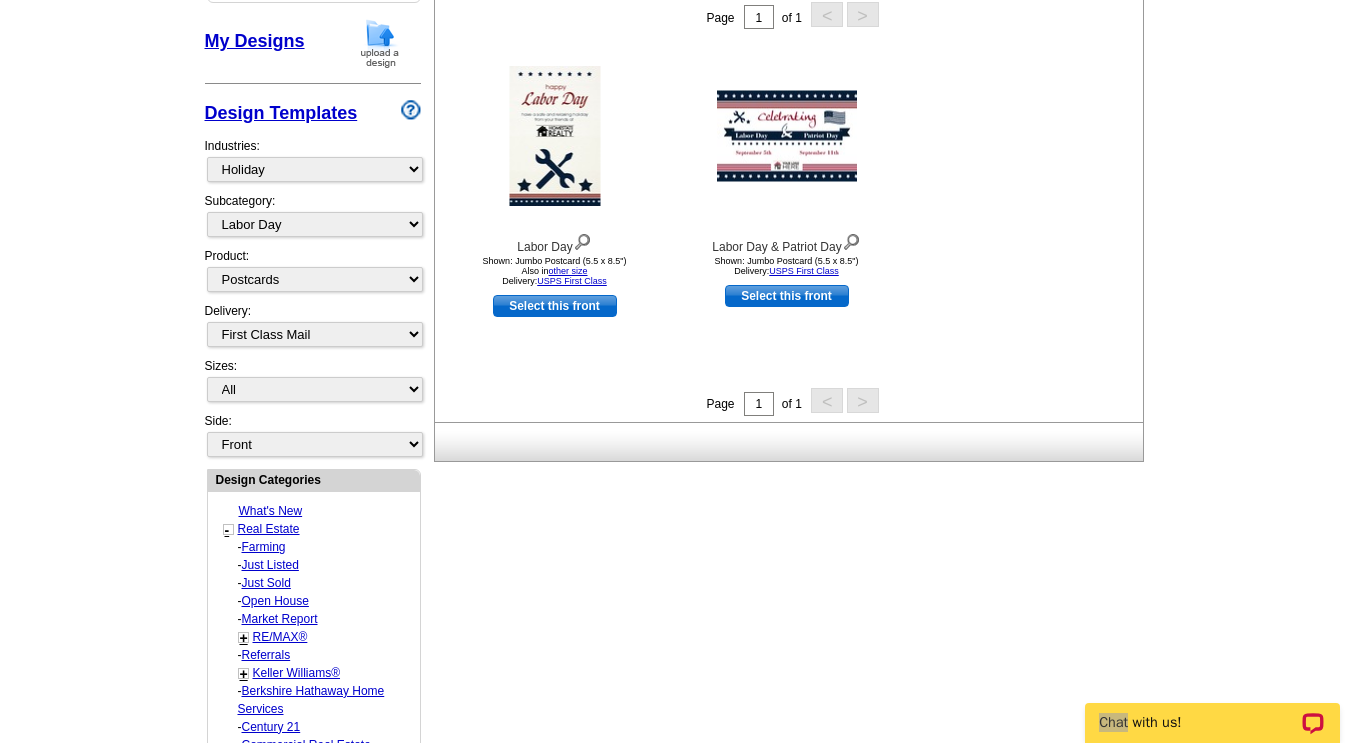 scroll, scrollTop: 296, scrollLeft: 0, axis: vertical 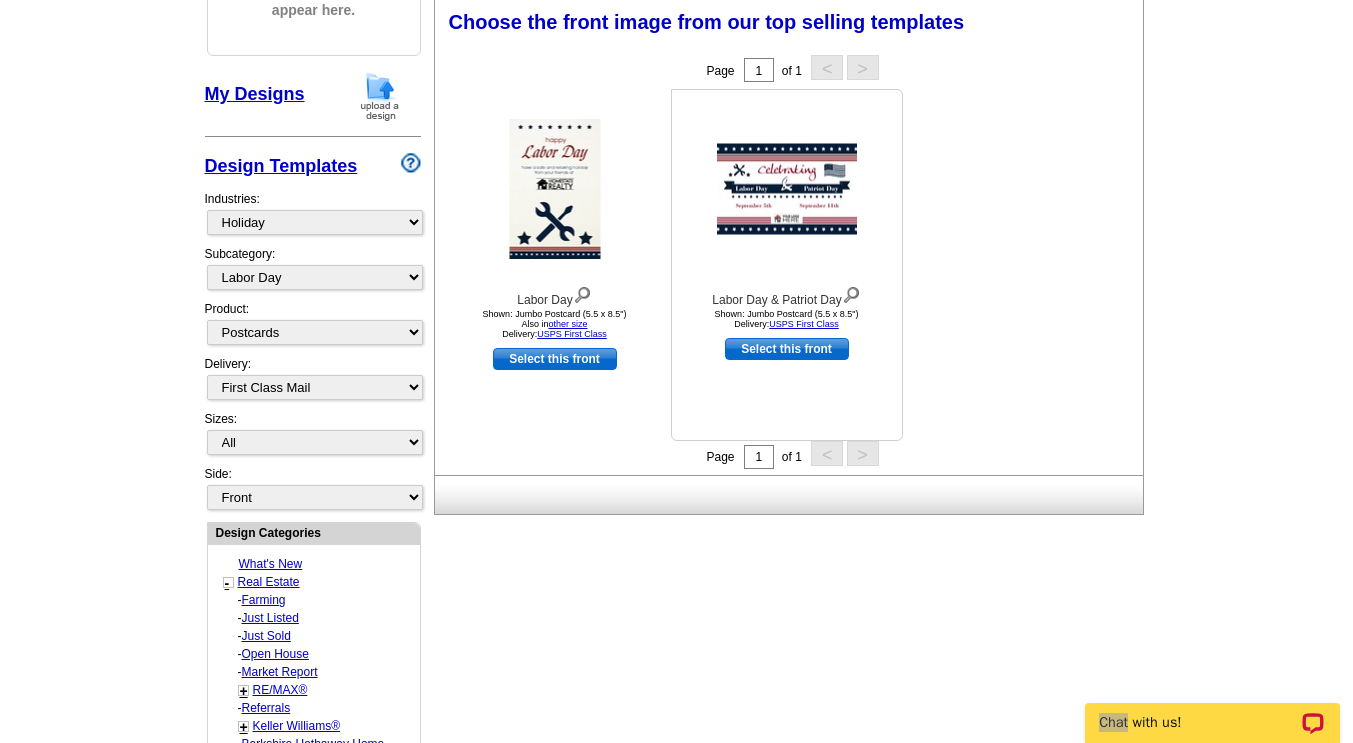 click at bounding box center (787, 189) 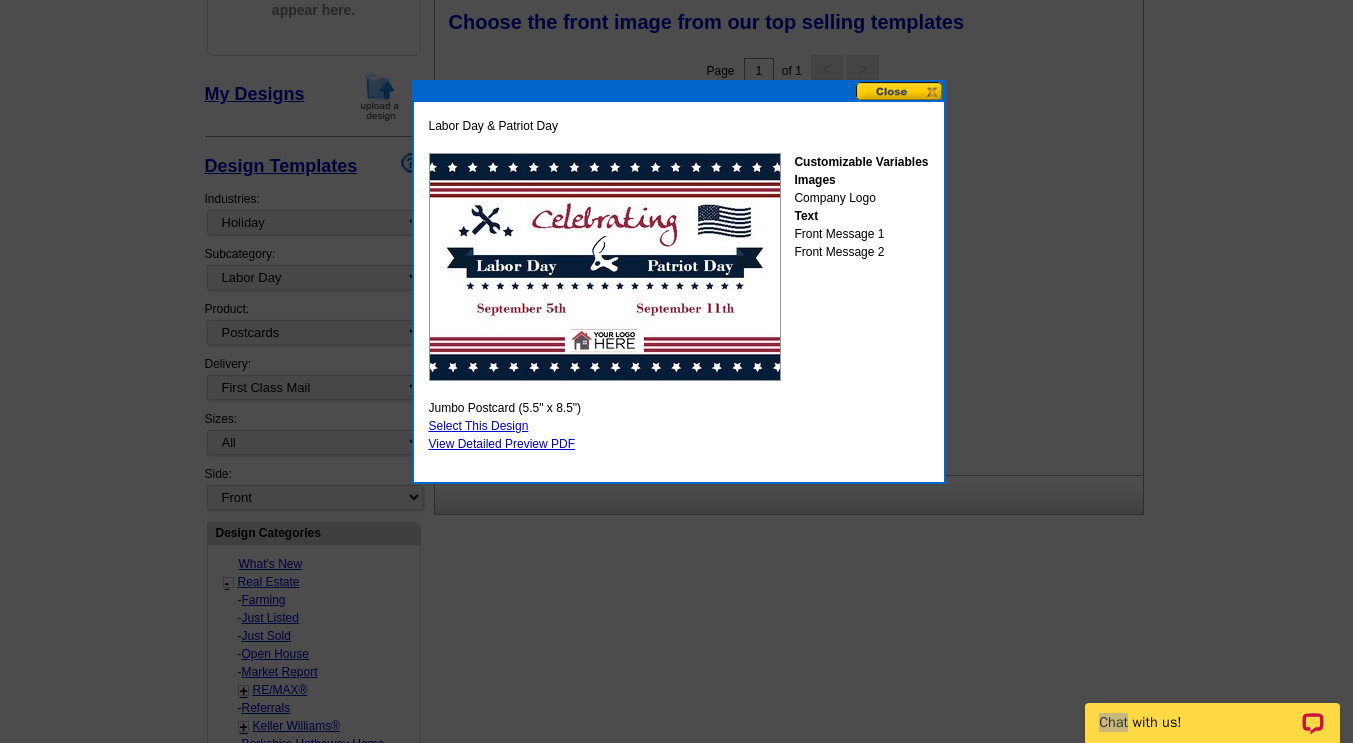 click on "Labor Day & Patriot Day
Customizable Variables
Images
Company Logo
Text
Front Message 1
Front Message 2
Jumbo Postcard (5.5" x 8.5")
Select This Design
View Detailed Preview PDF" at bounding box center (679, 285) 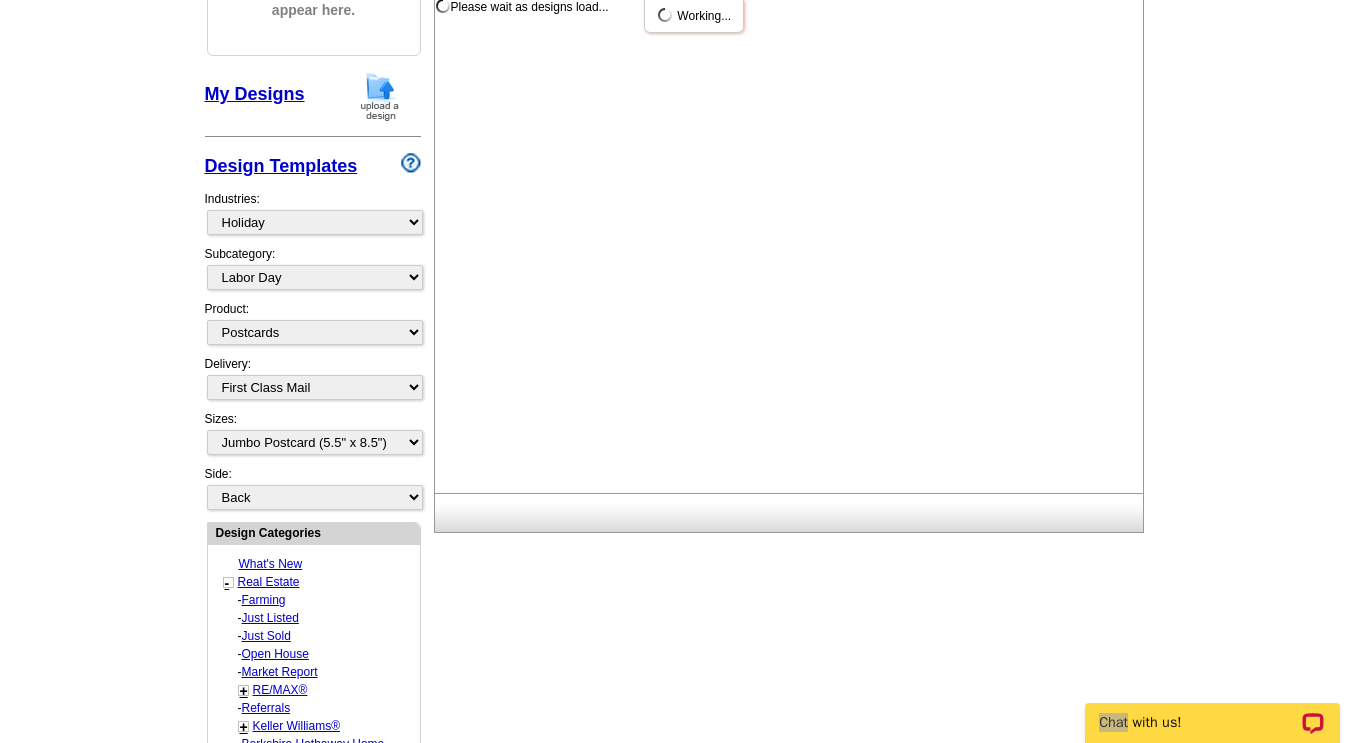 scroll, scrollTop: 0, scrollLeft: 0, axis: both 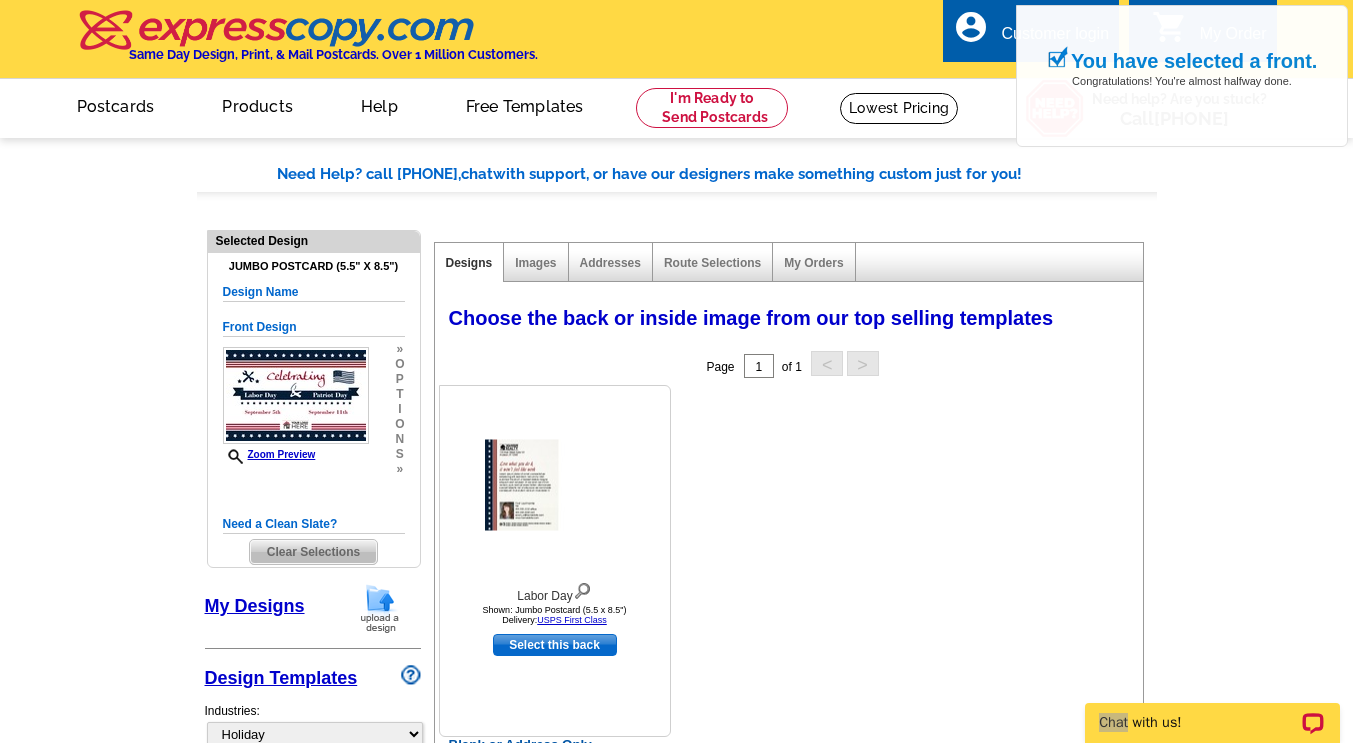 click at bounding box center (555, 485) 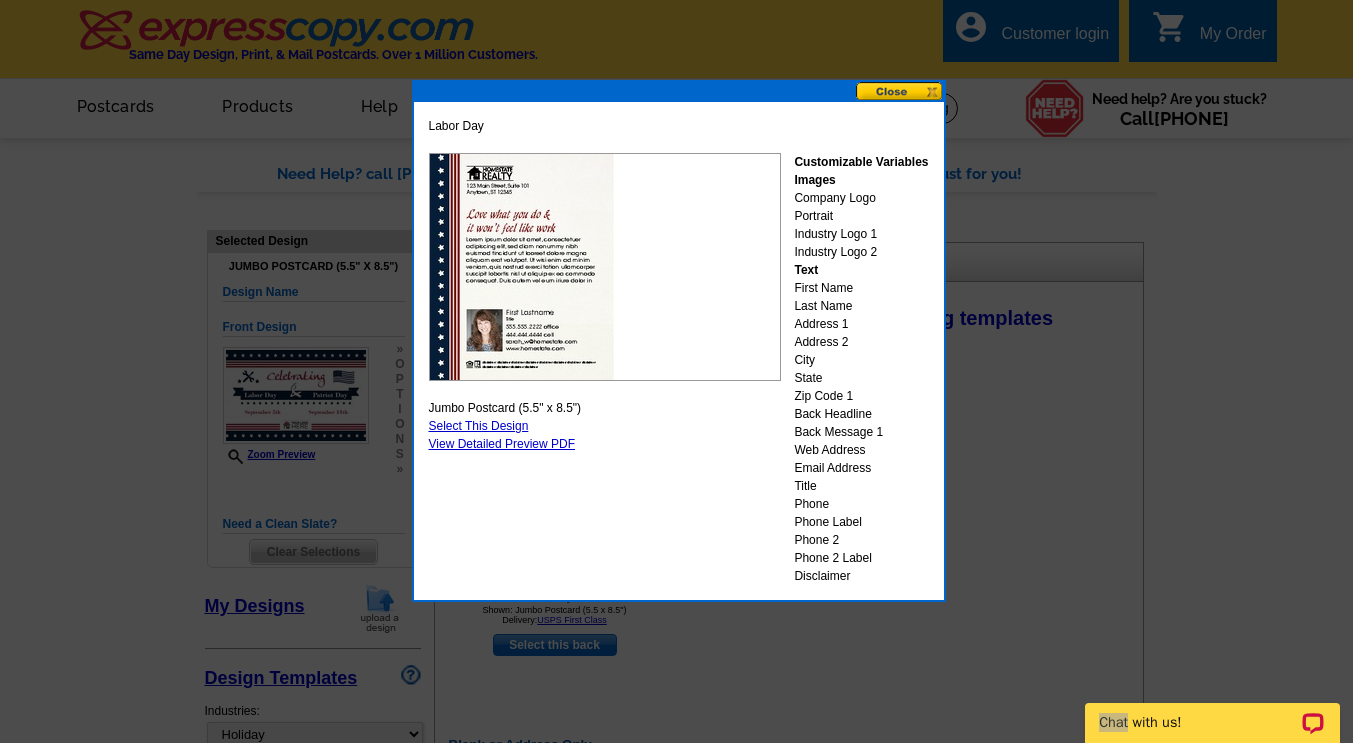 click at bounding box center (900, 91) 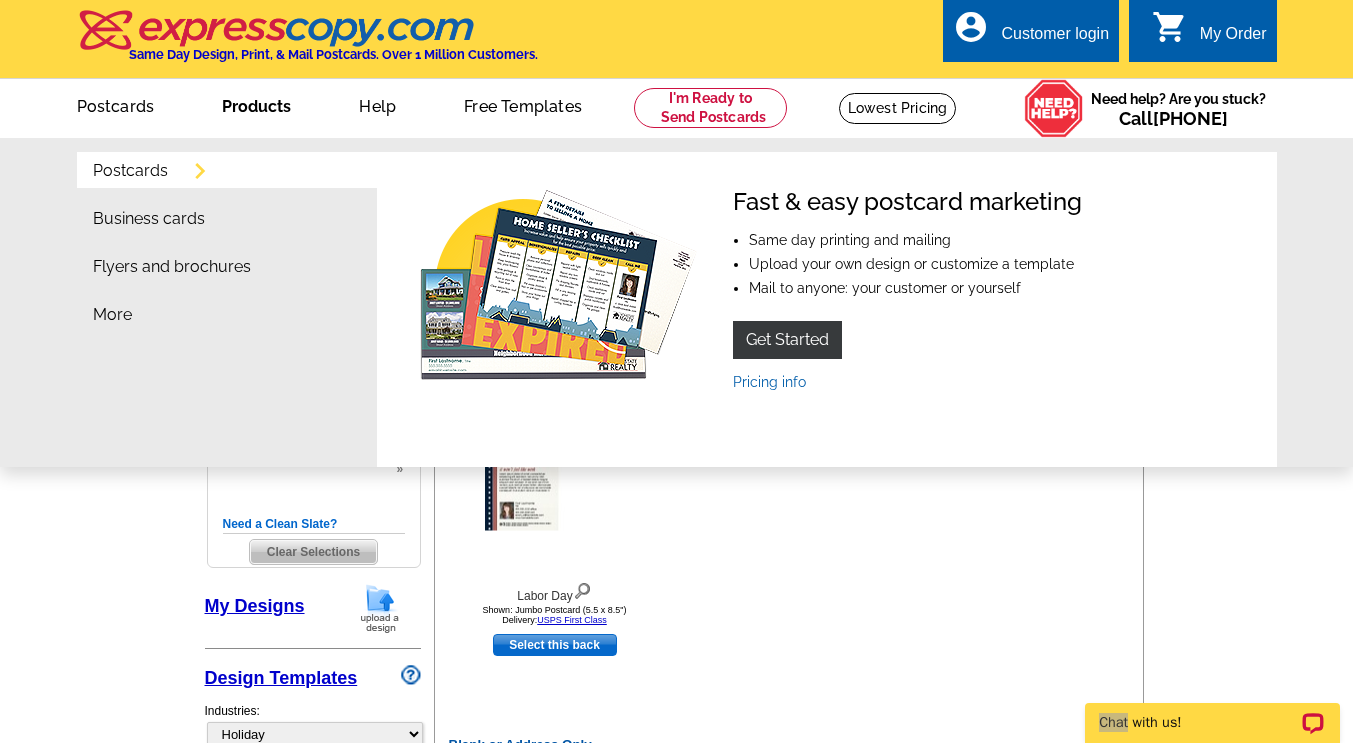 click at bounding box center (557, 288) 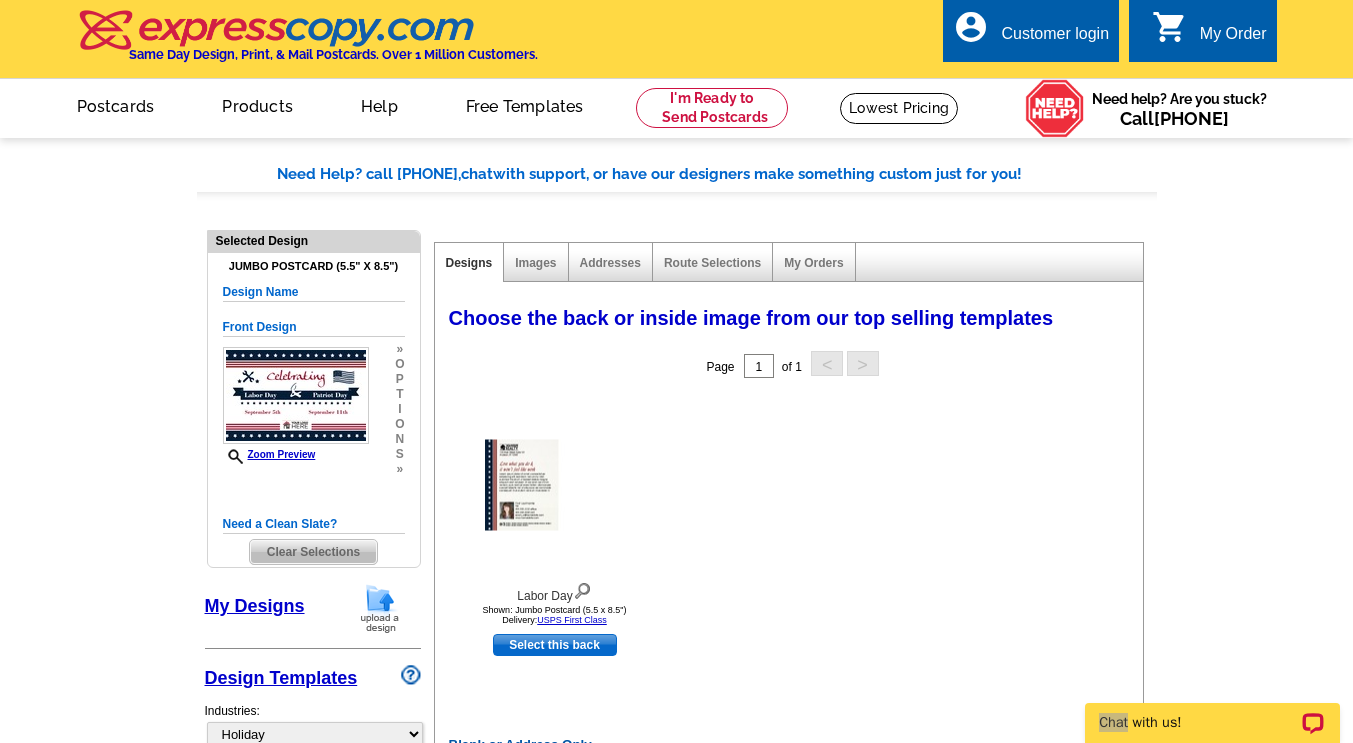 click on "Design Templates" at bounding box center [281, 678] 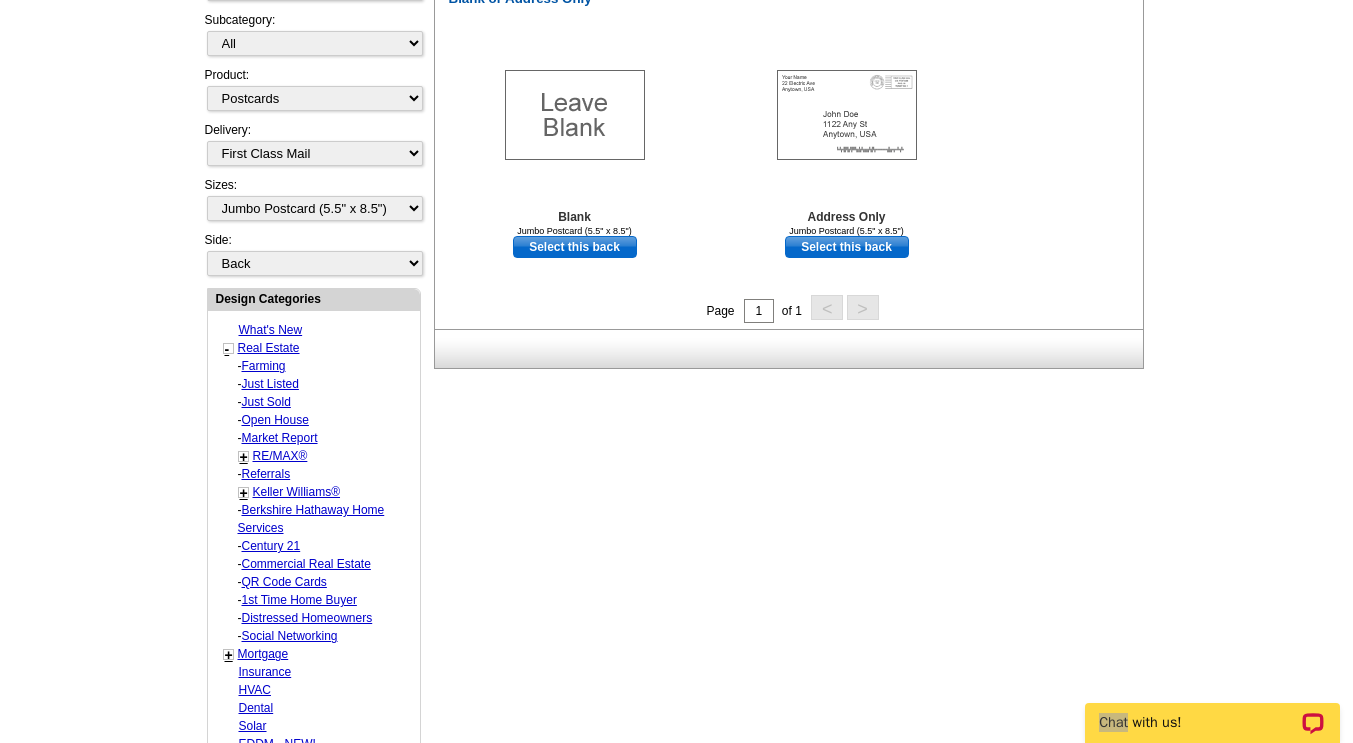scroll, scrollTop: 746, scrollLeft: 0, axis: vertical 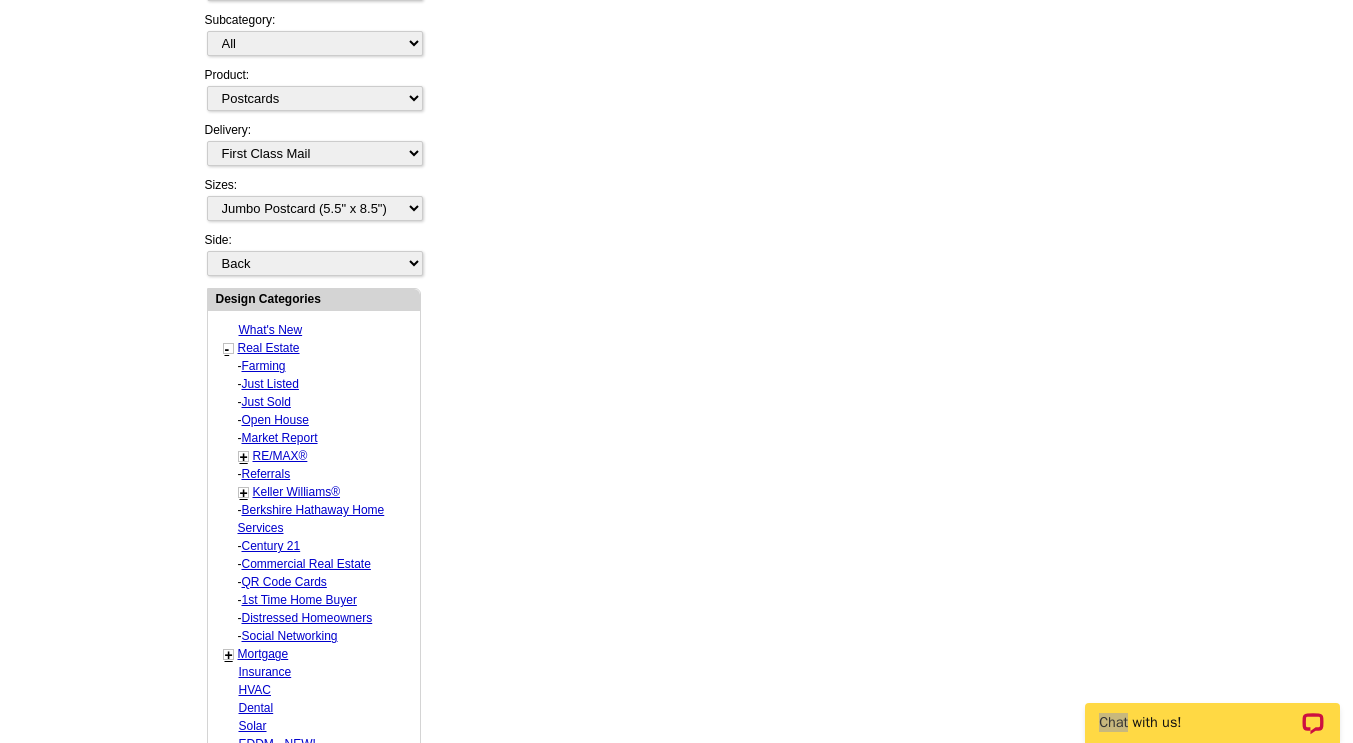 select on "1208" 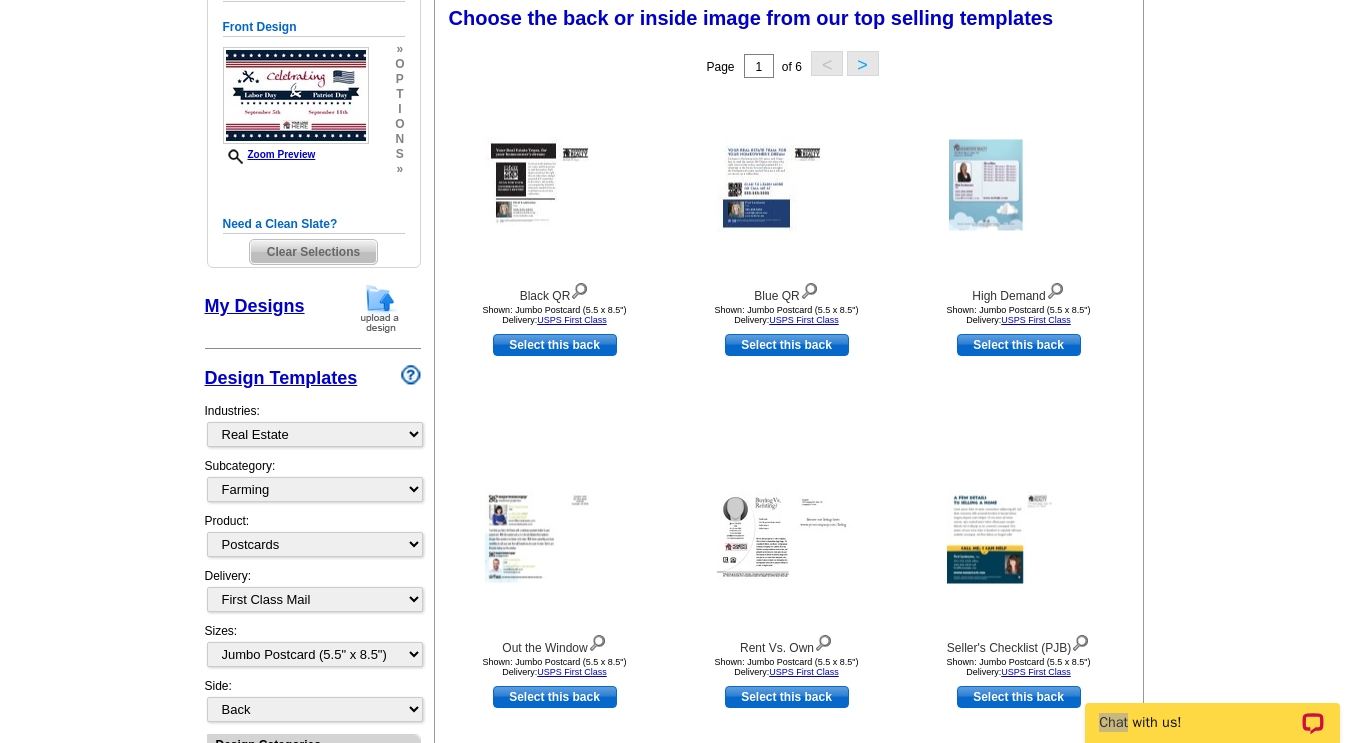 scroll, scrollTop: 296, scrollLeft: 0, axis: vertical 